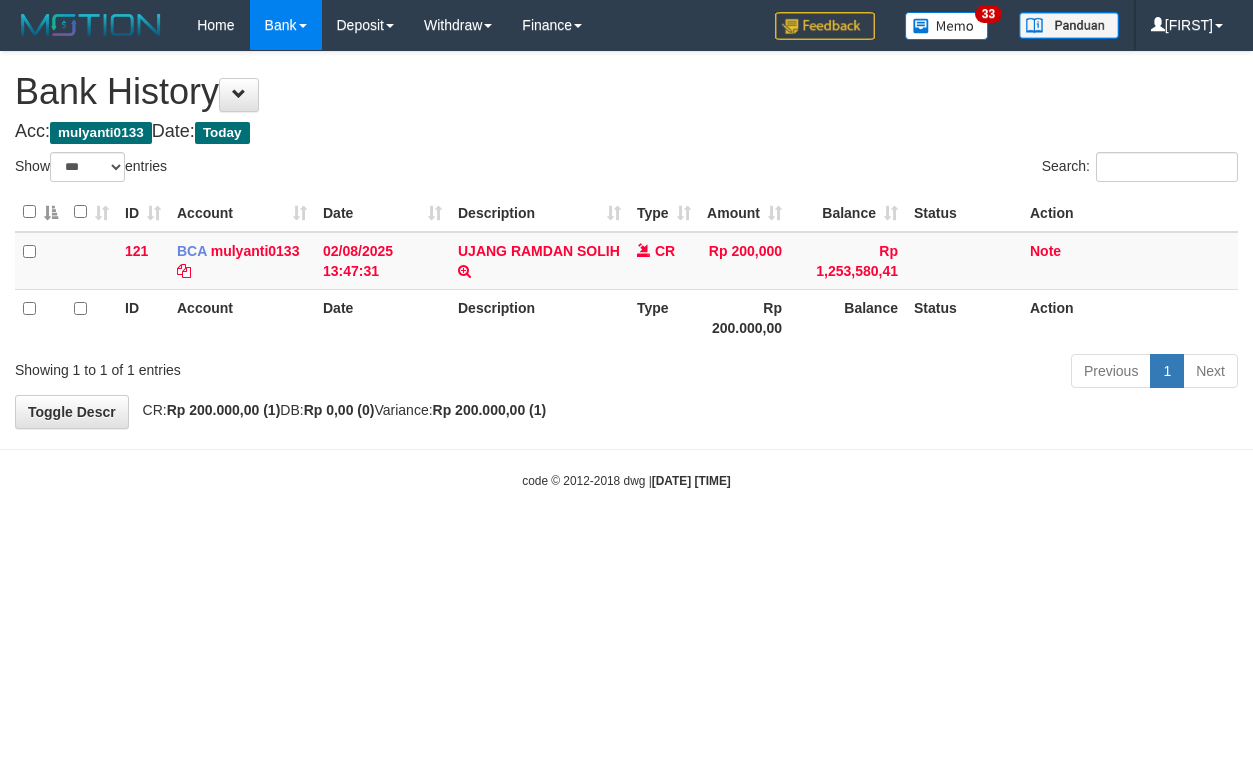 select on "***" 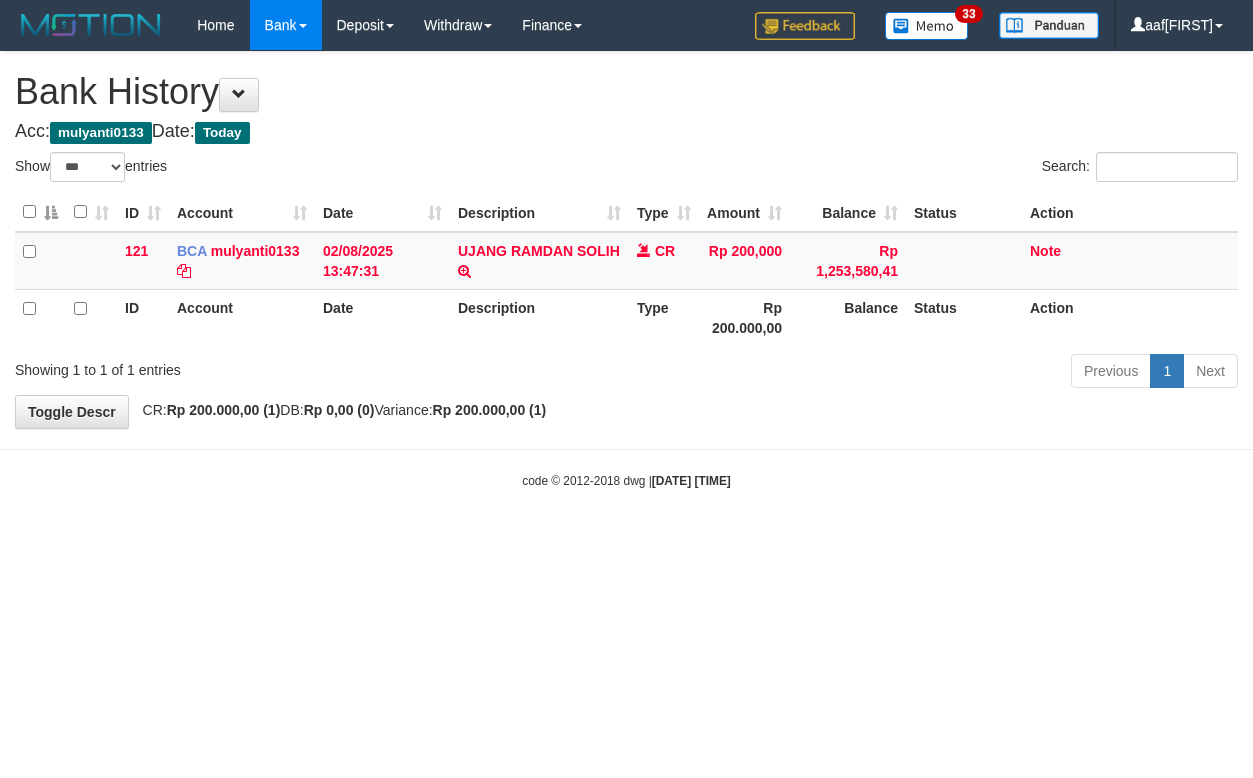 select on "***" 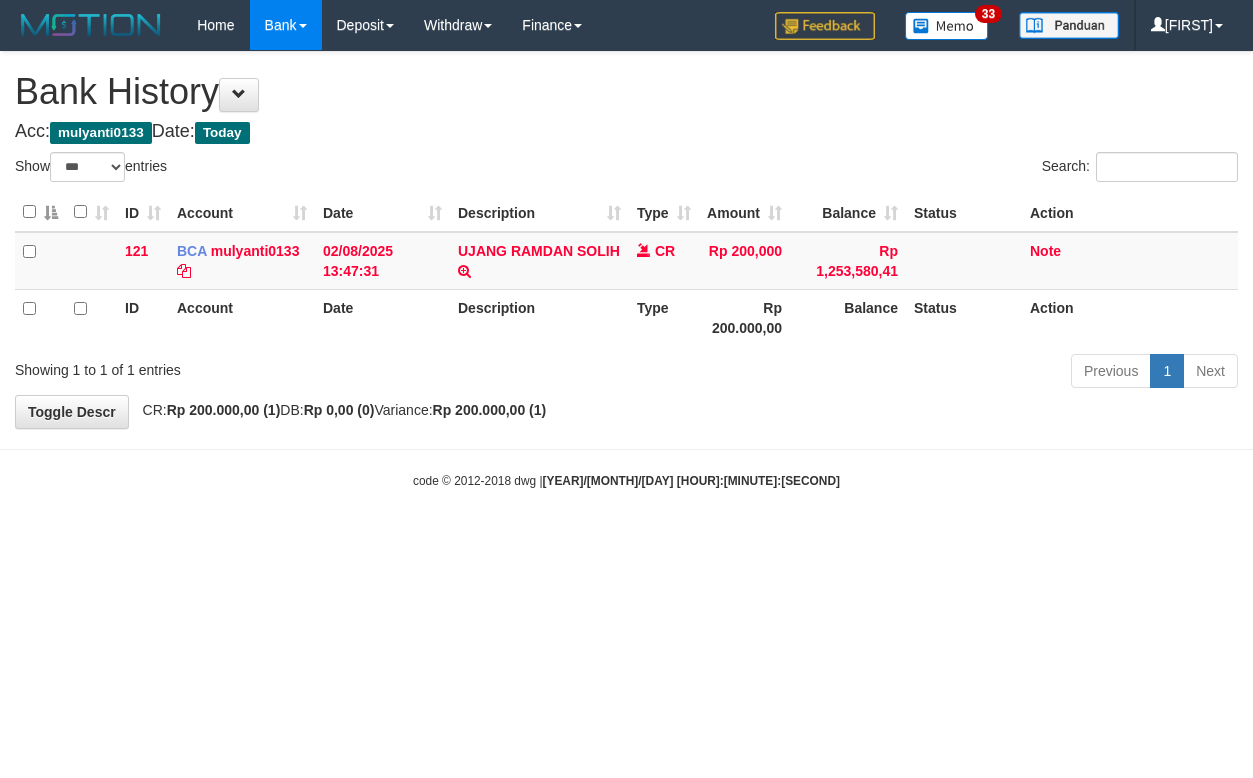 select on "***" 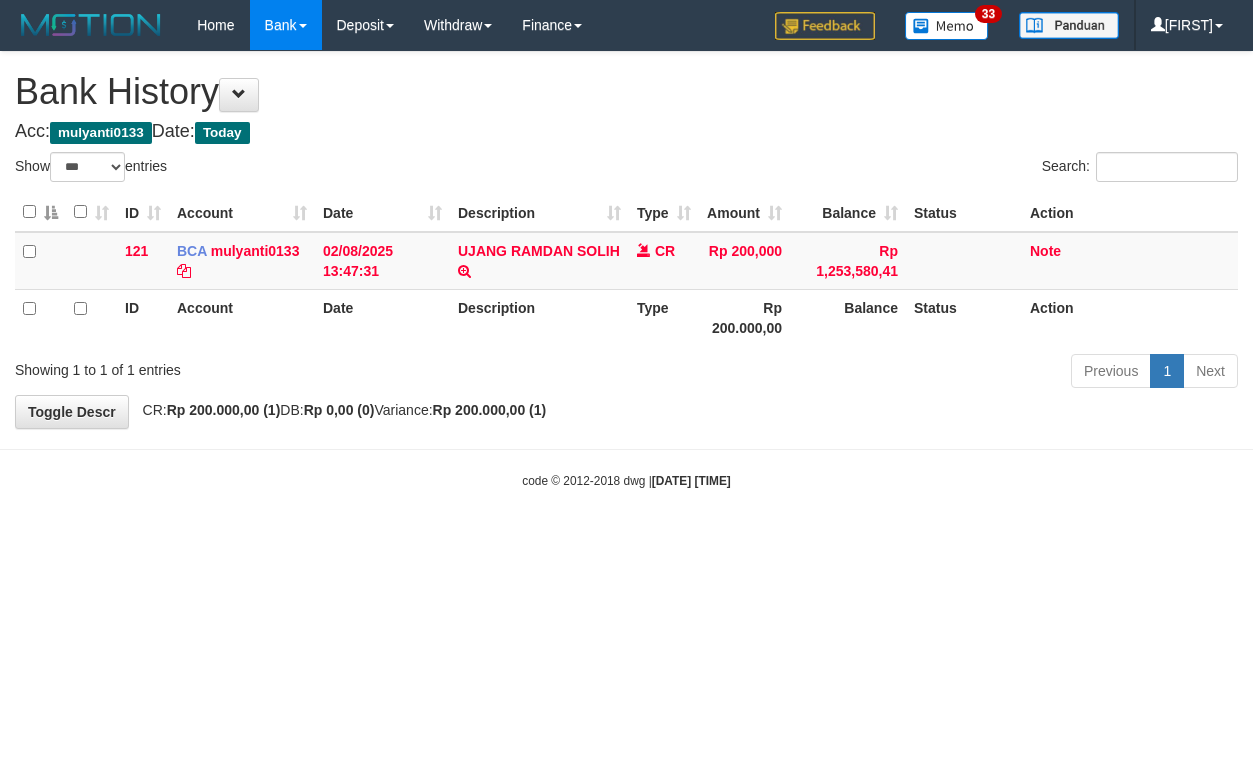 select on "***" 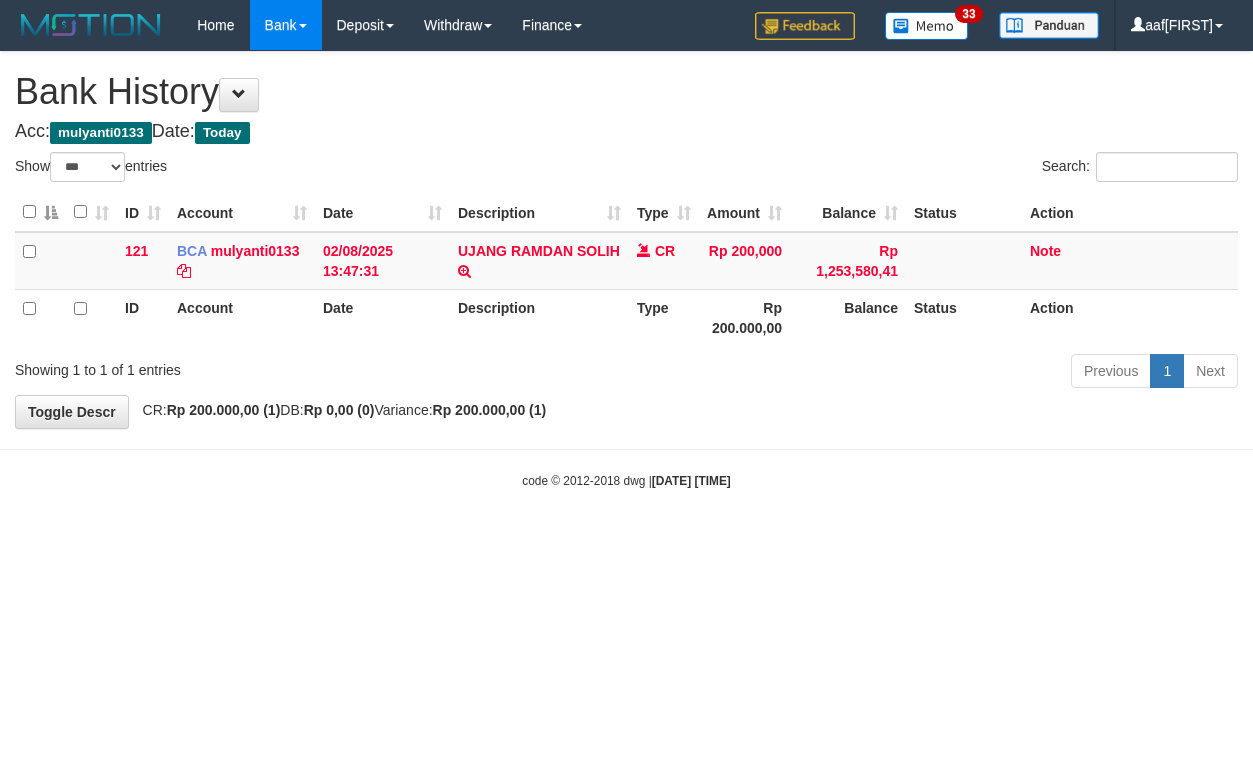 select on "***" 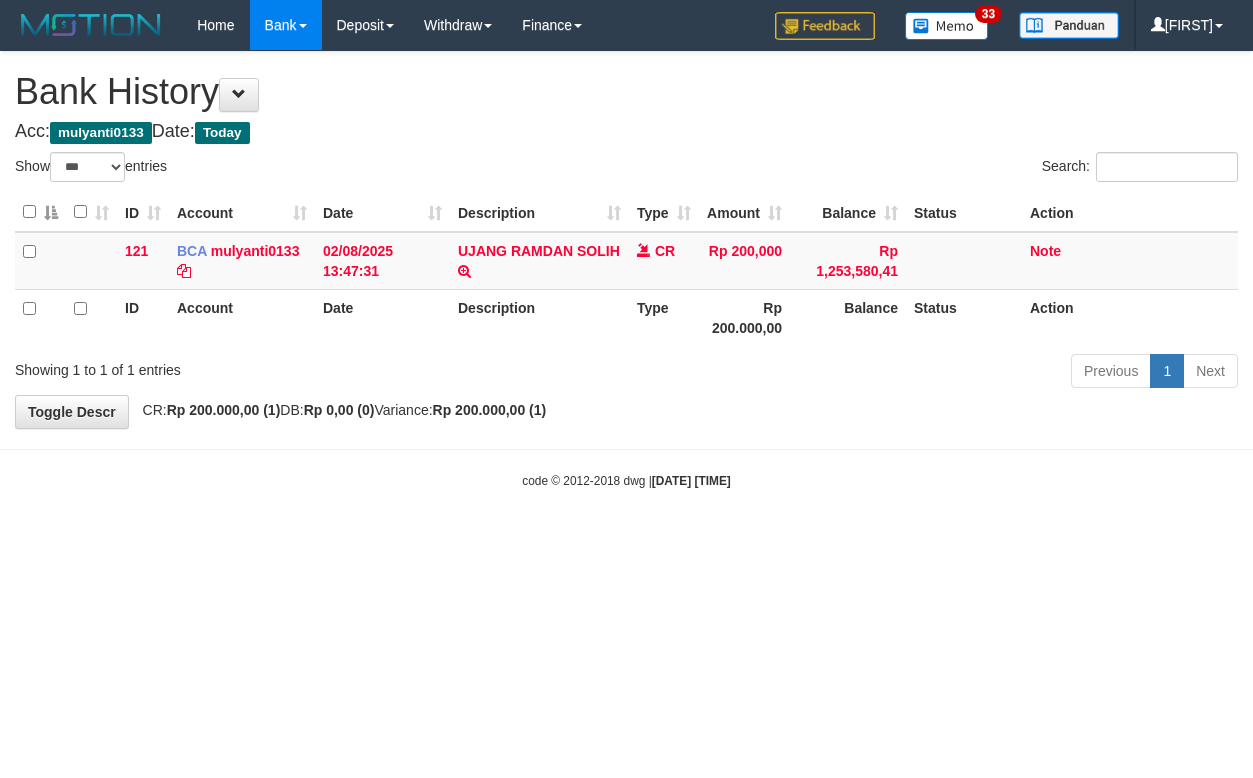 select on "***" 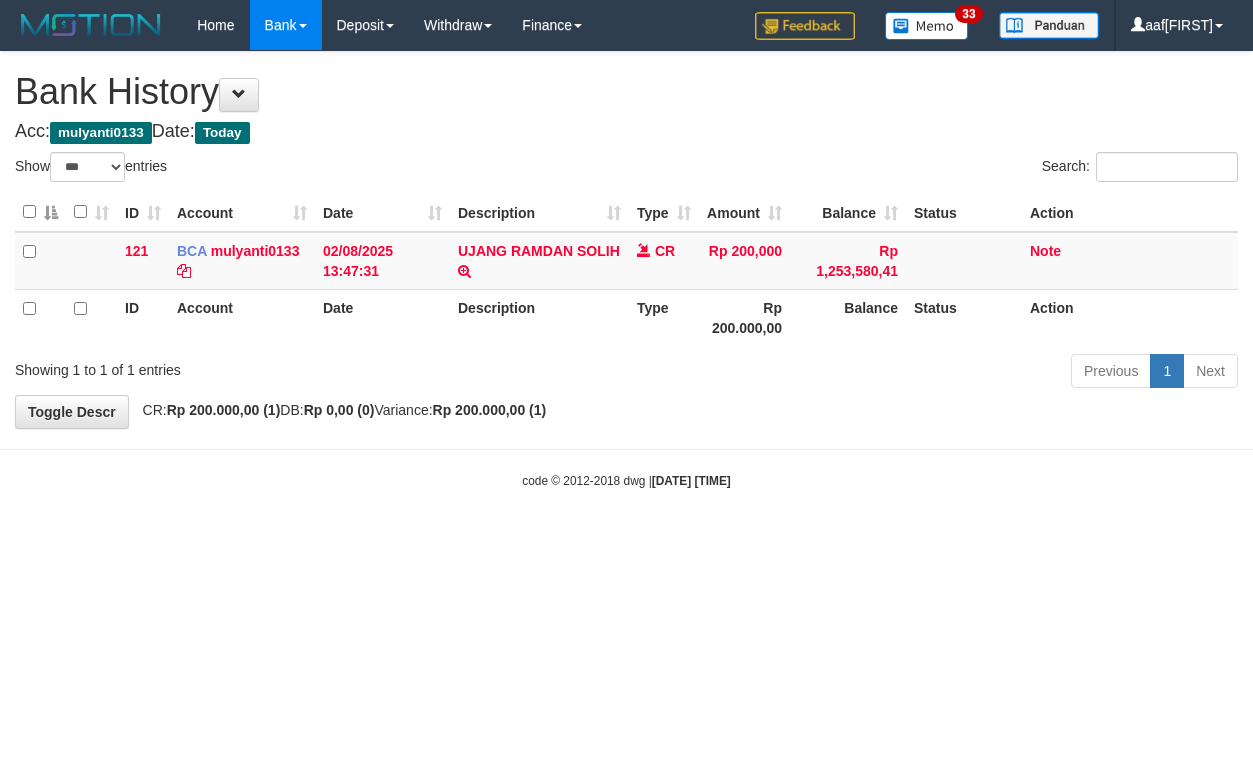 select on "***" 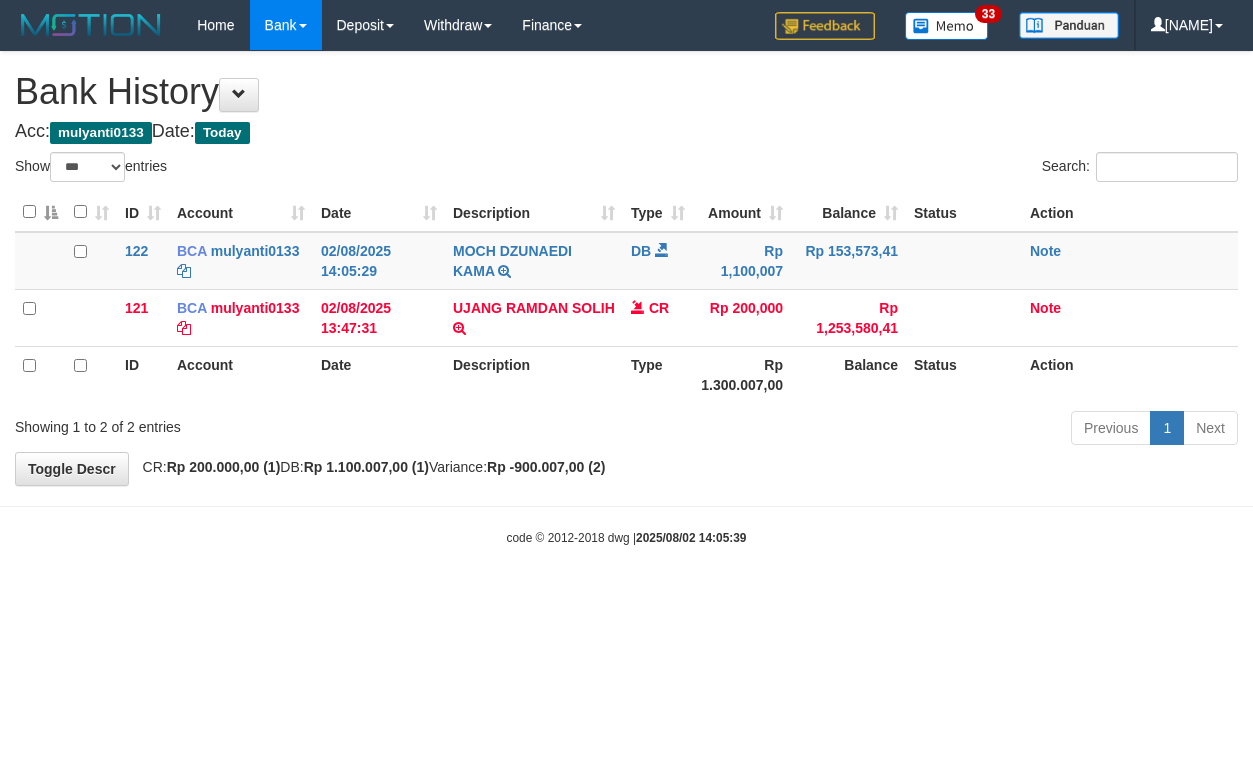 select on "***" 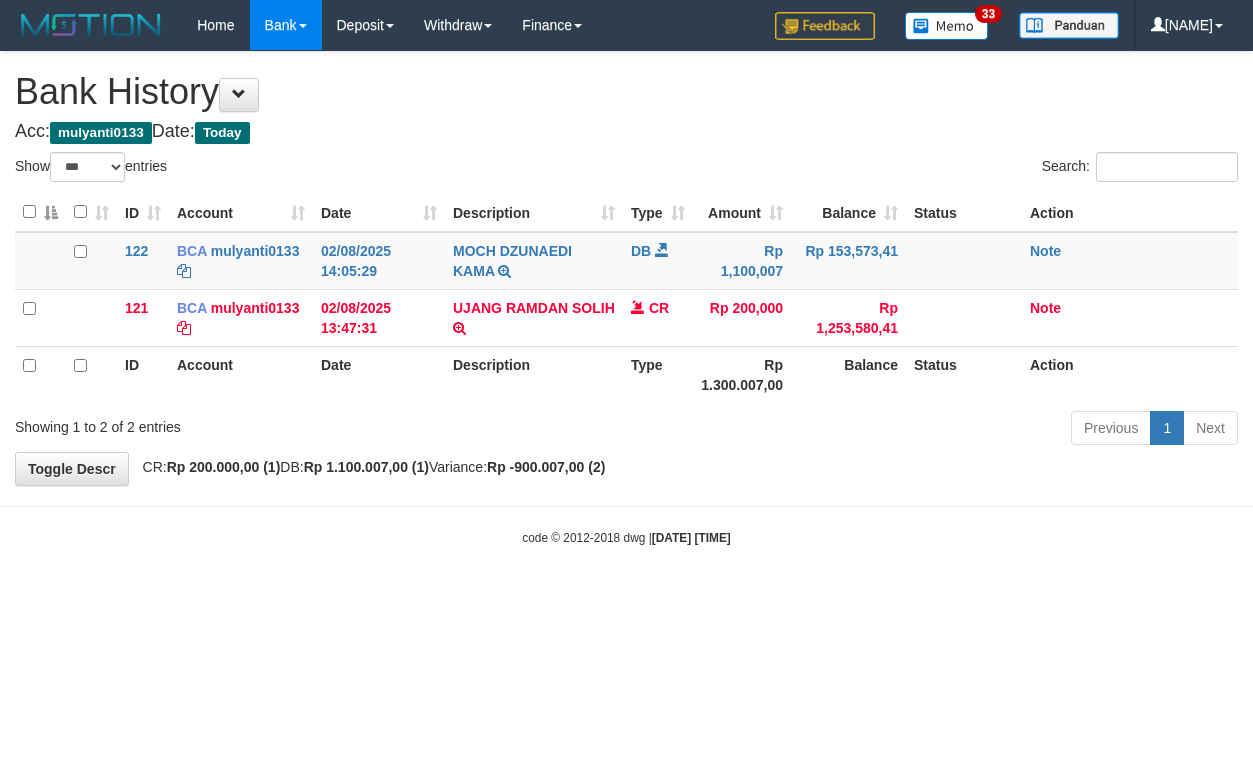 select on "***" 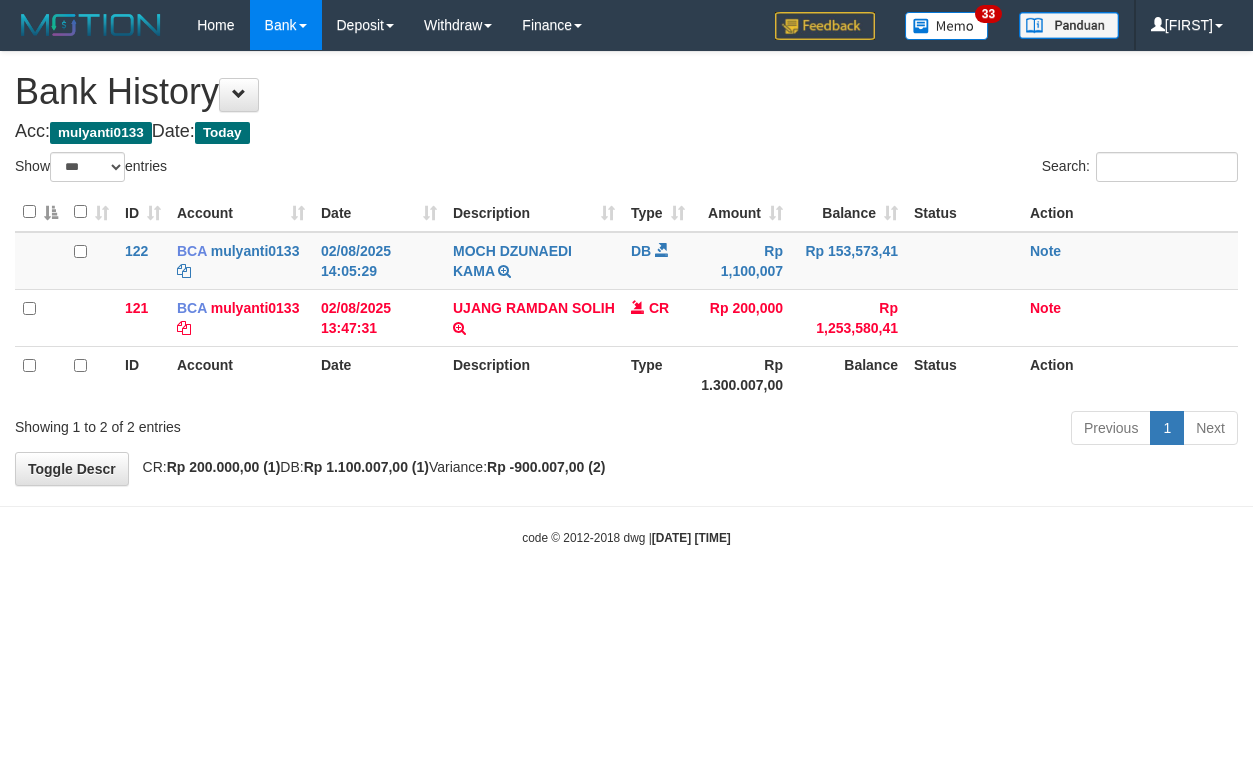 select on "***" 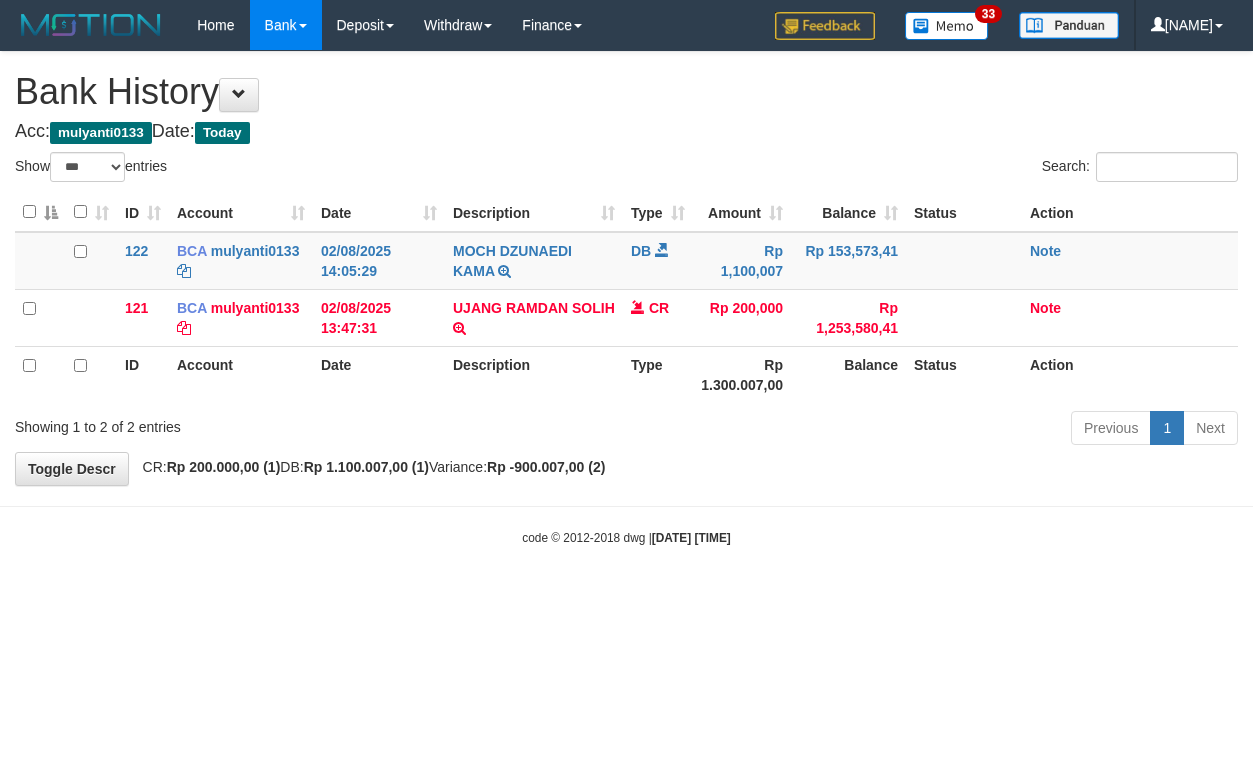 select on "***" 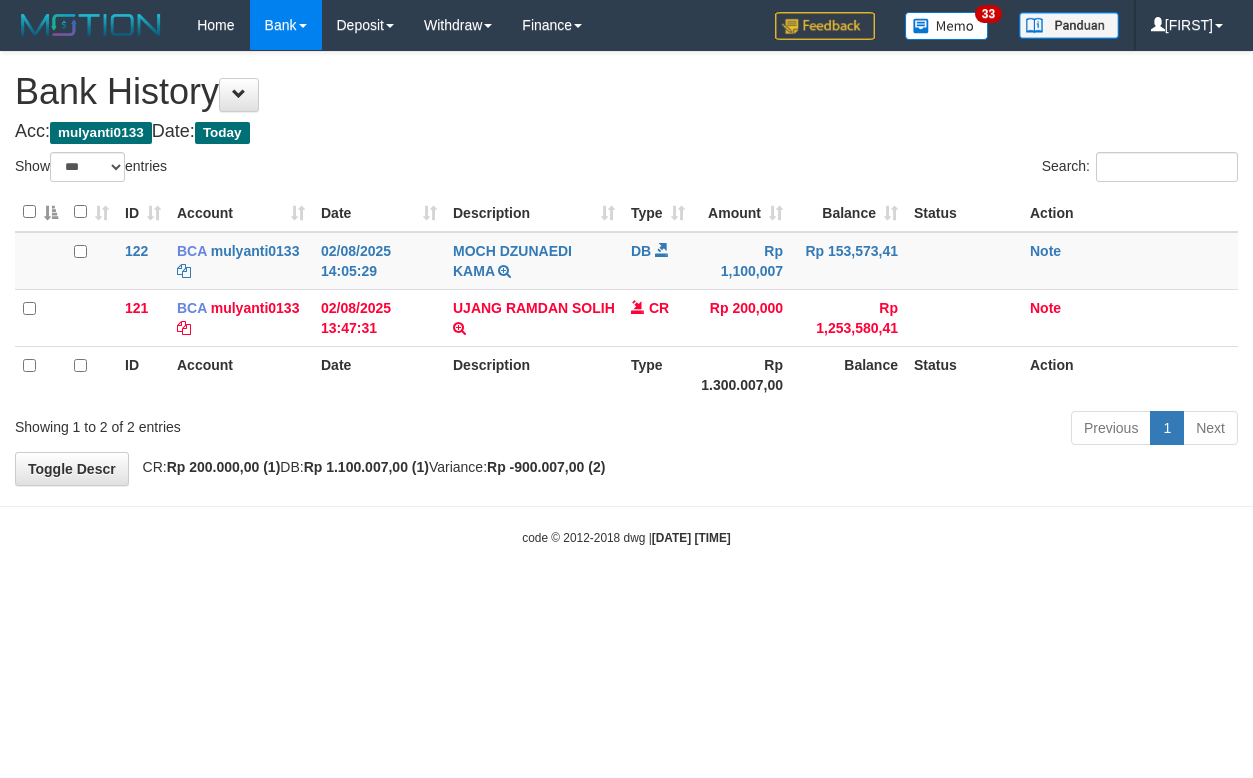 select on "***" 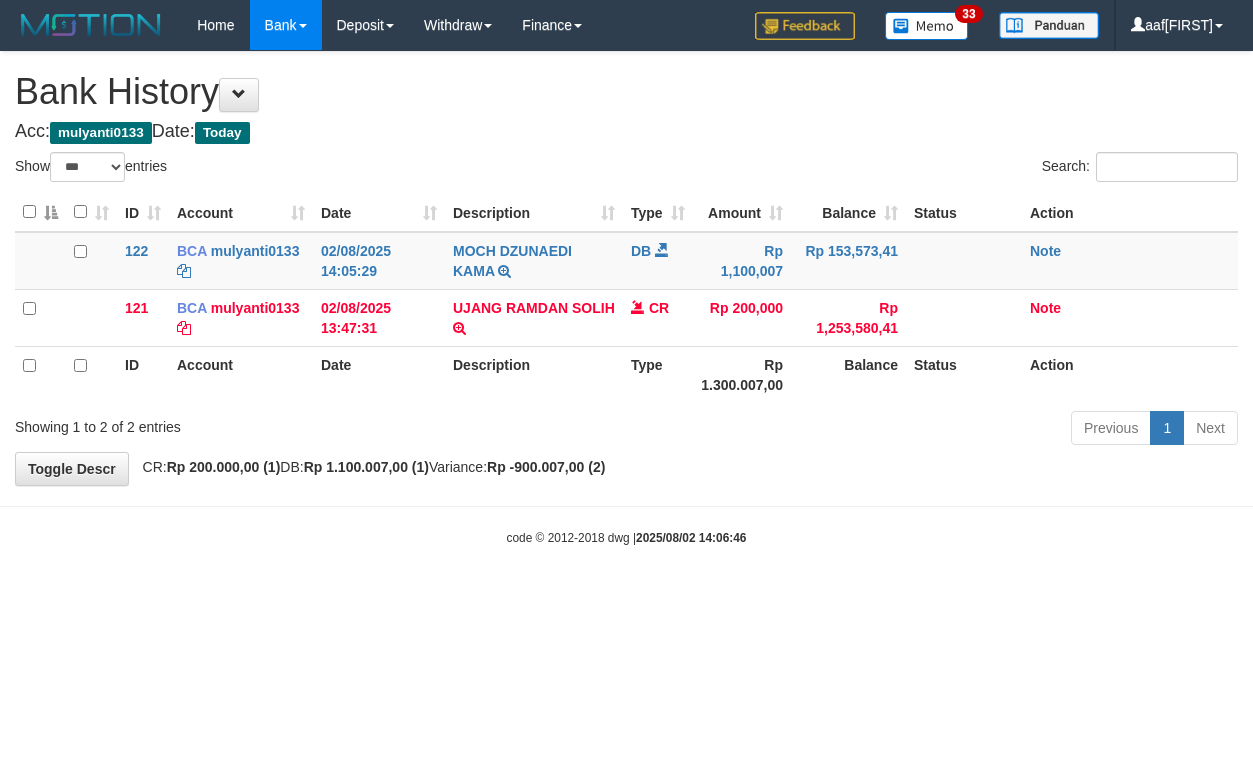 select on "***" 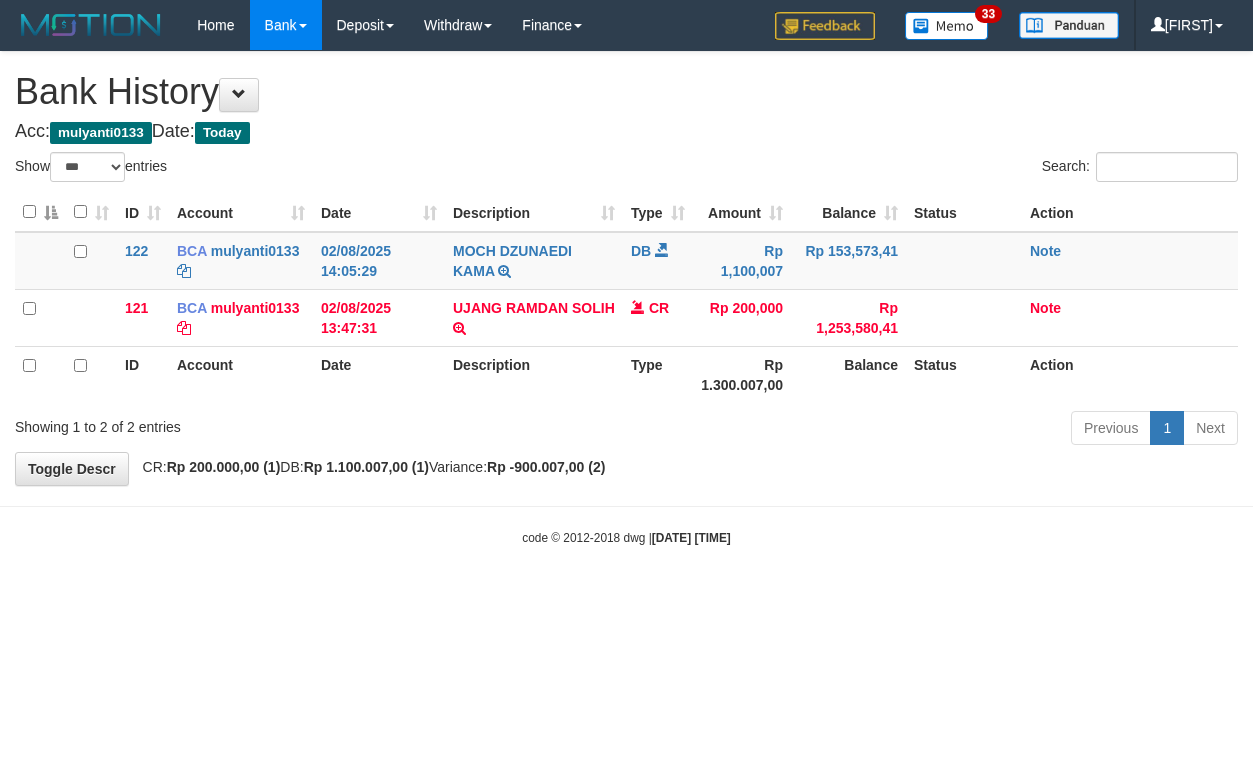 select on "***" 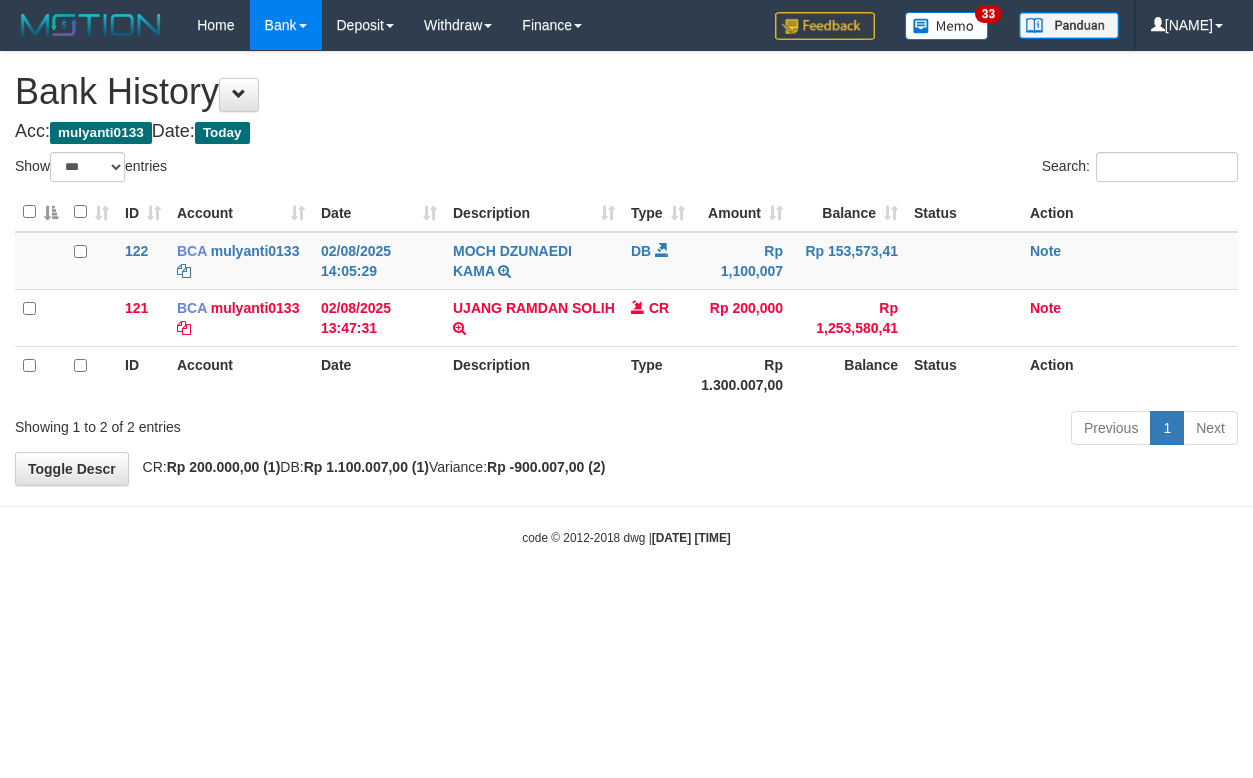 select on "***" 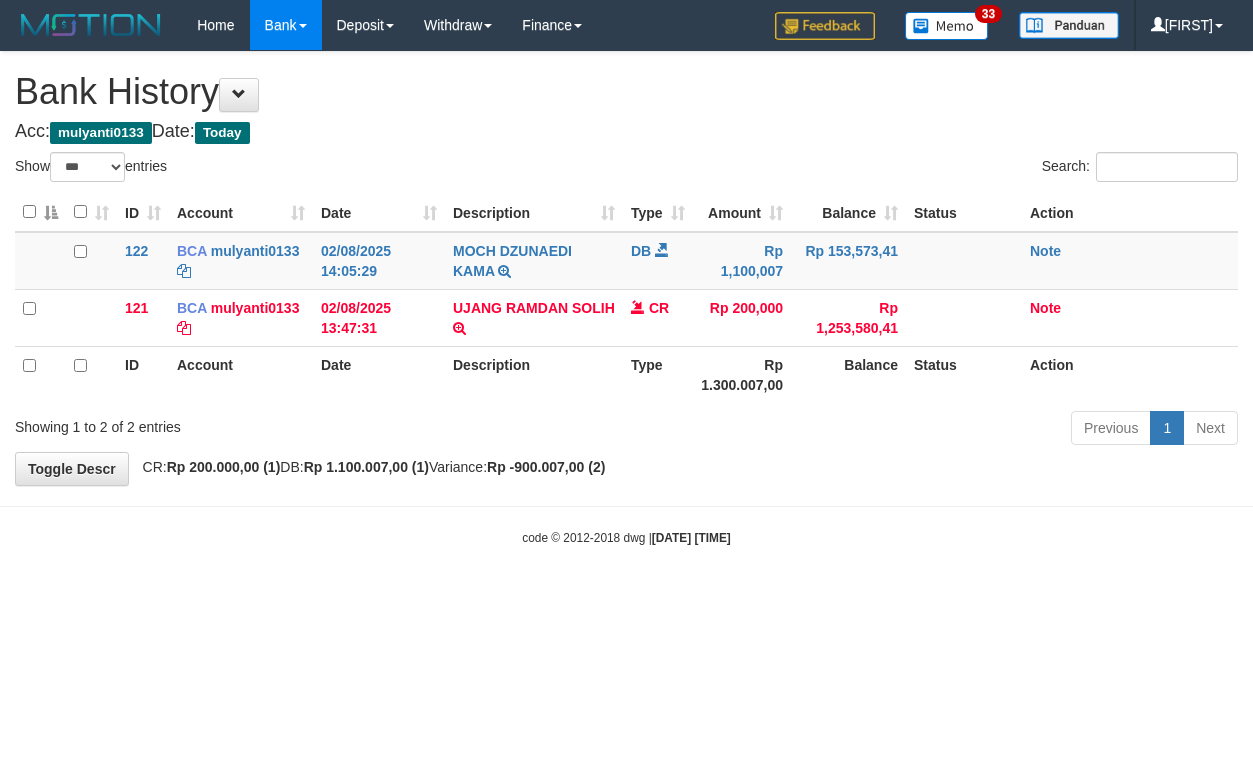select on "***" 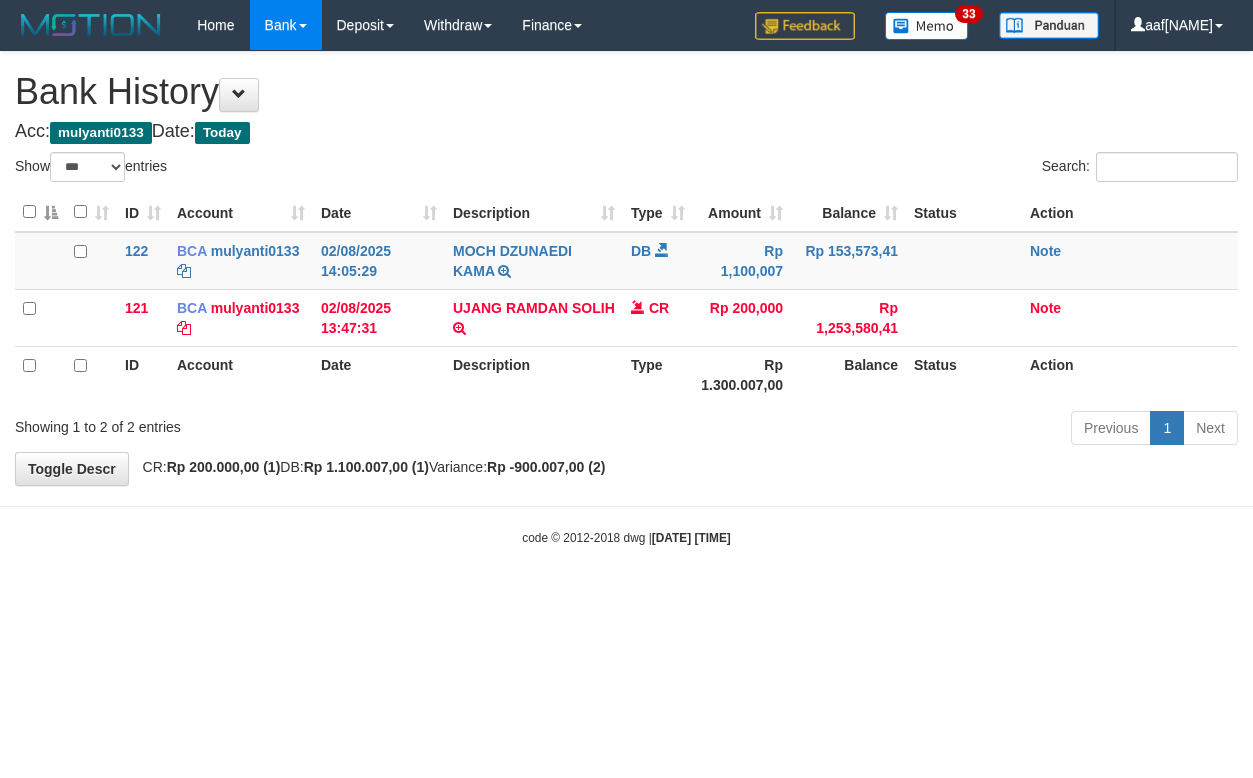 select on "***" 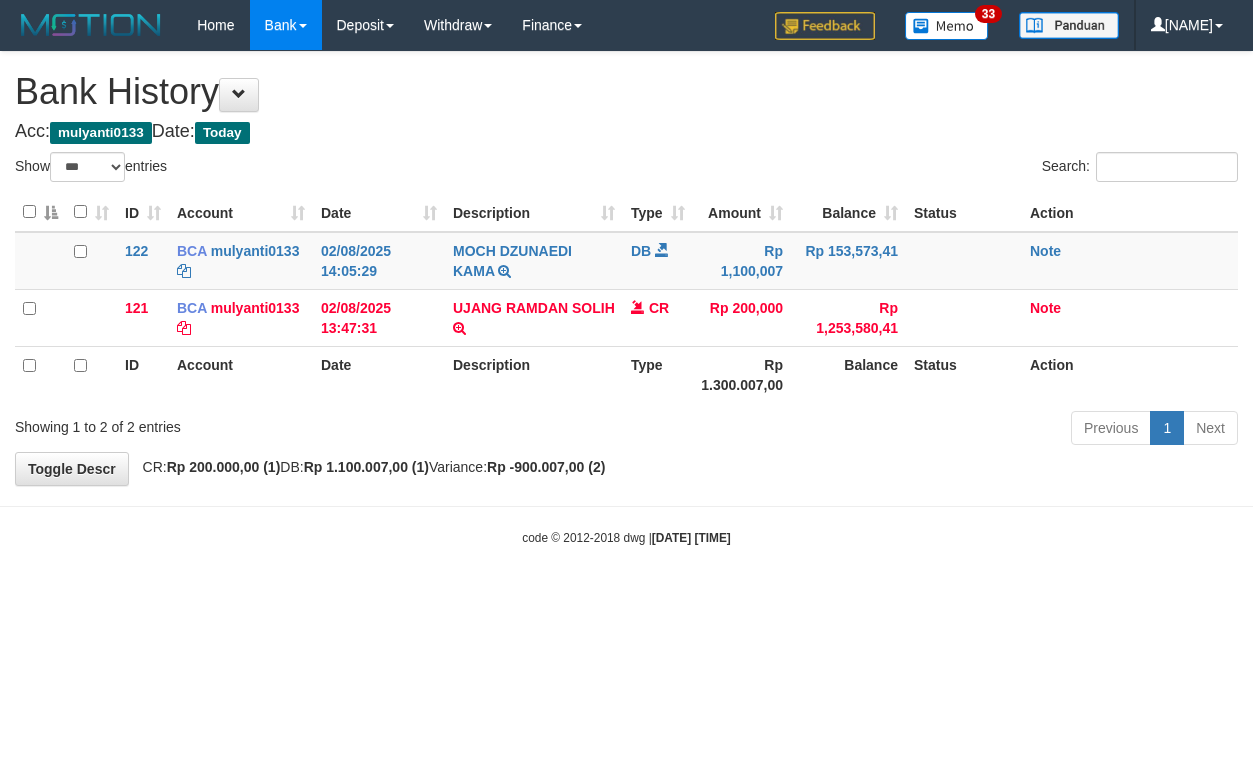 select on "***" 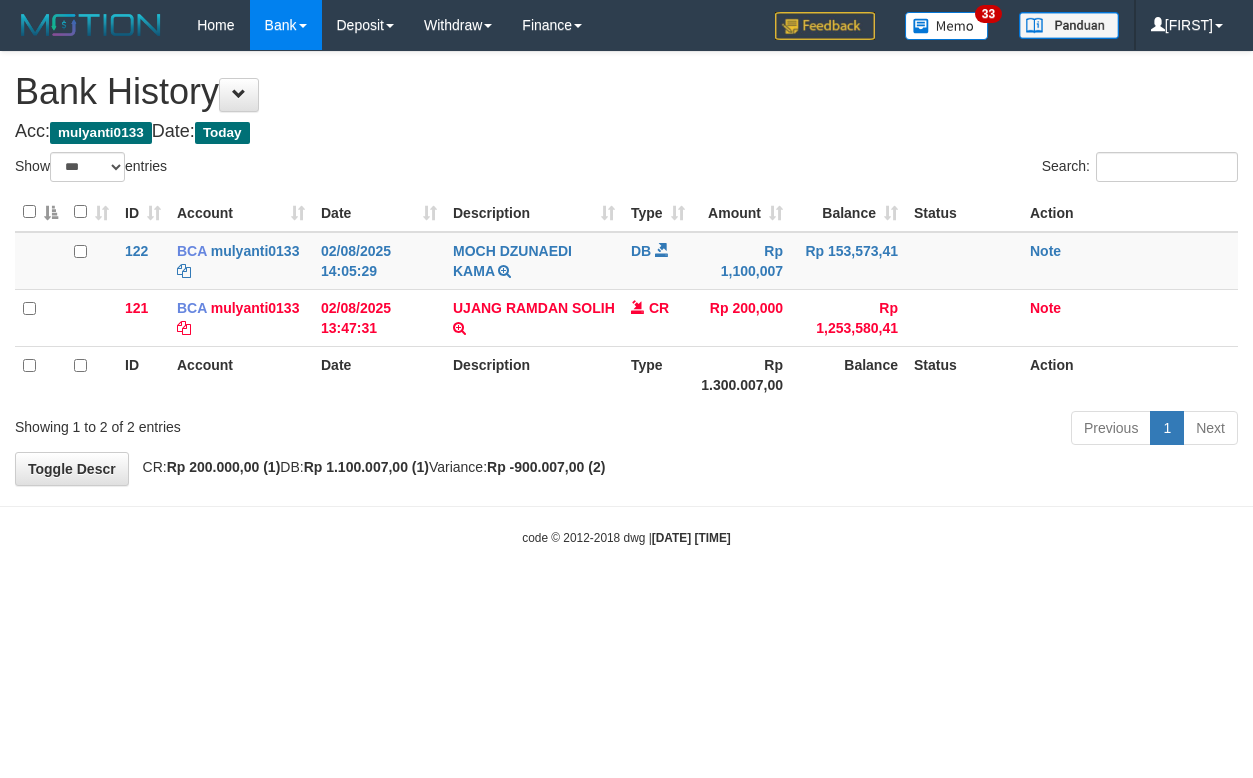 select on "***" 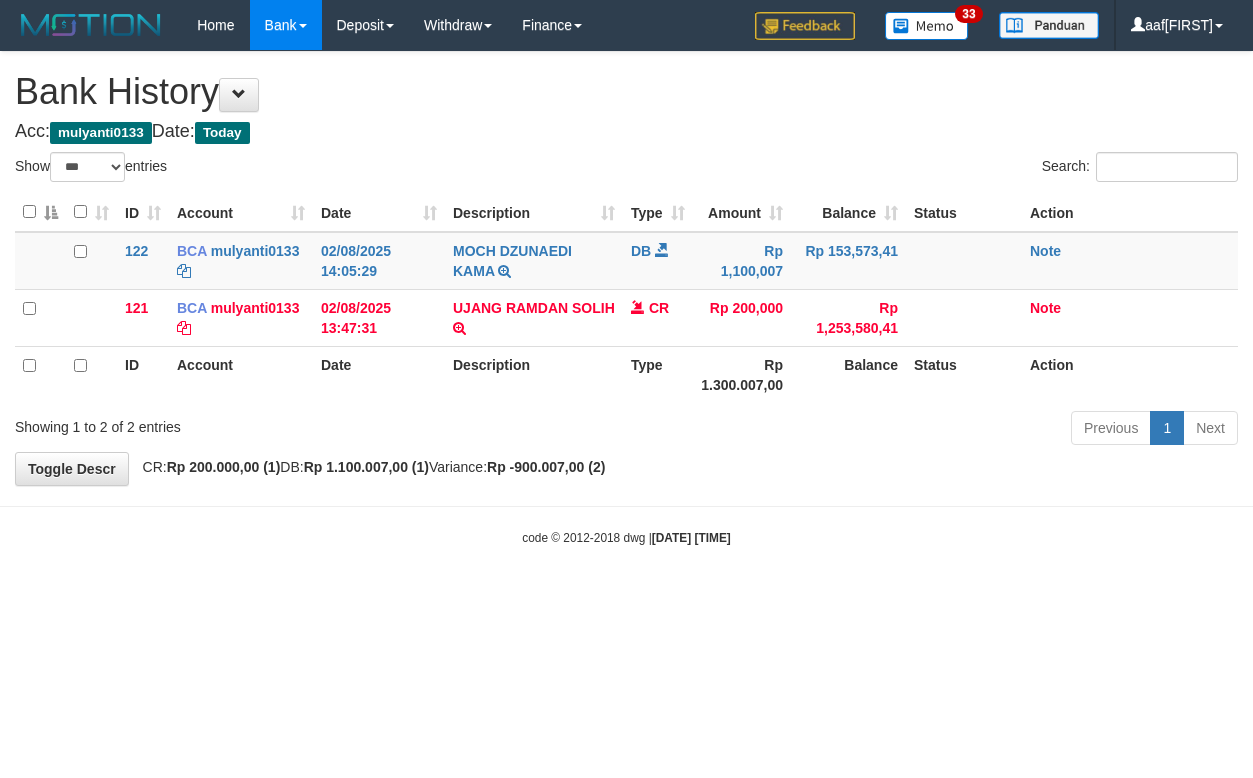 select on "***" 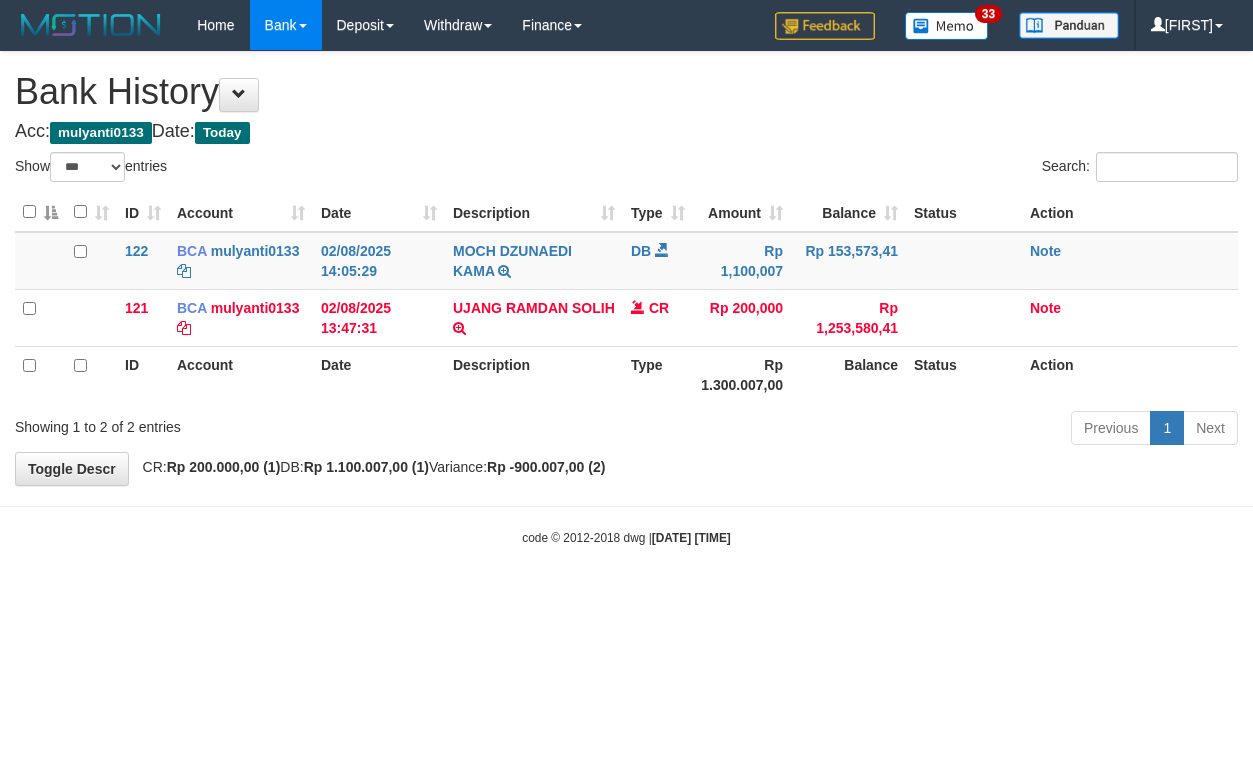 select on "***" 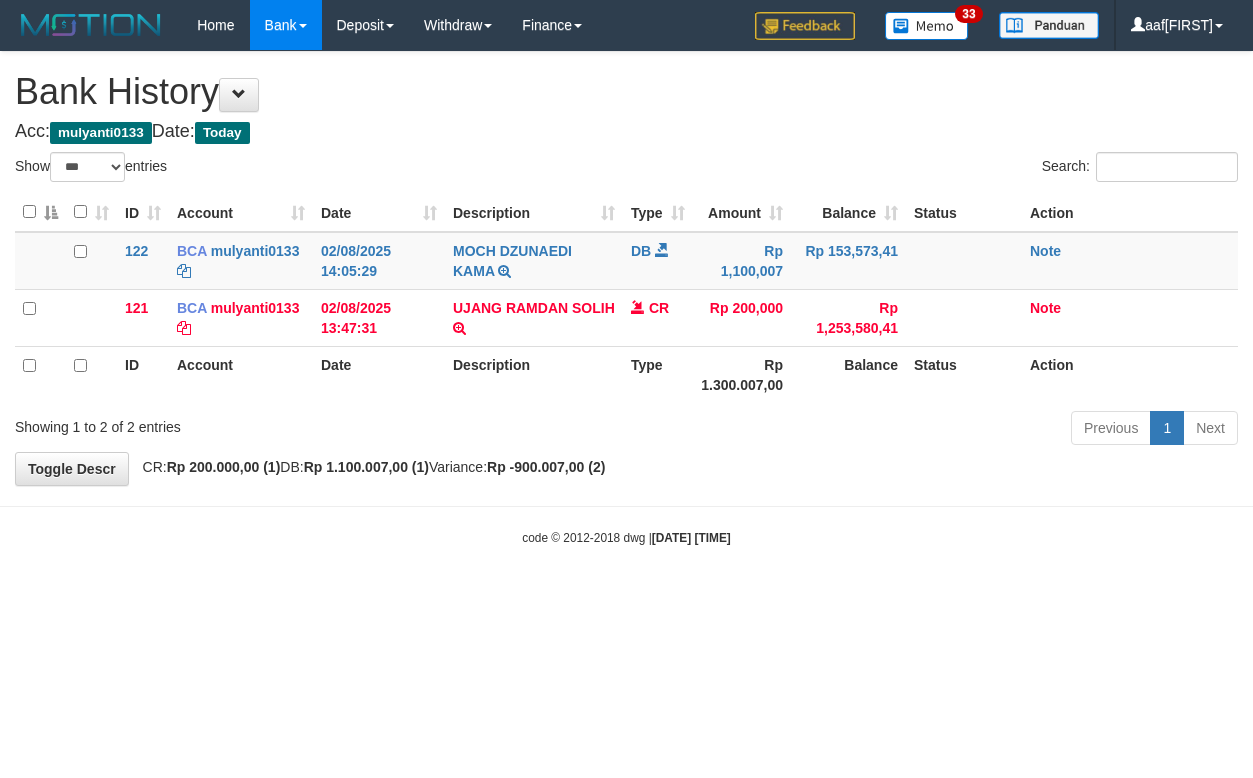 select on "***" 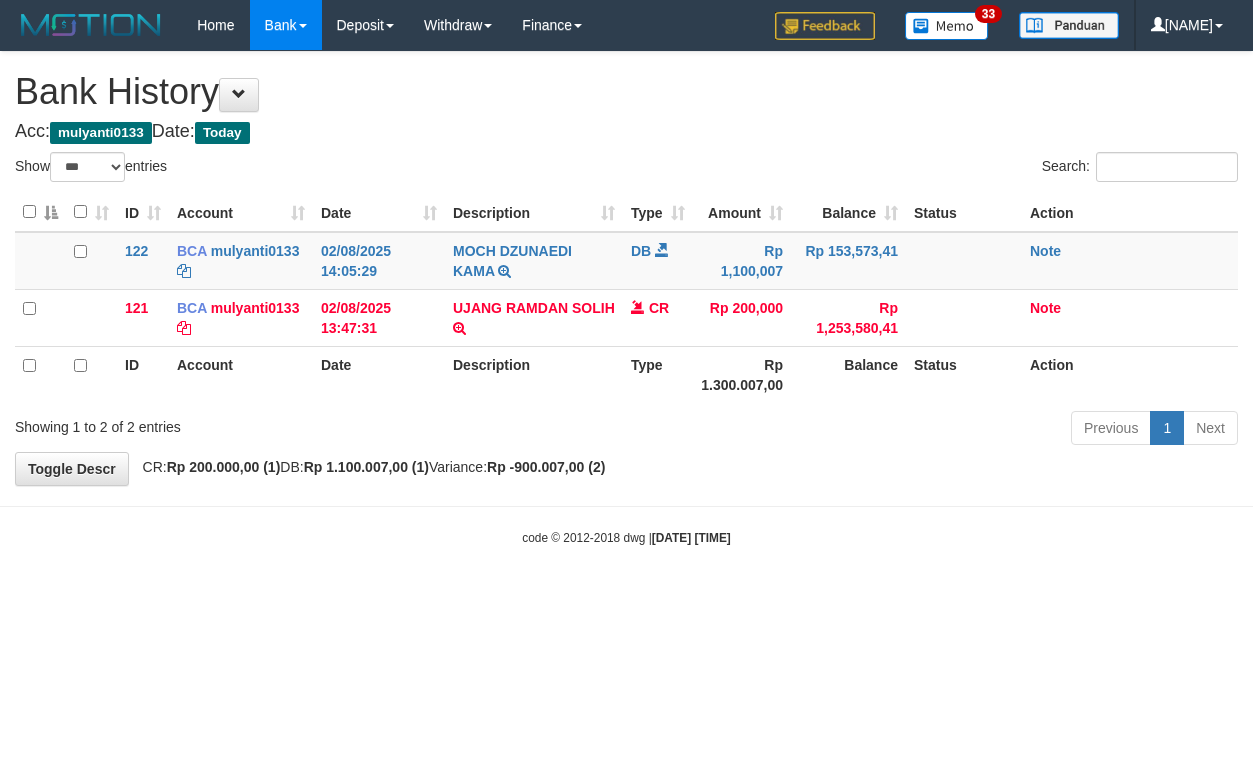 select on "***" 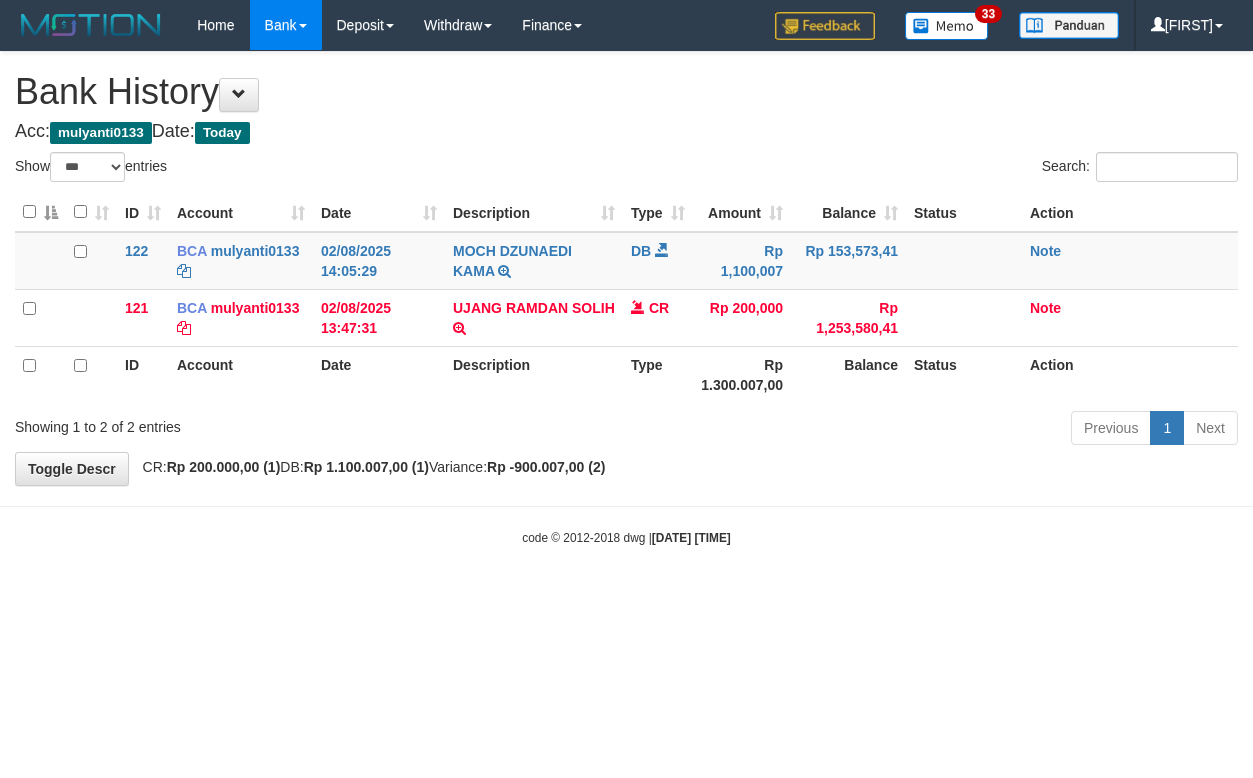 select on "***" 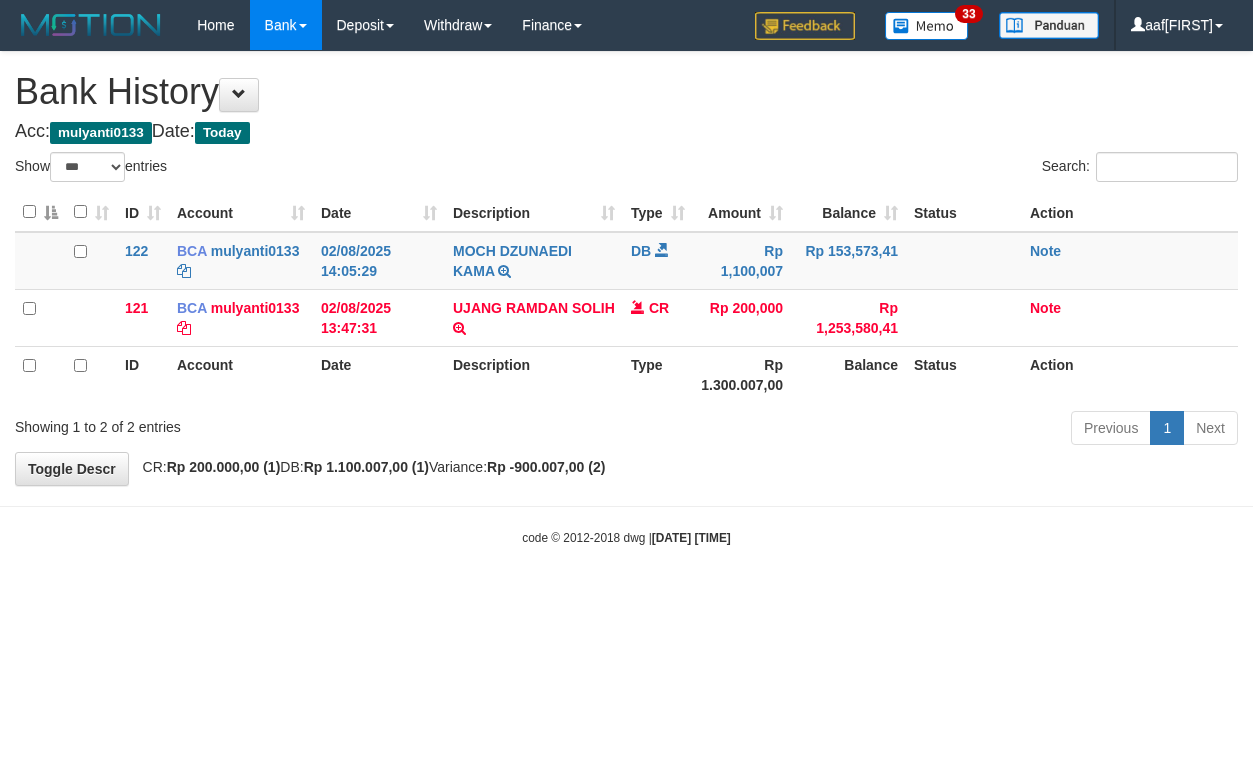 select on "***" 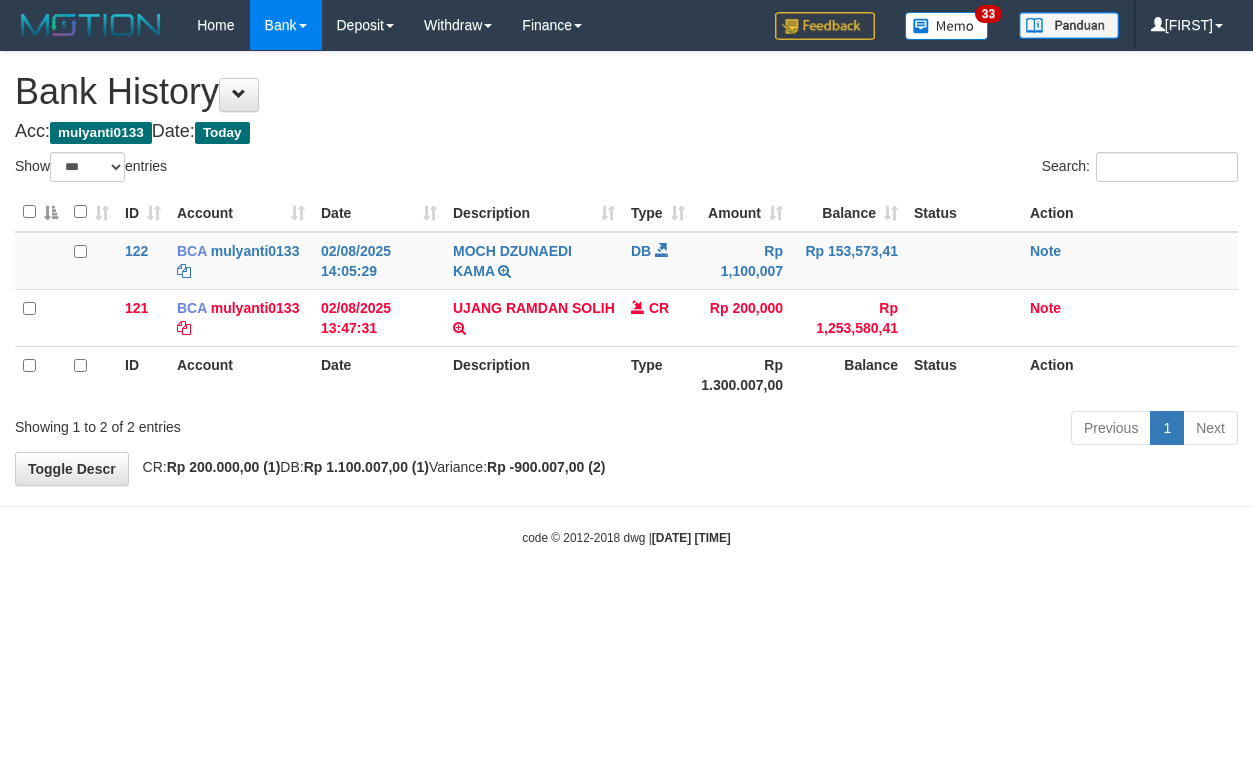 select on "***" 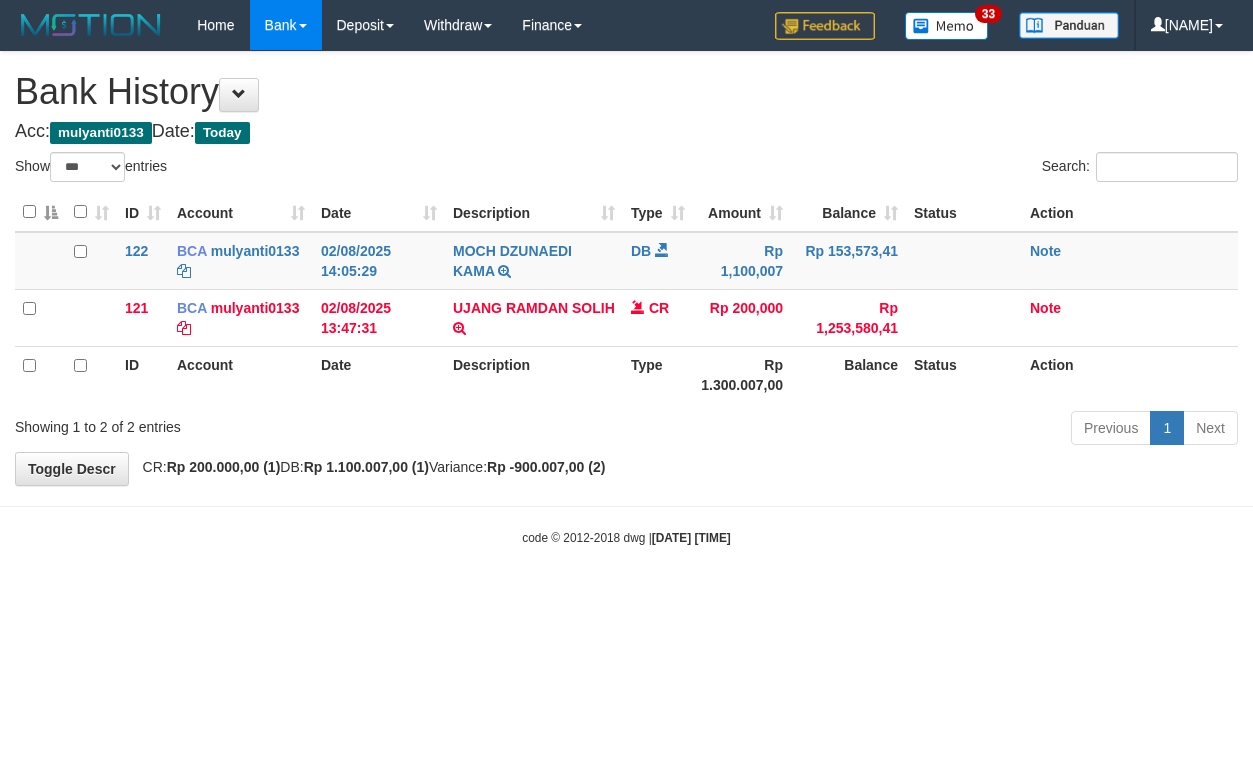 select on "***" 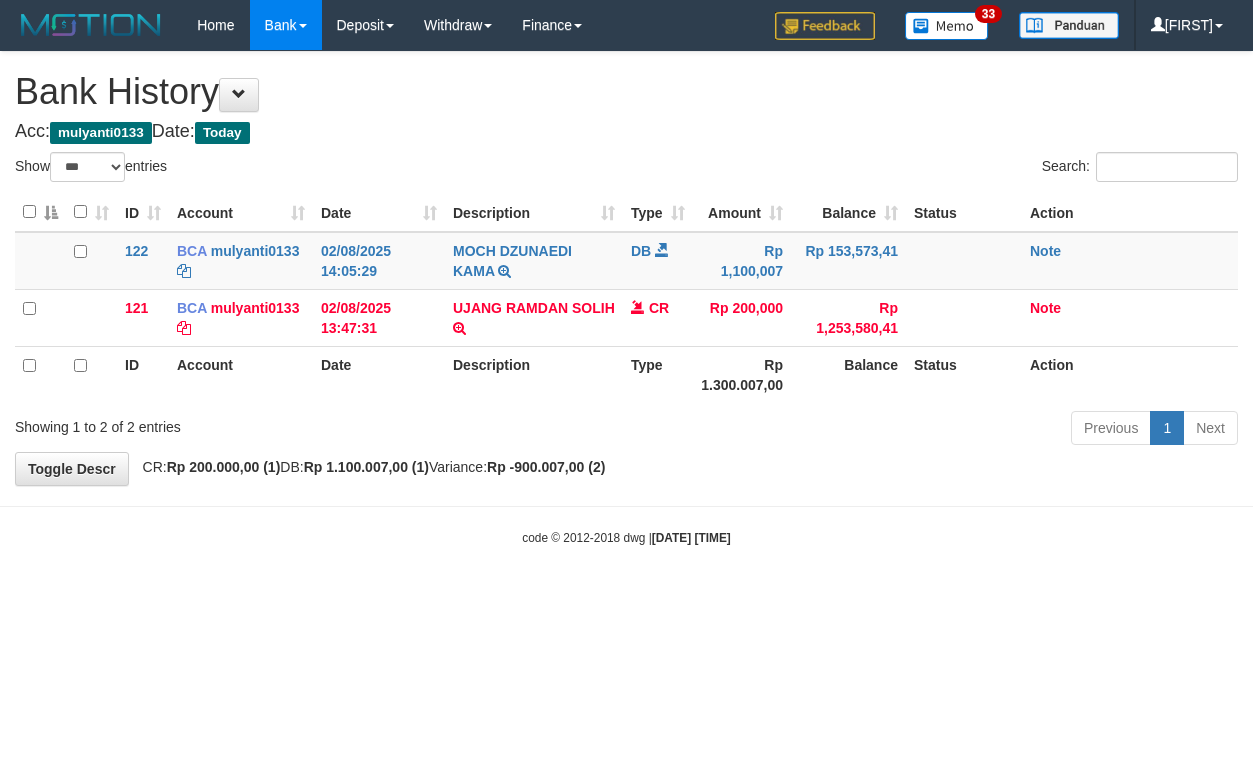 select on "***" 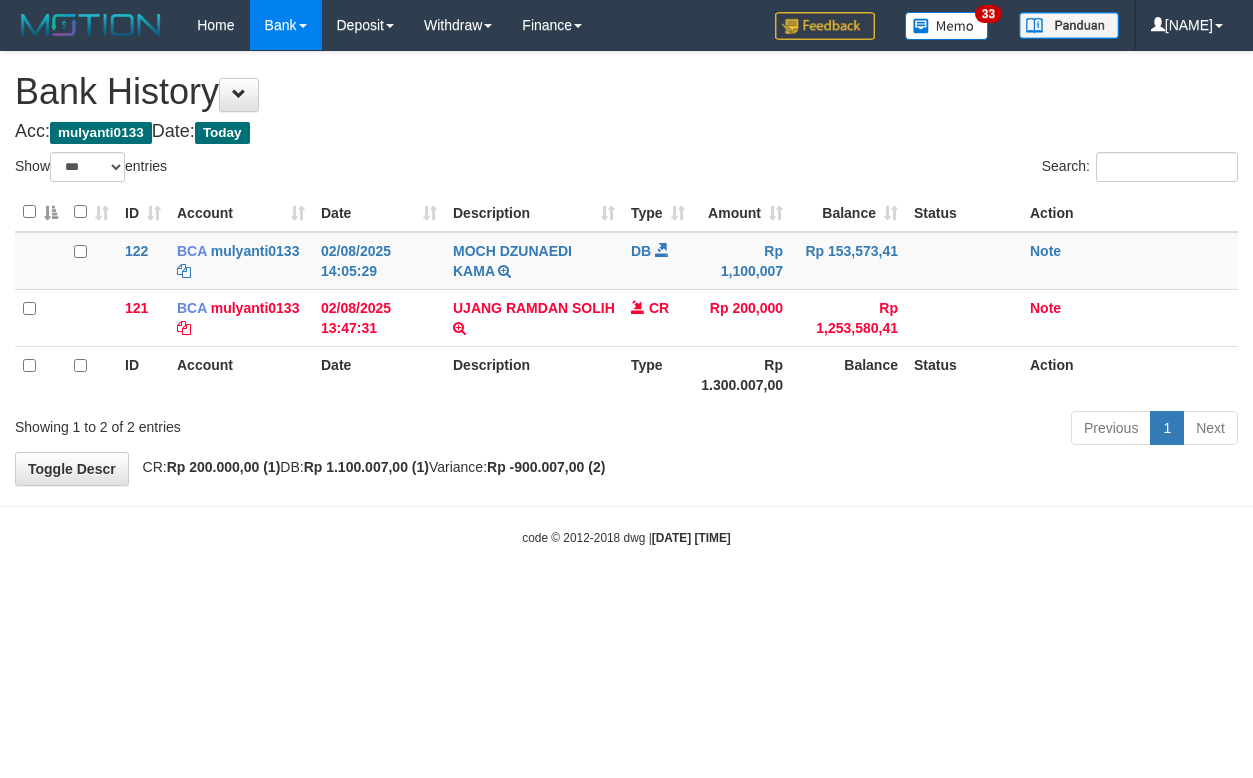 select on "***" 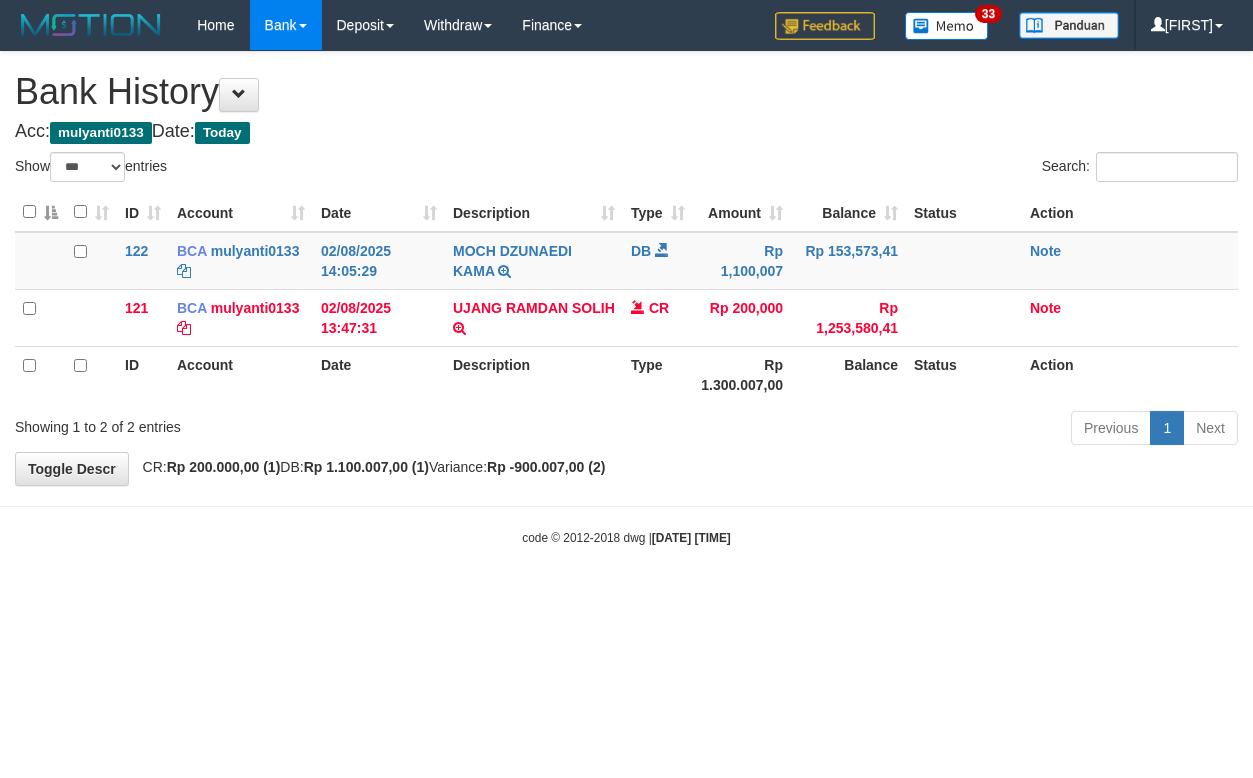 select on "***" 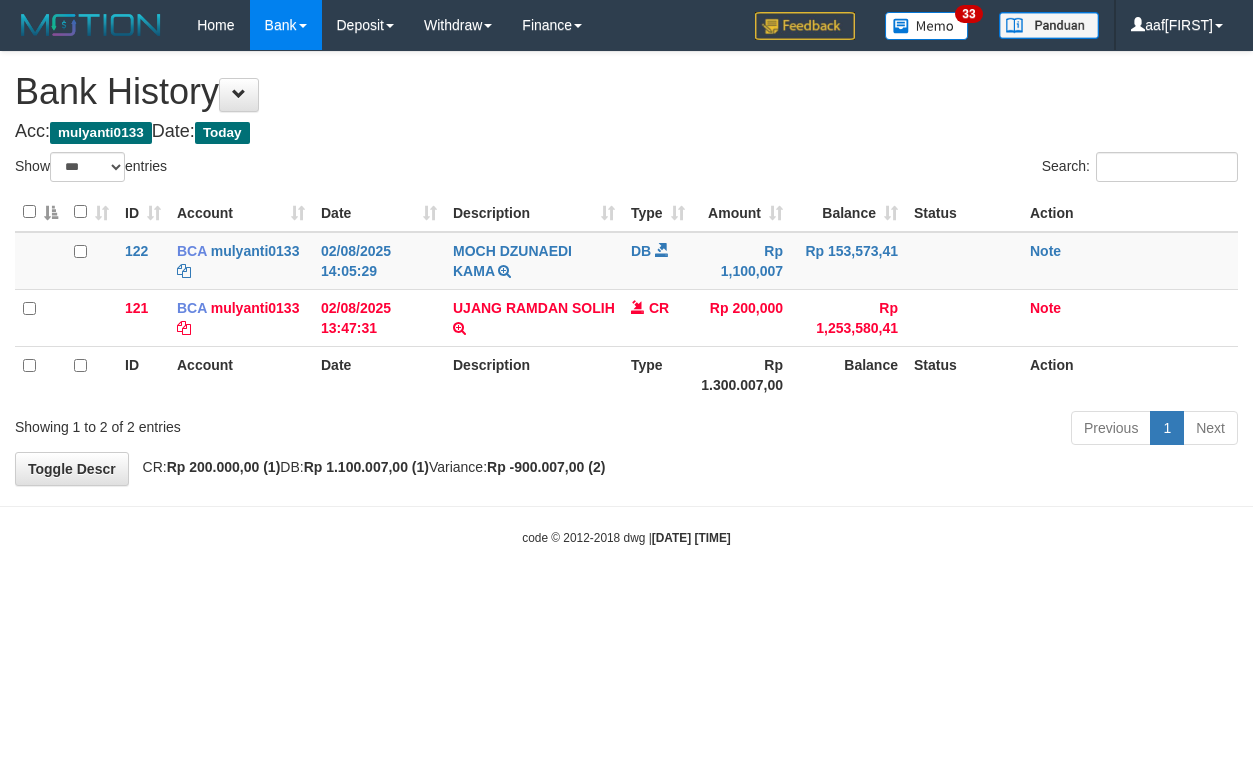 select on "***" 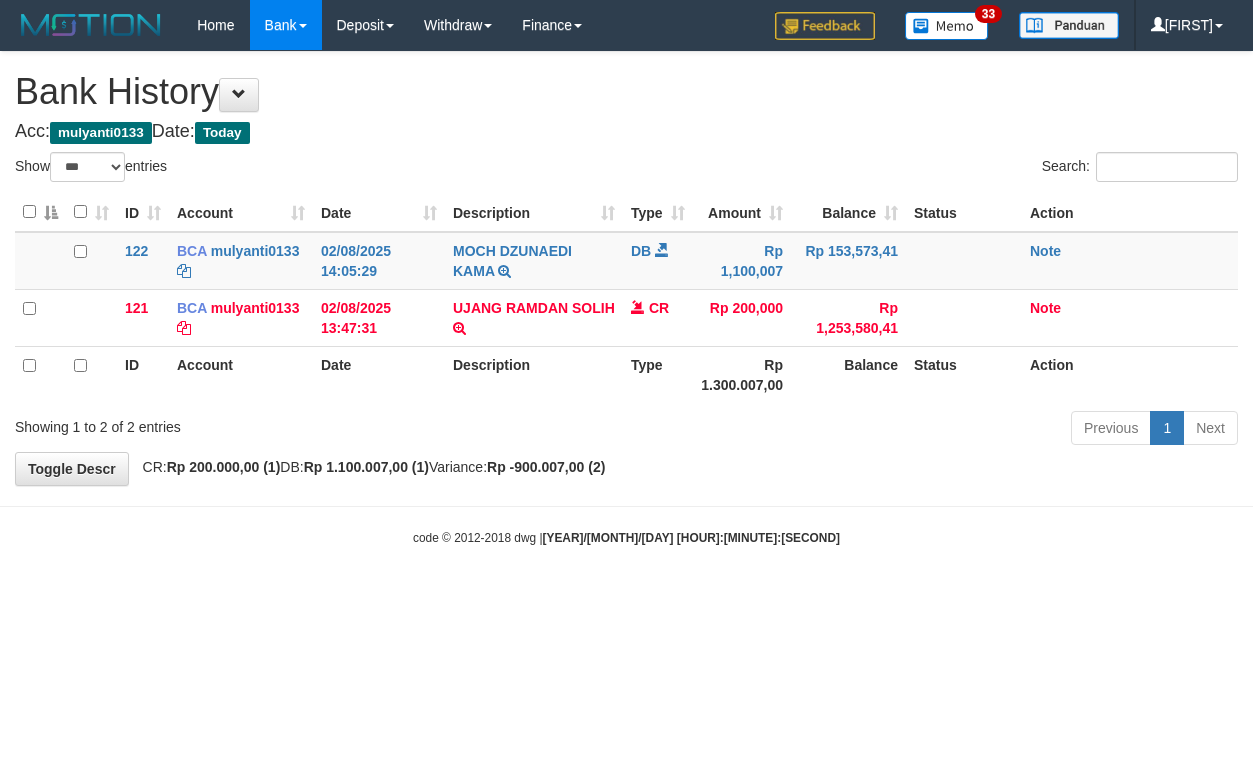 select on "***" 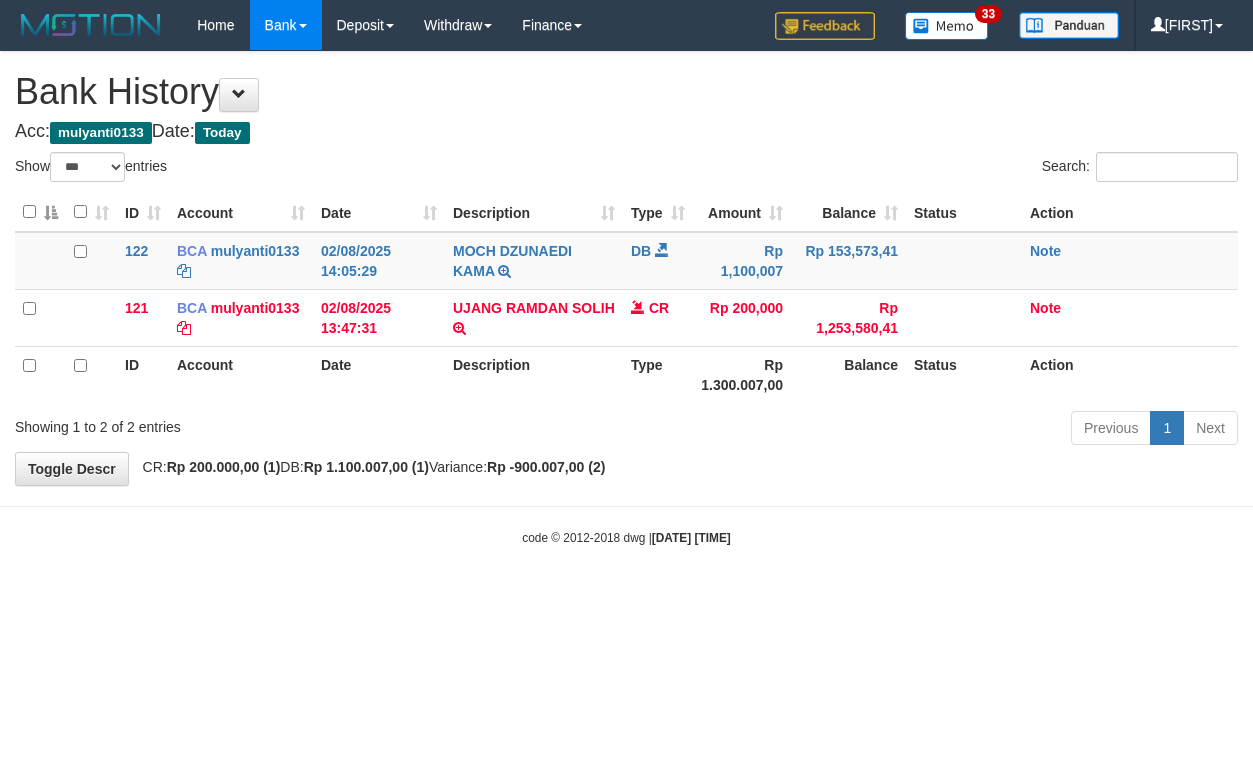 select on "***" 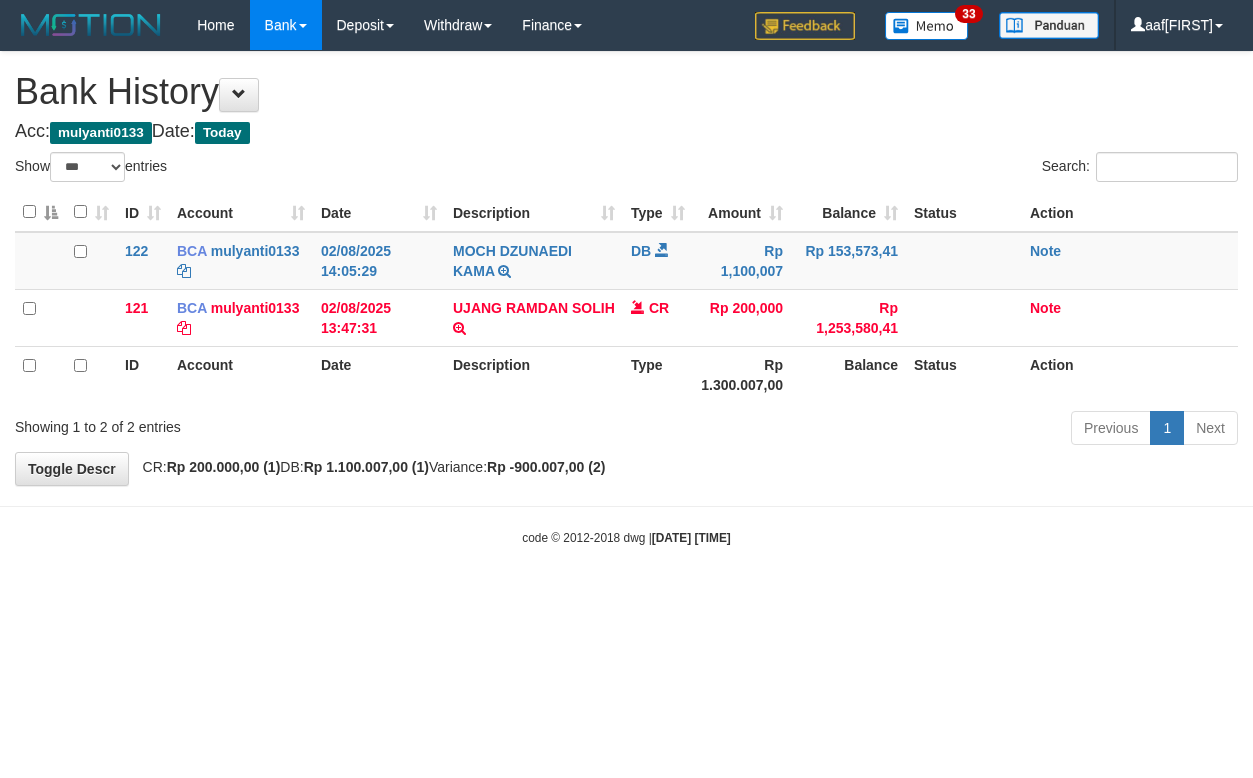 select on "***" 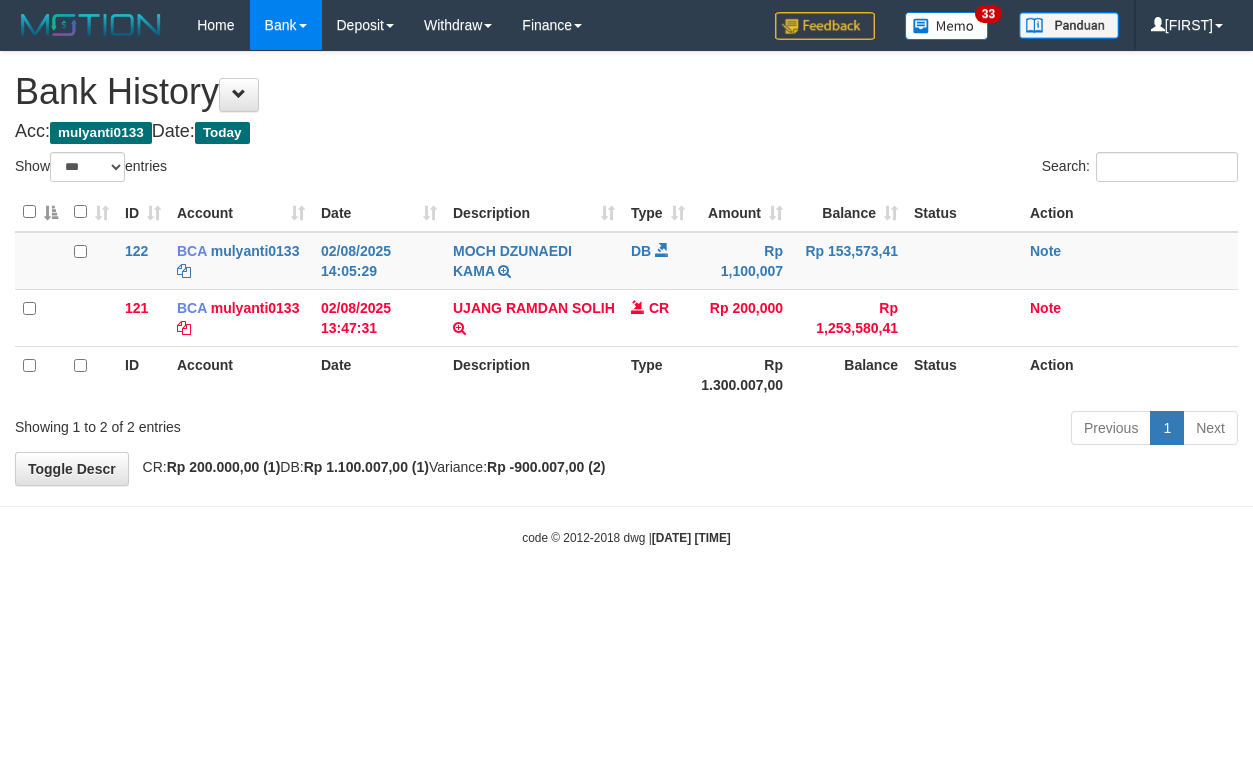 select on "***" 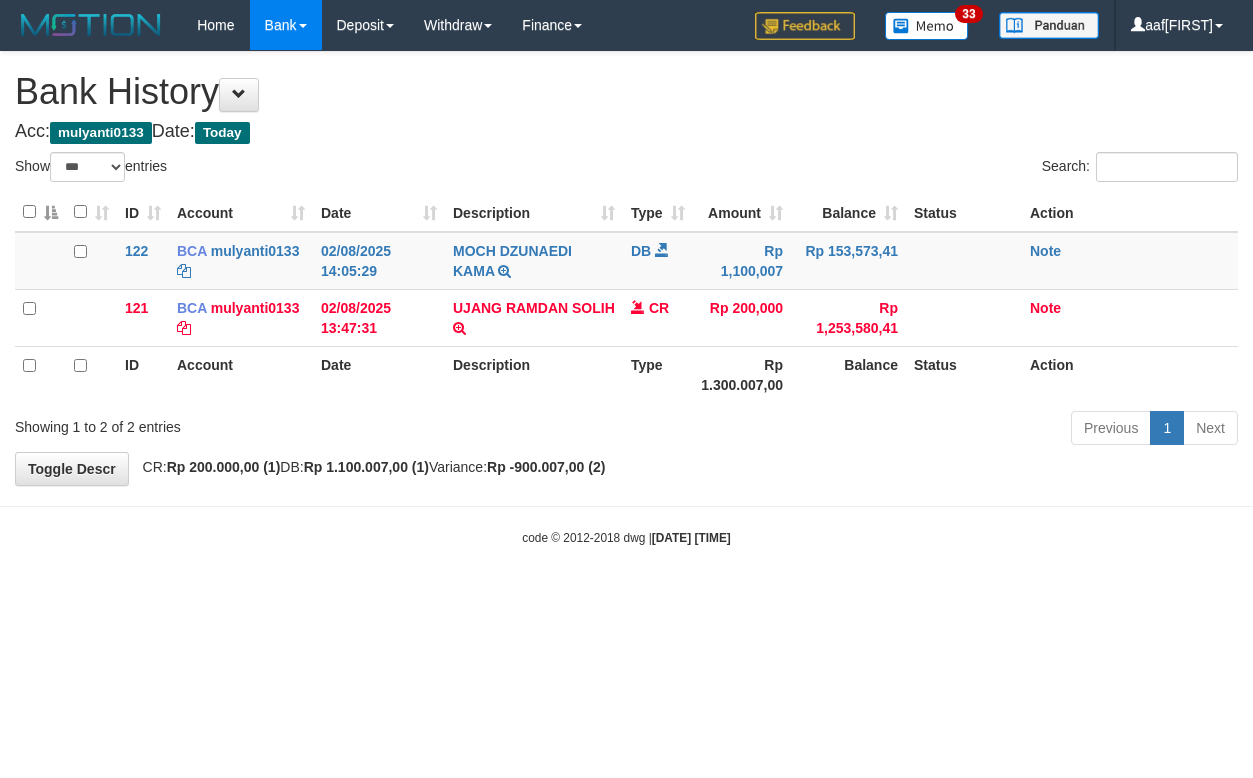 select on "***" 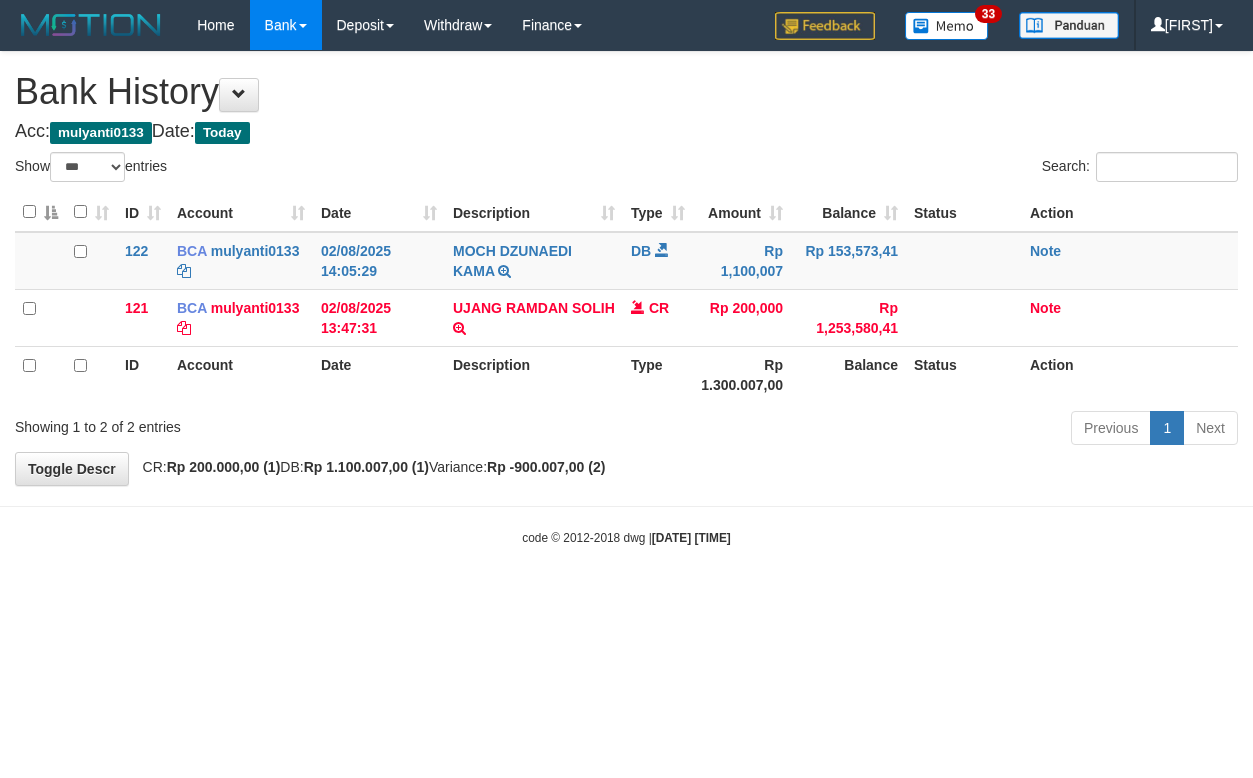 select on "***" 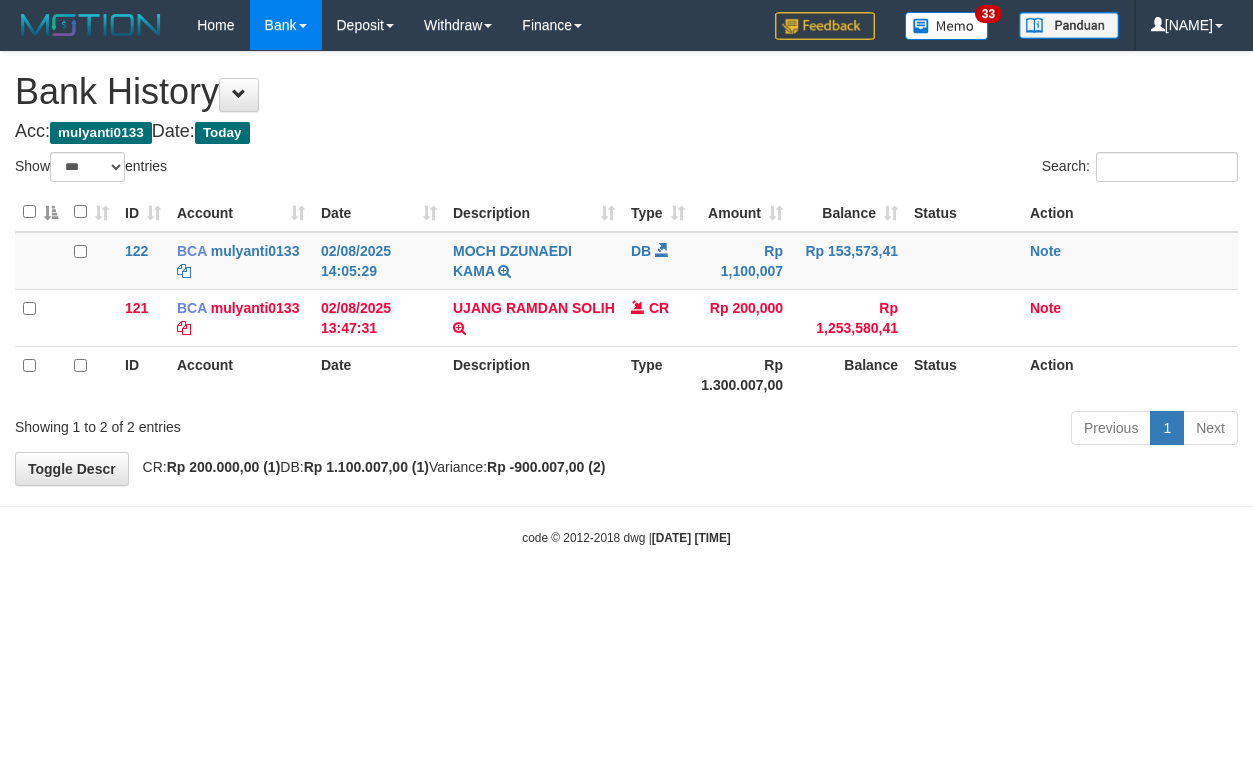select on "***" 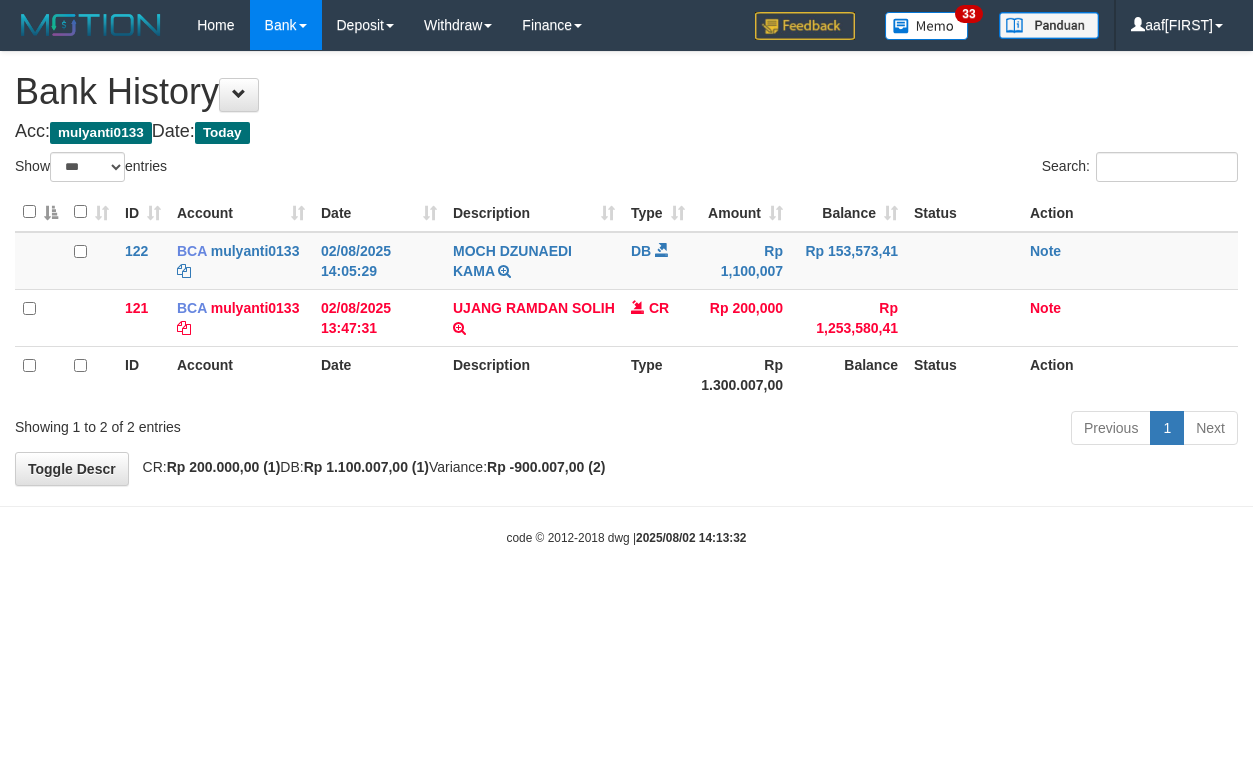 select on "***" 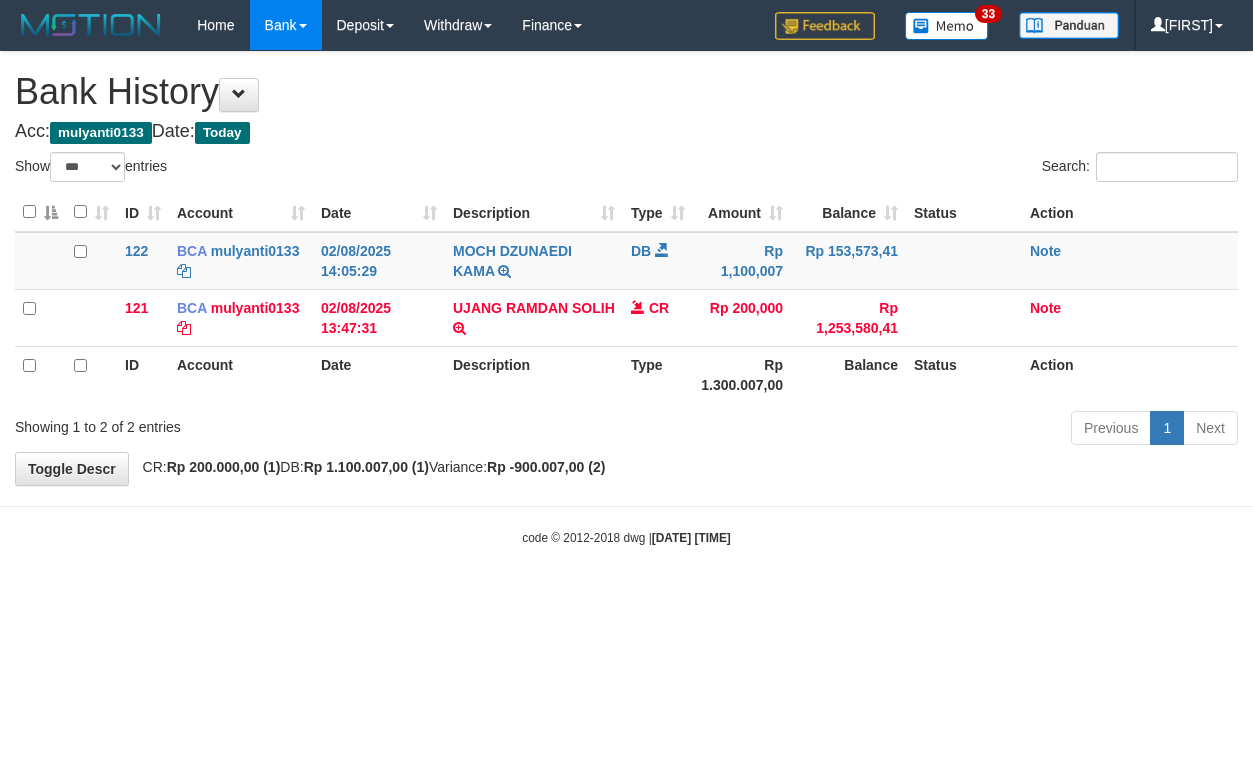 select on "***" 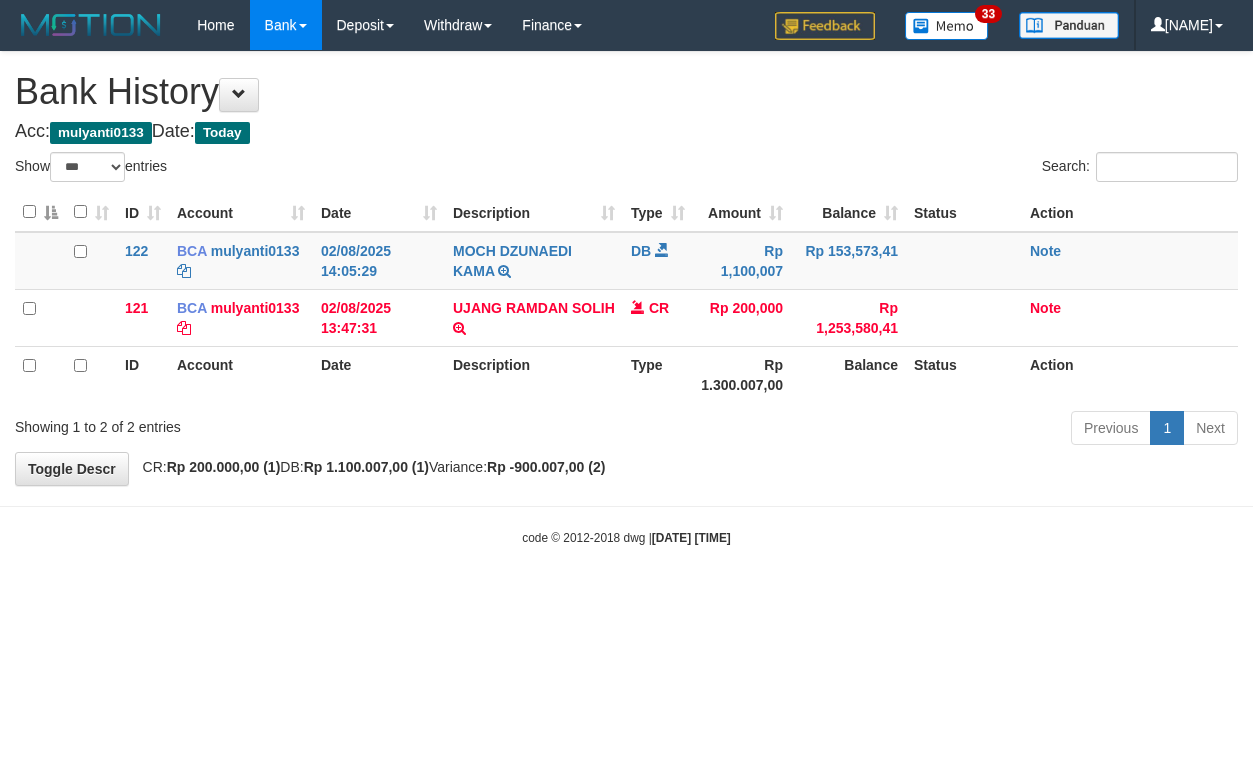 select on "***" 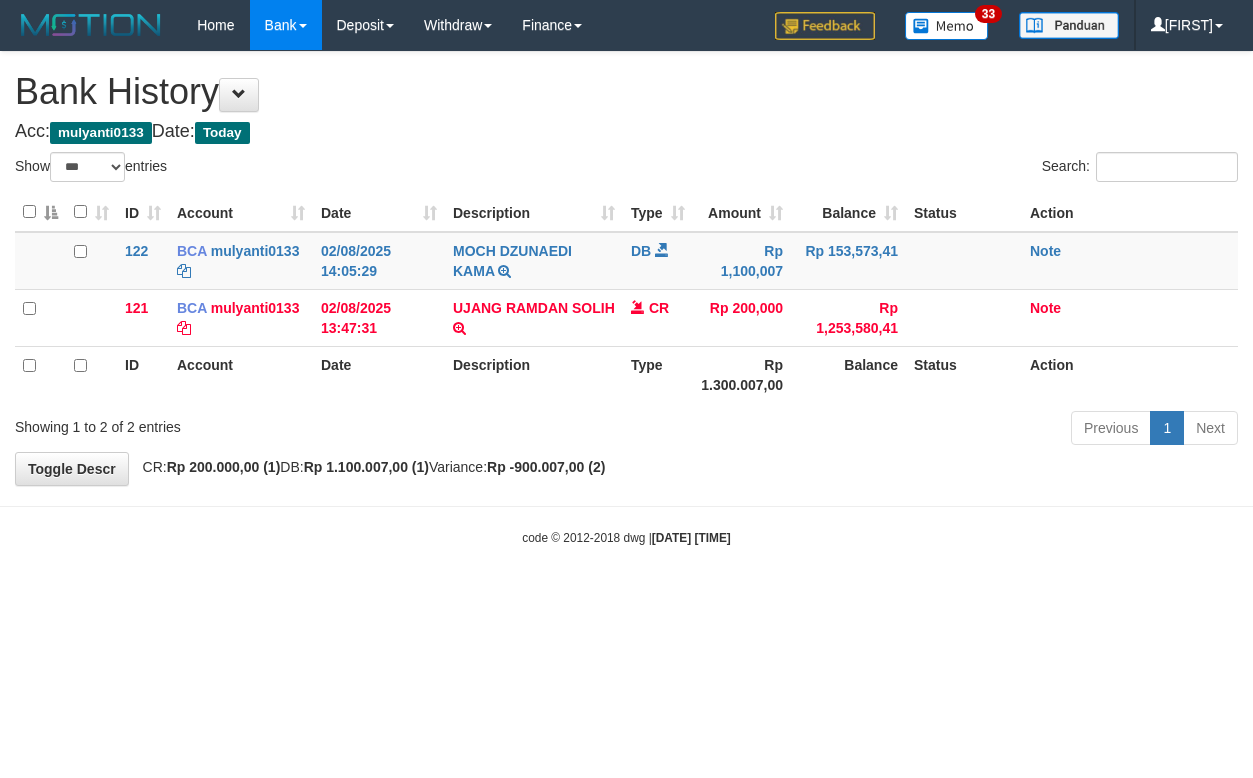 select on "***" 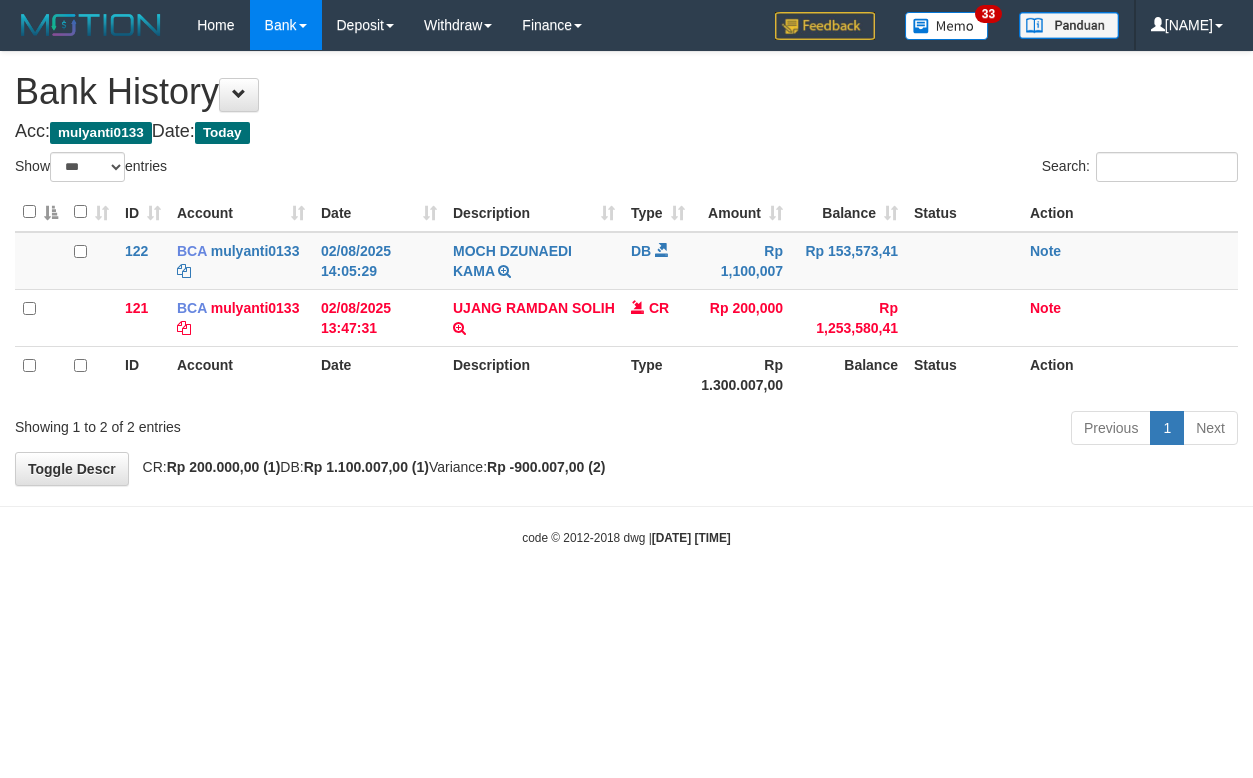 select on "***" 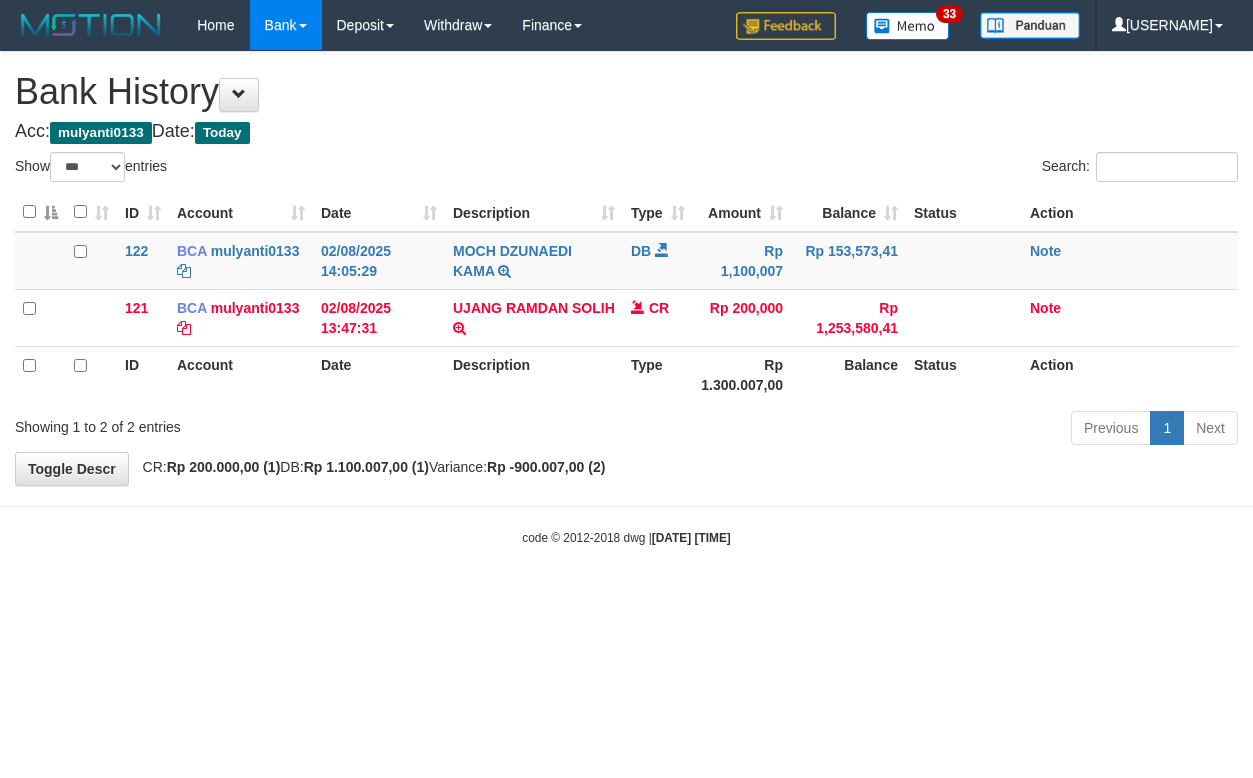 select on "***" 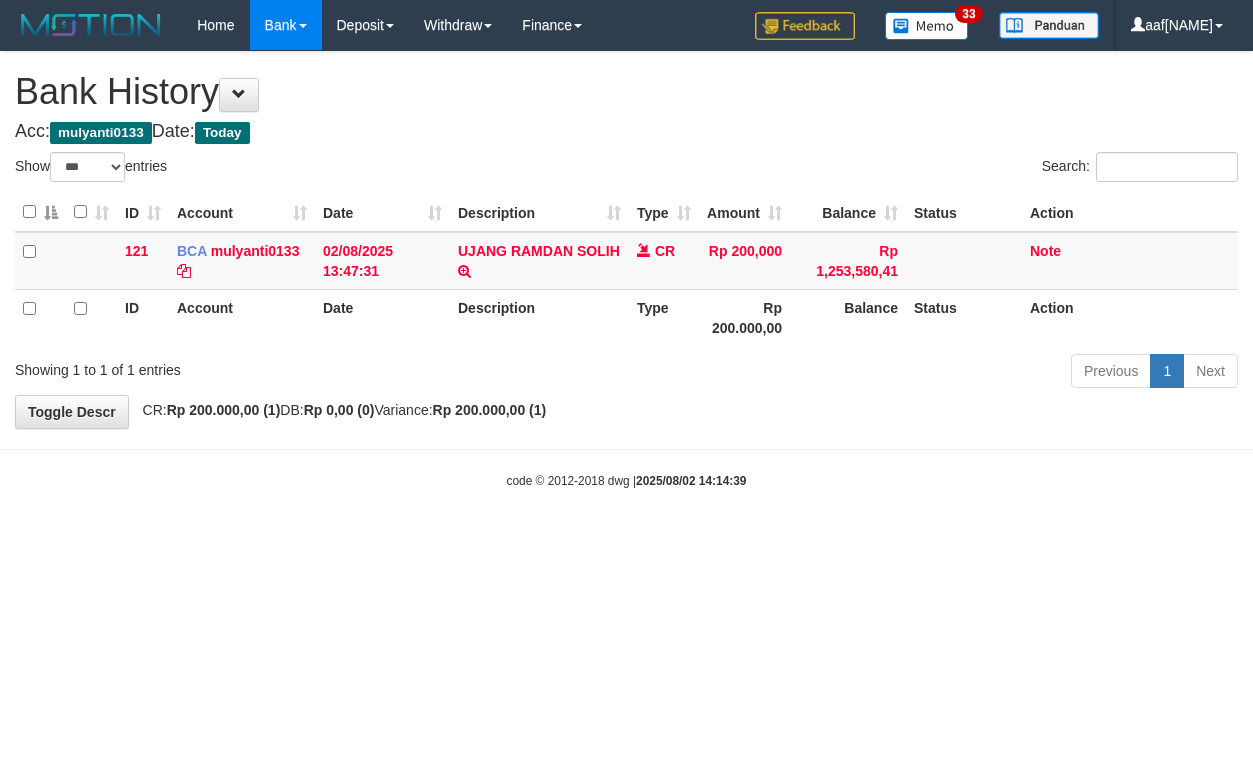 select on "***" 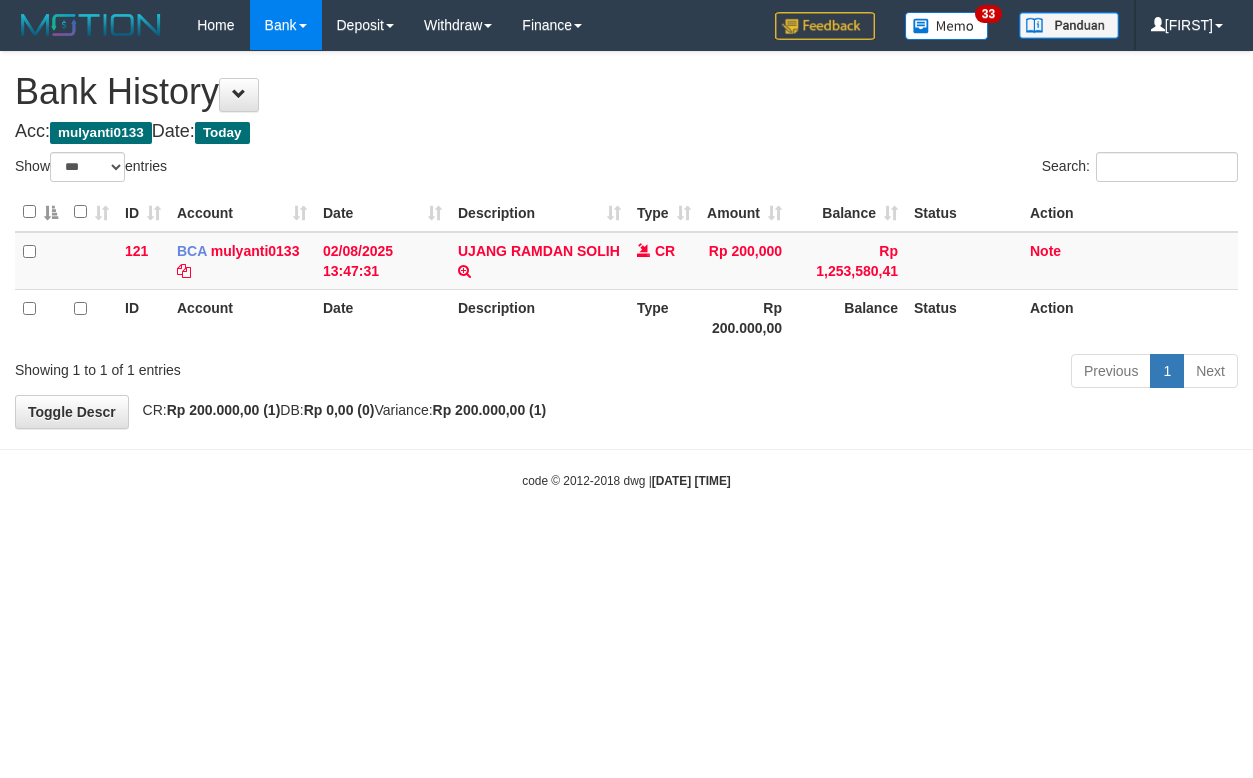 select on "***" 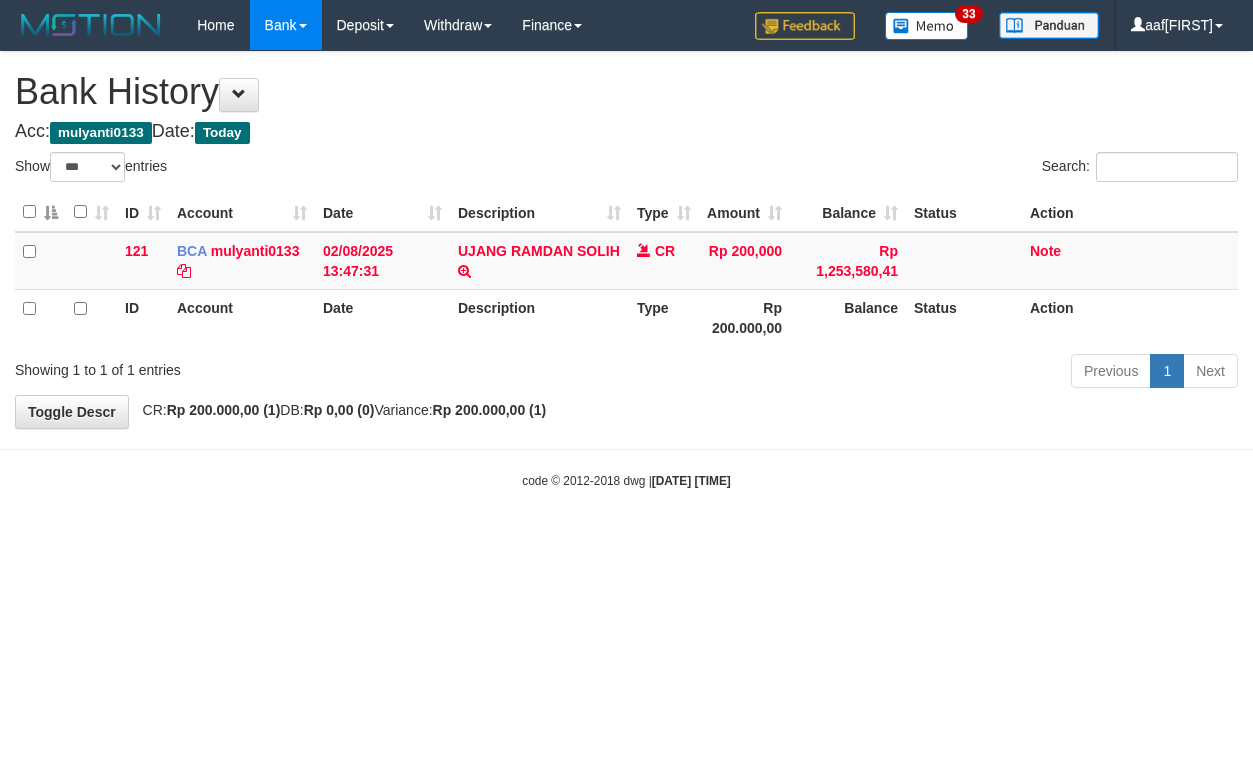 select on "***" 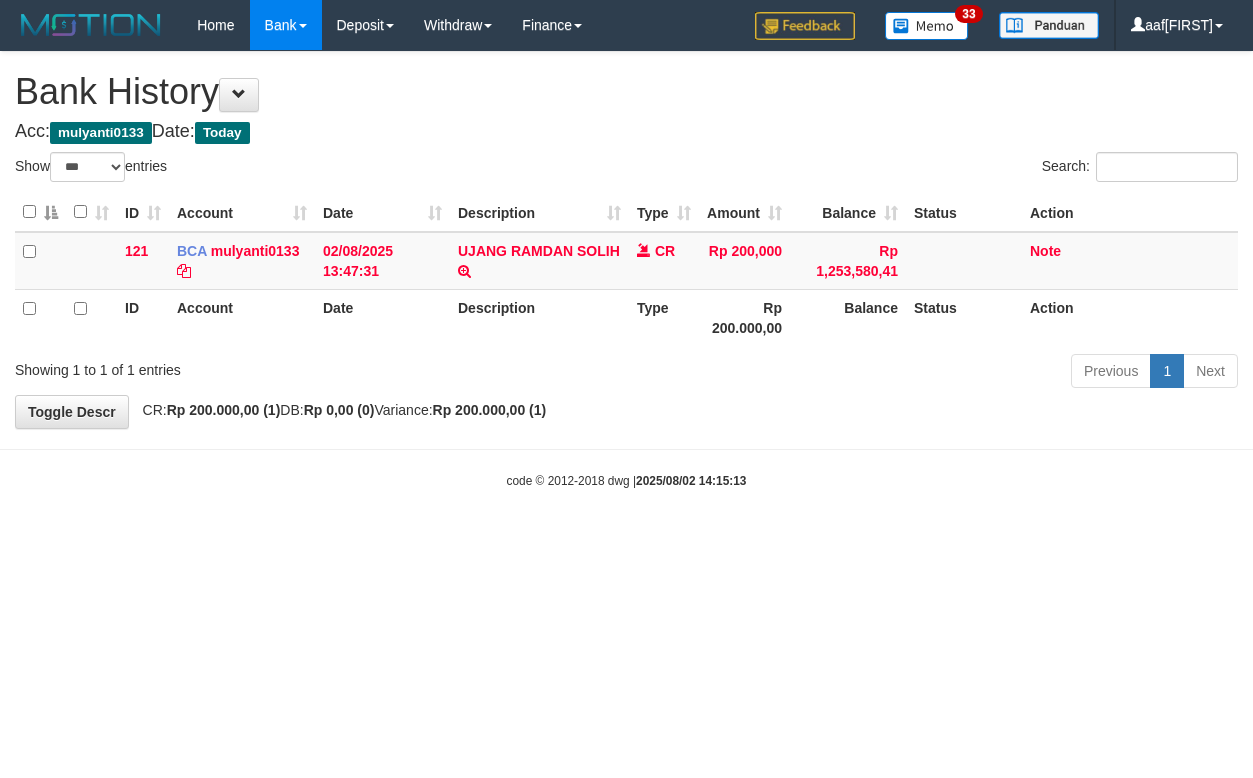 select on "***" 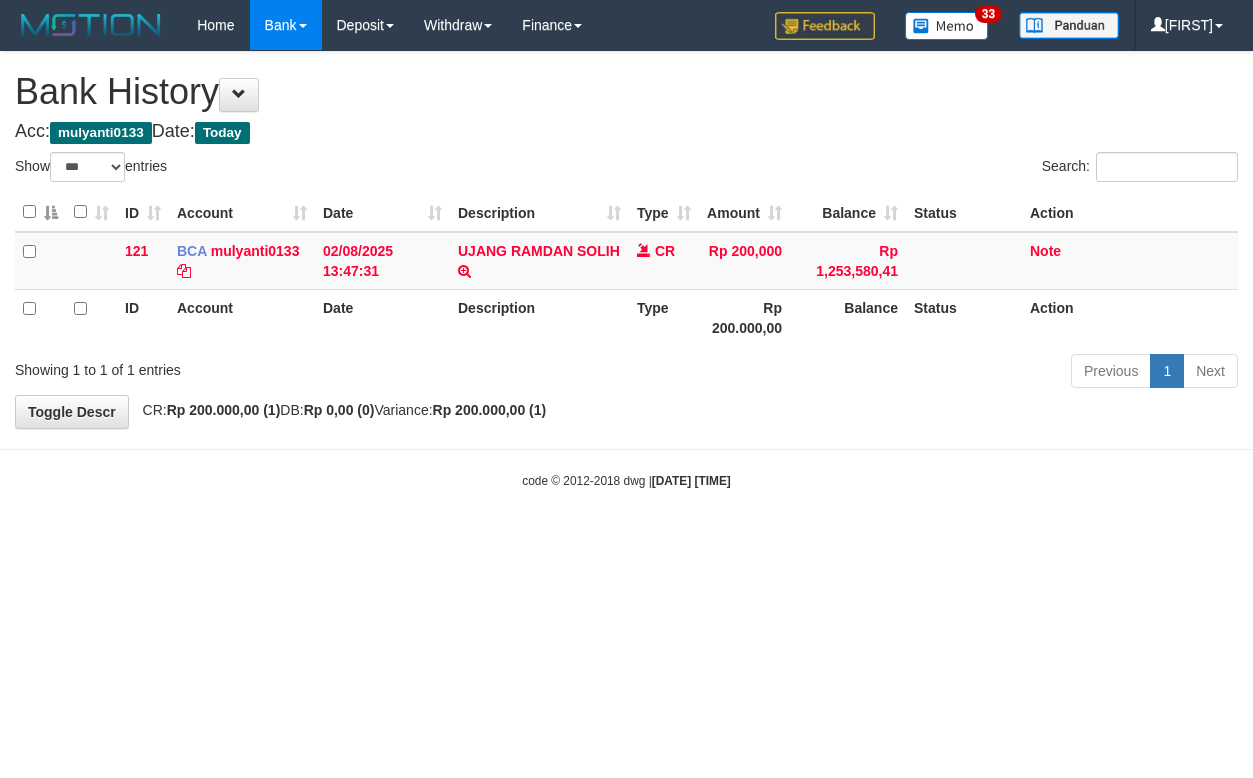select on "***" 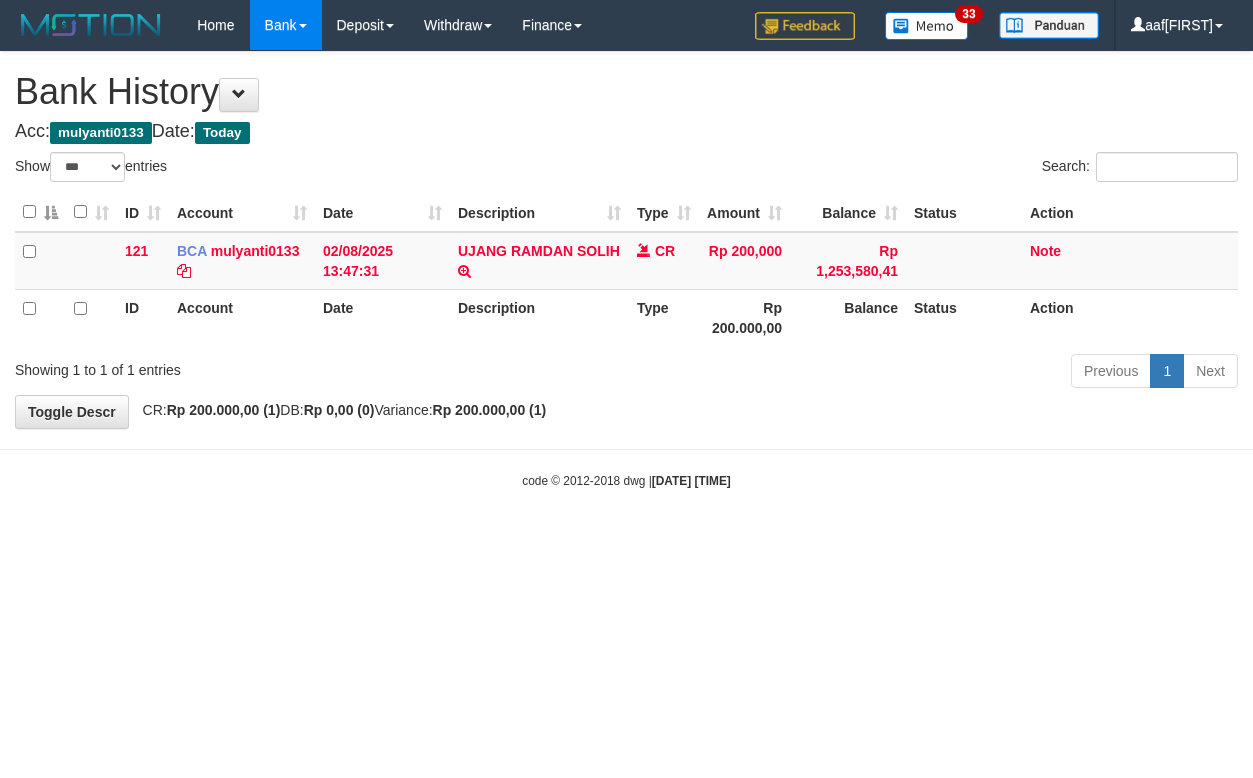 select on "***" 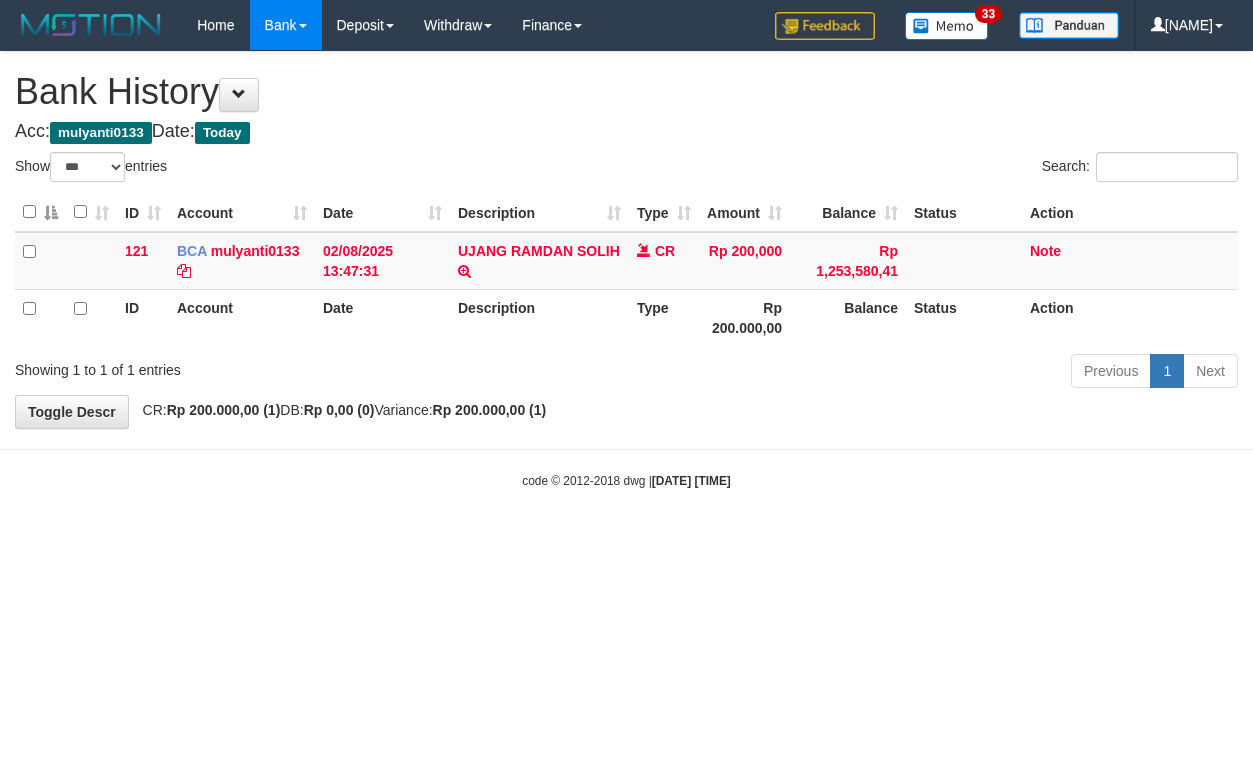 select on "***" 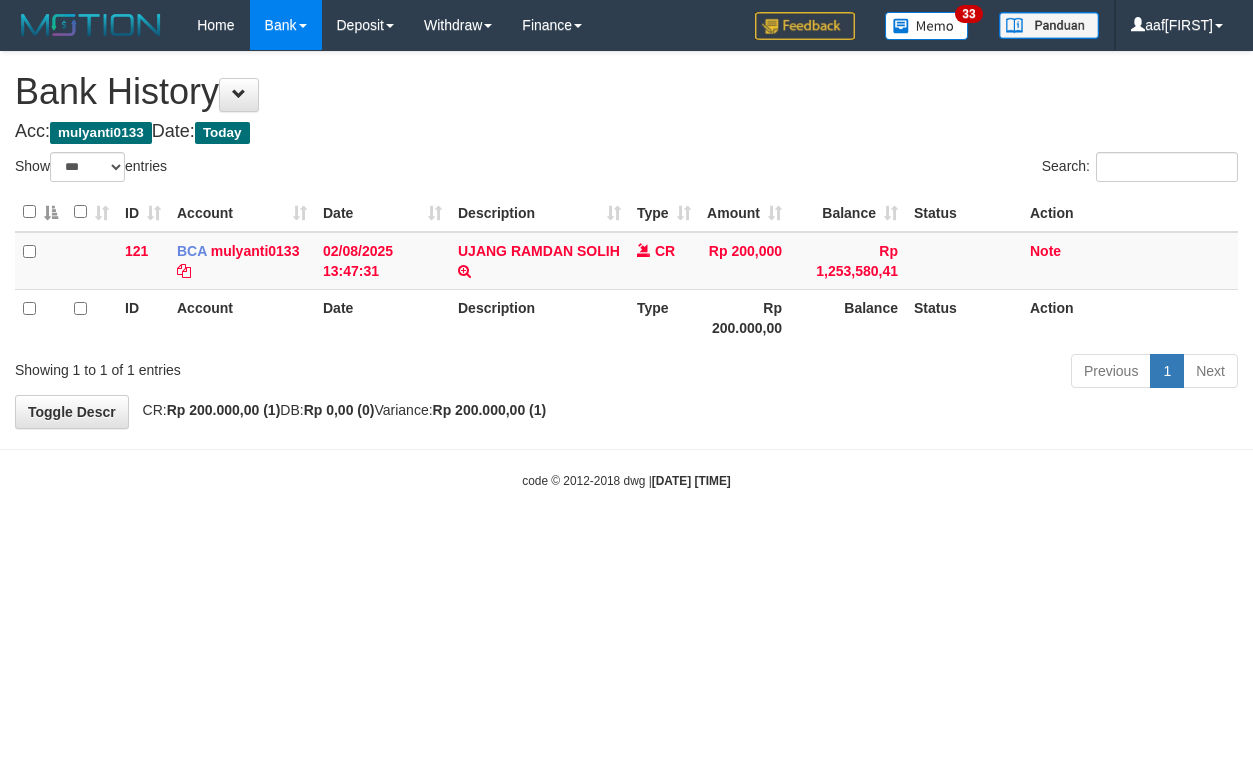 select on "***" 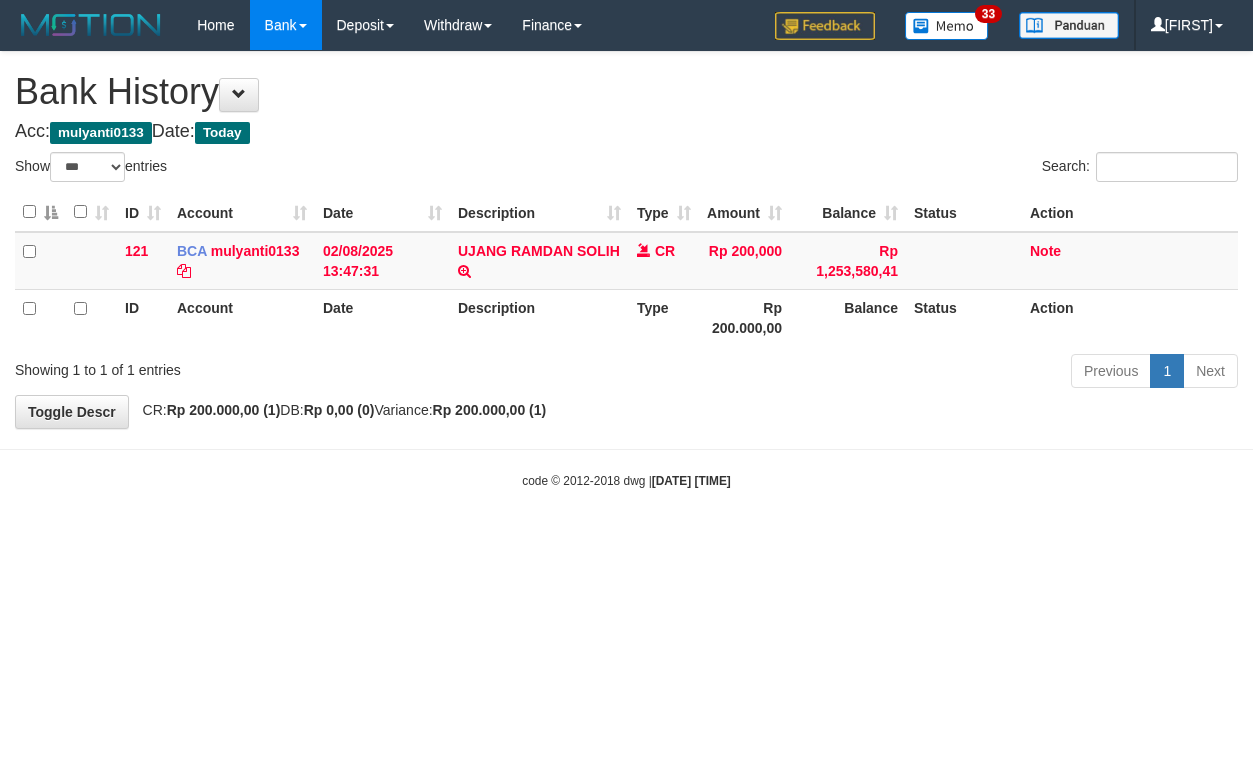 select on "***" 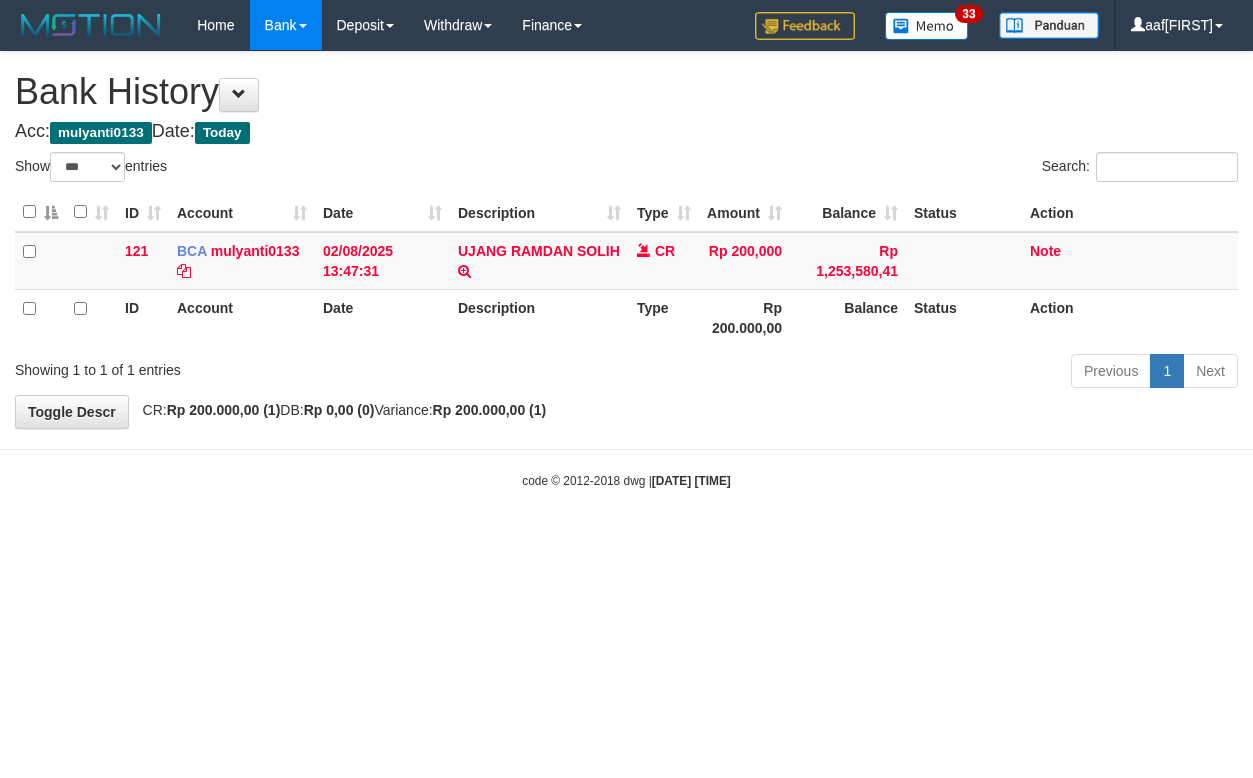 select on "***" 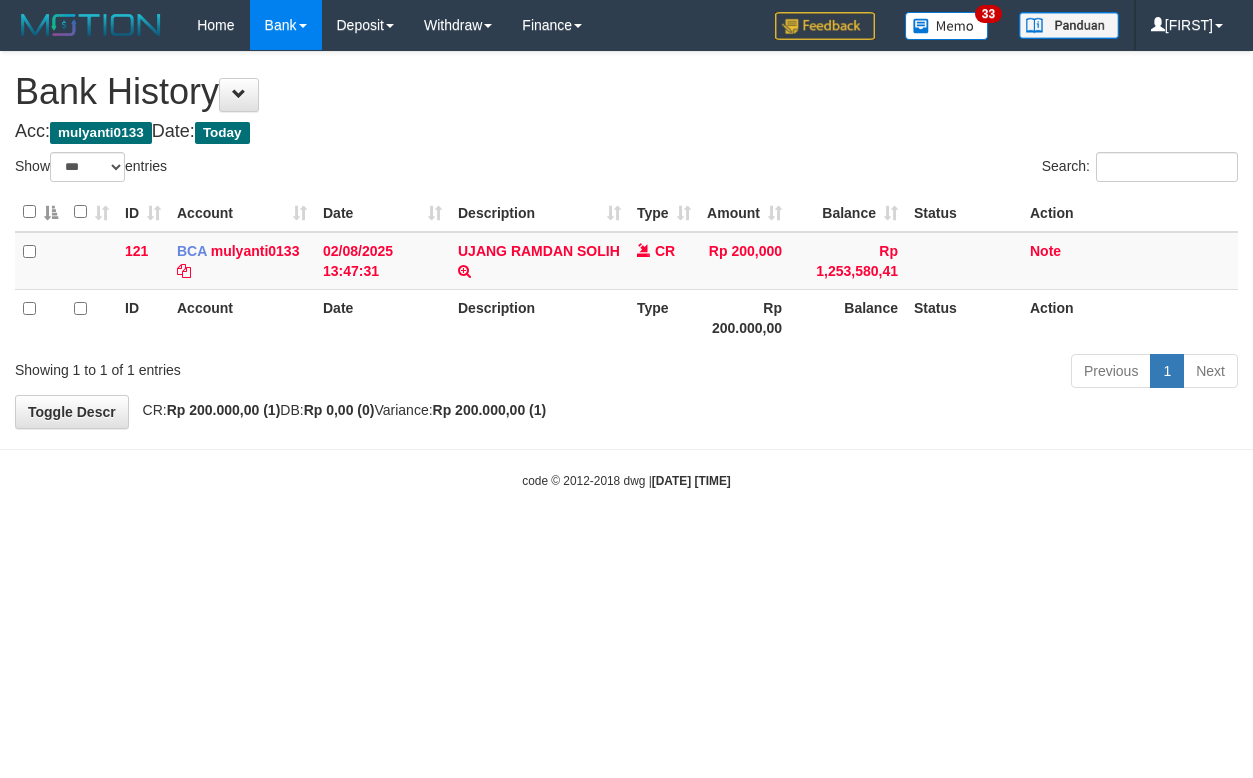select on "***" 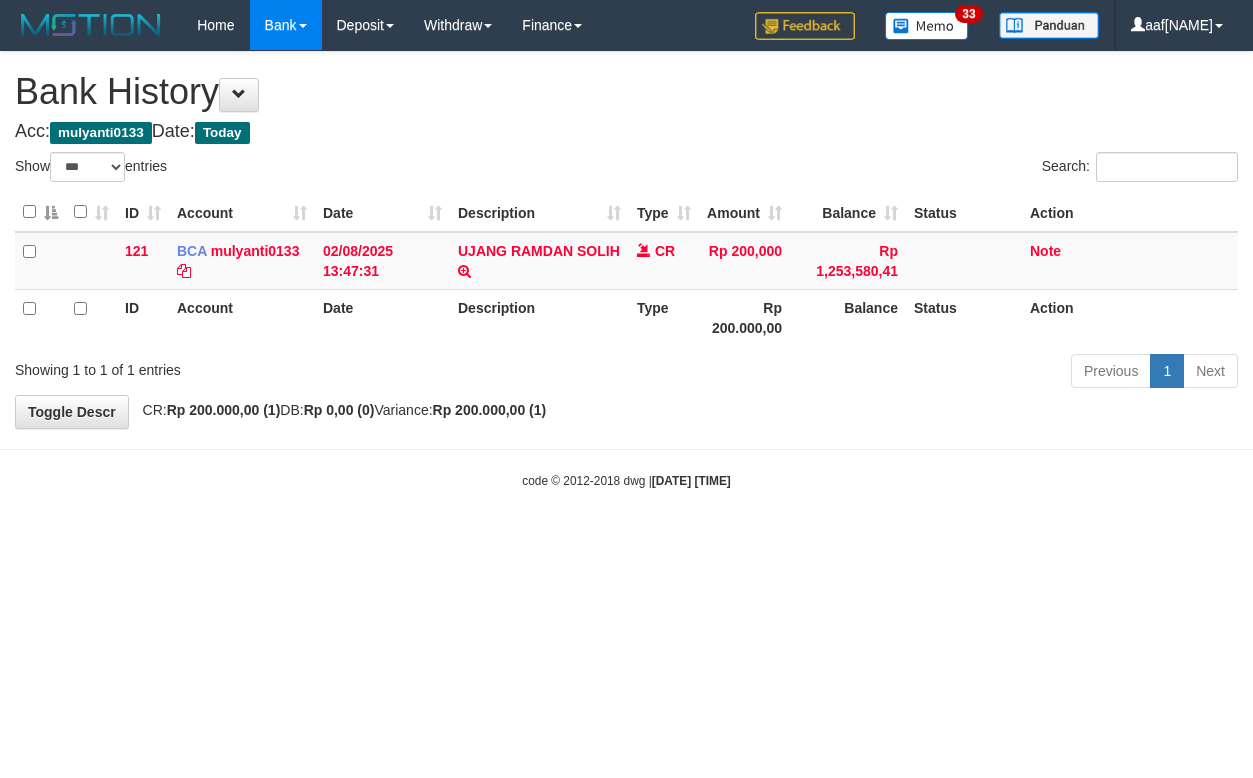 select on "***" 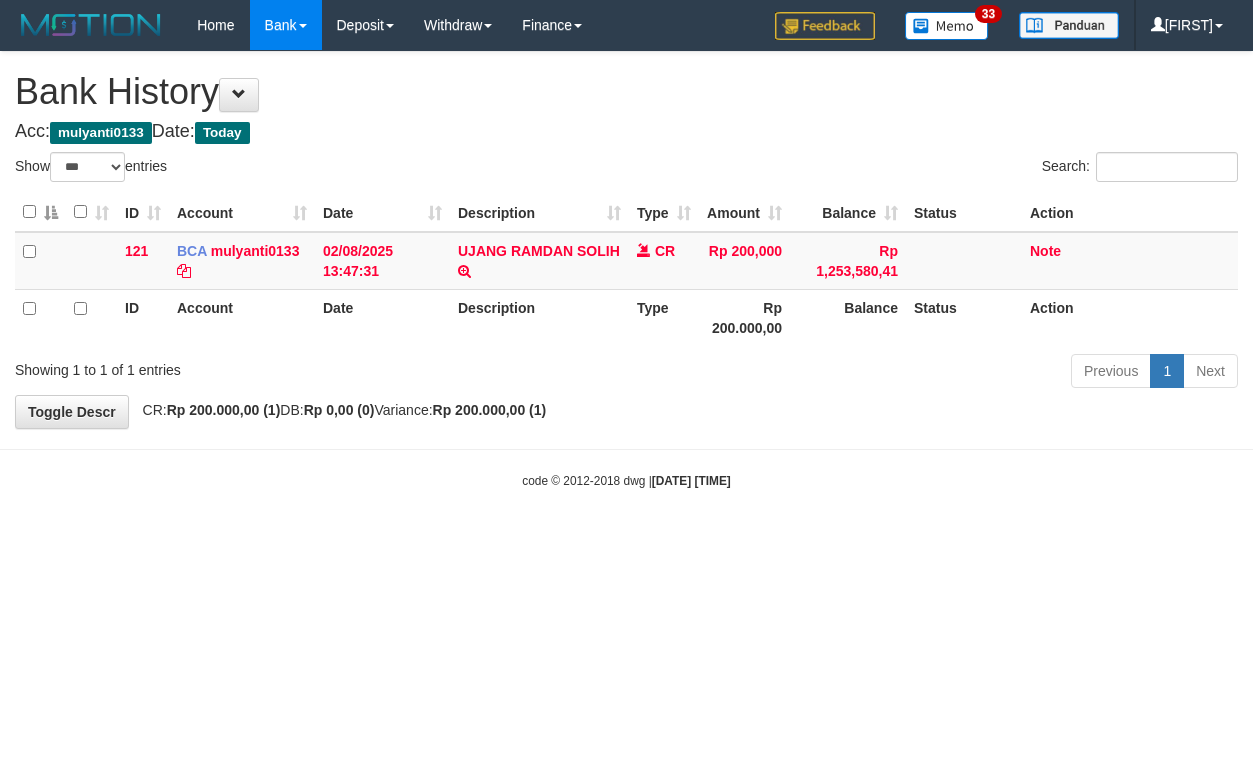 select on "***" 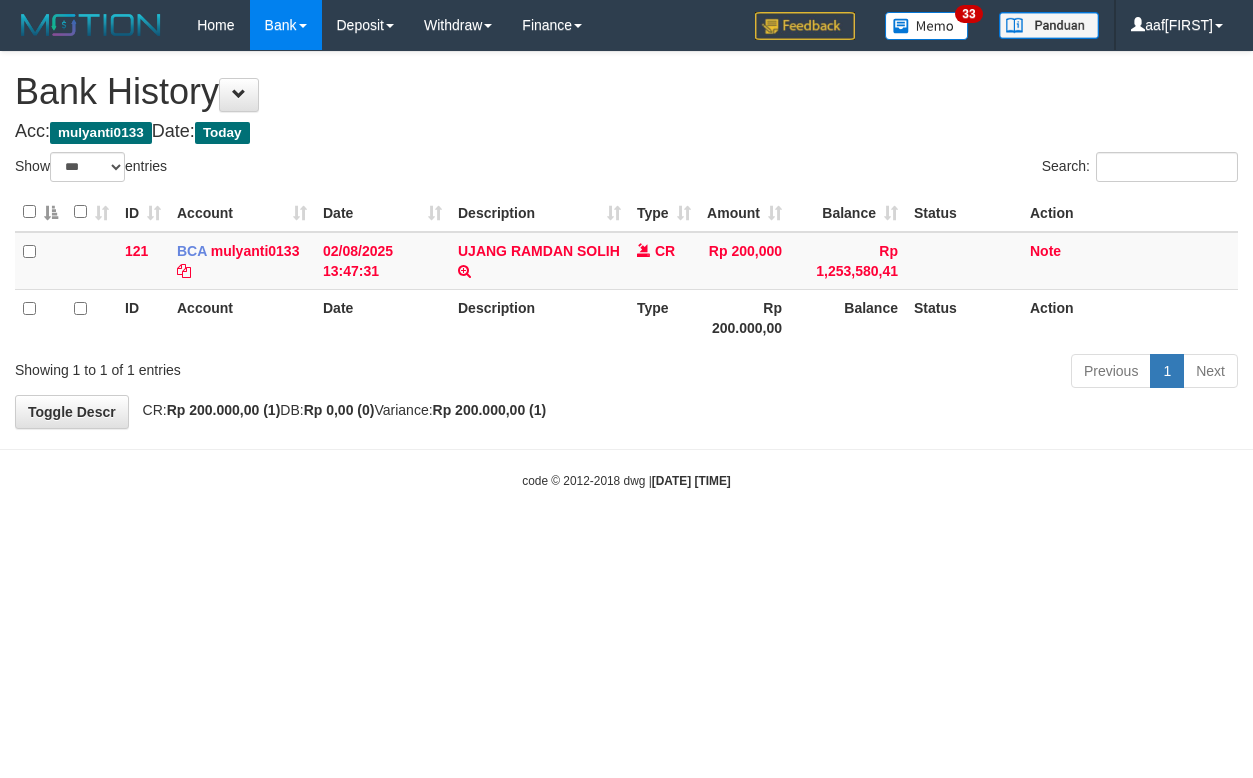 select on "***" 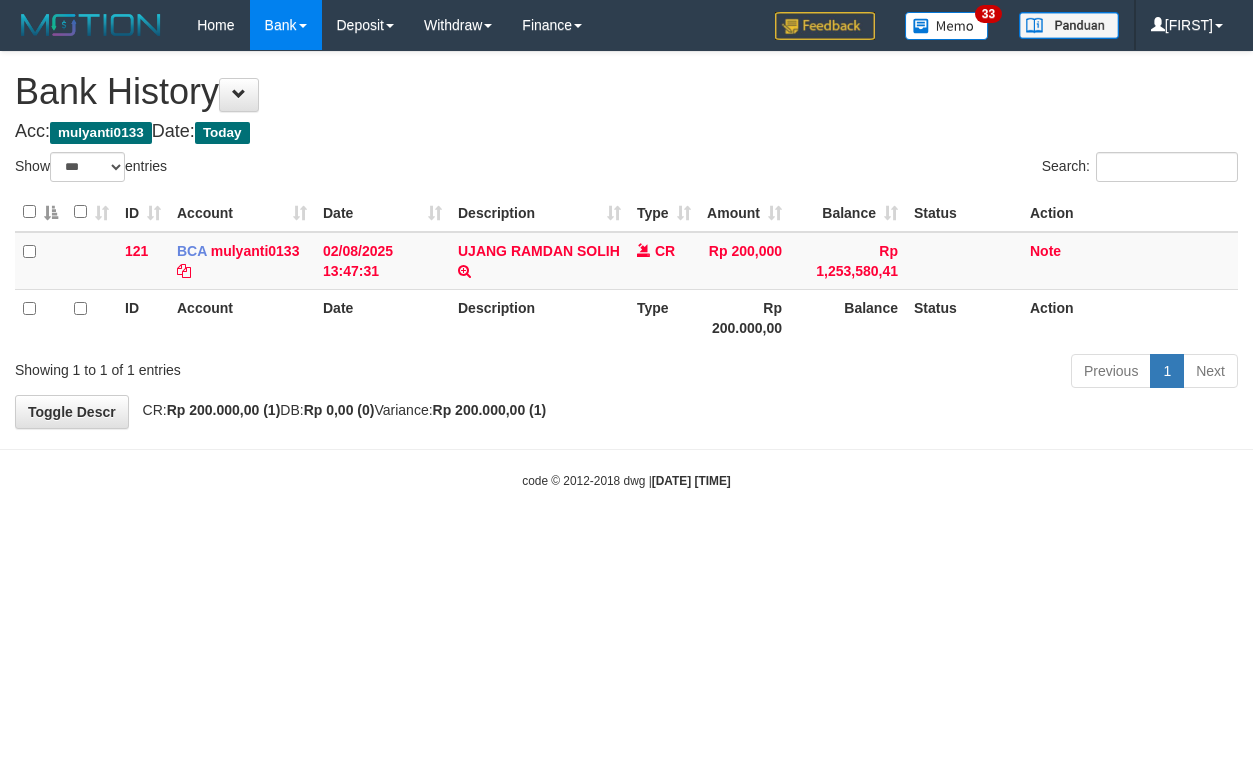 select on "***" 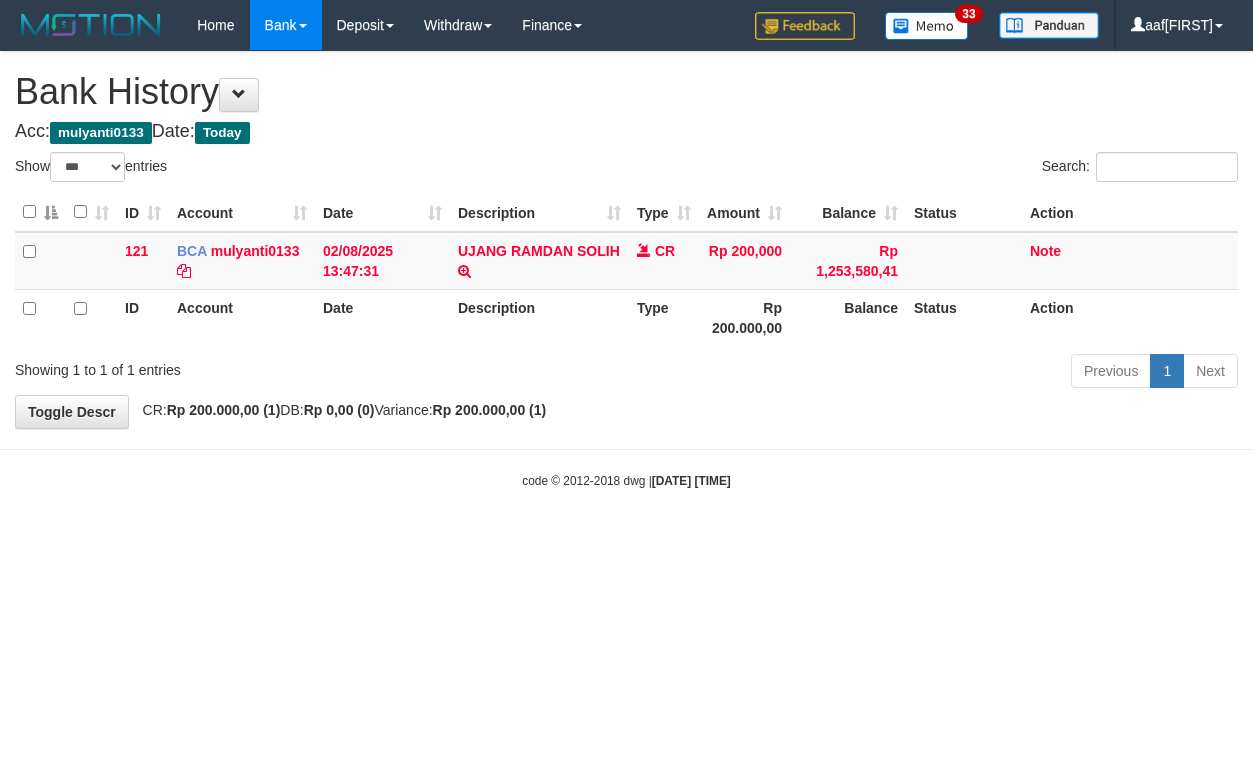 select on "***" 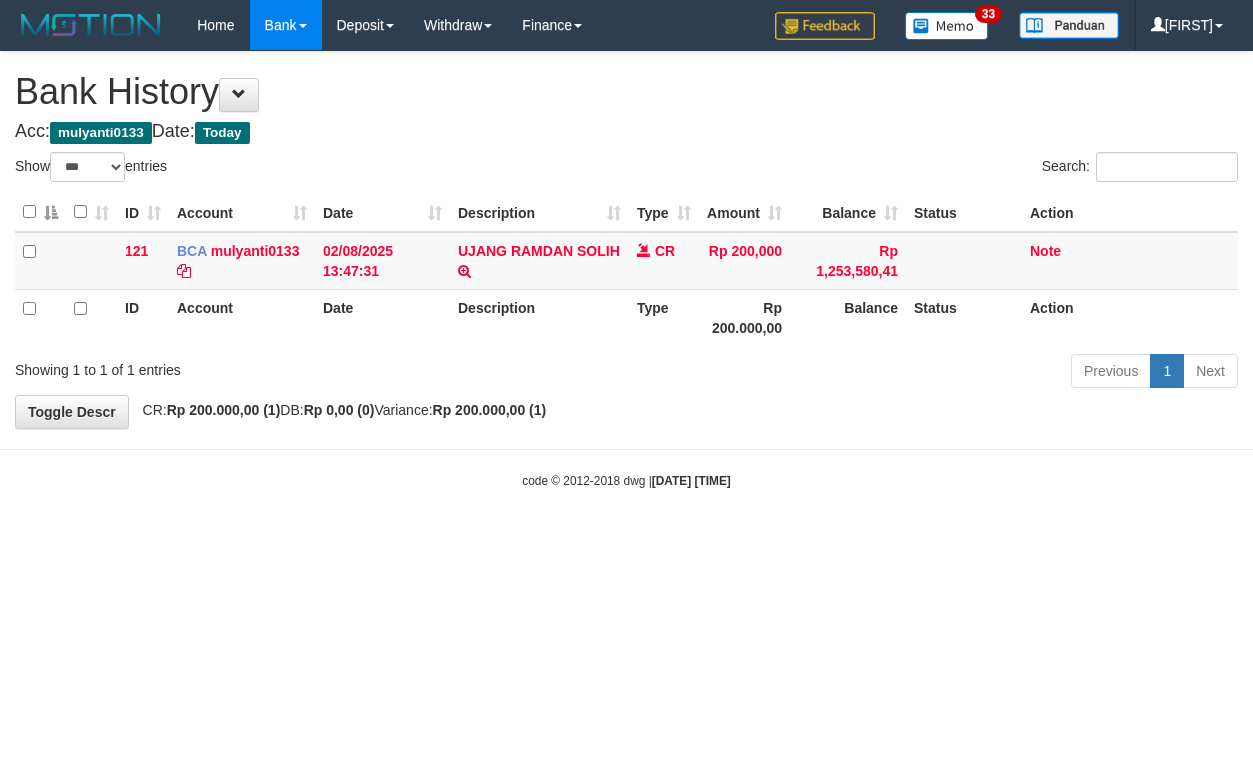 select on "***" 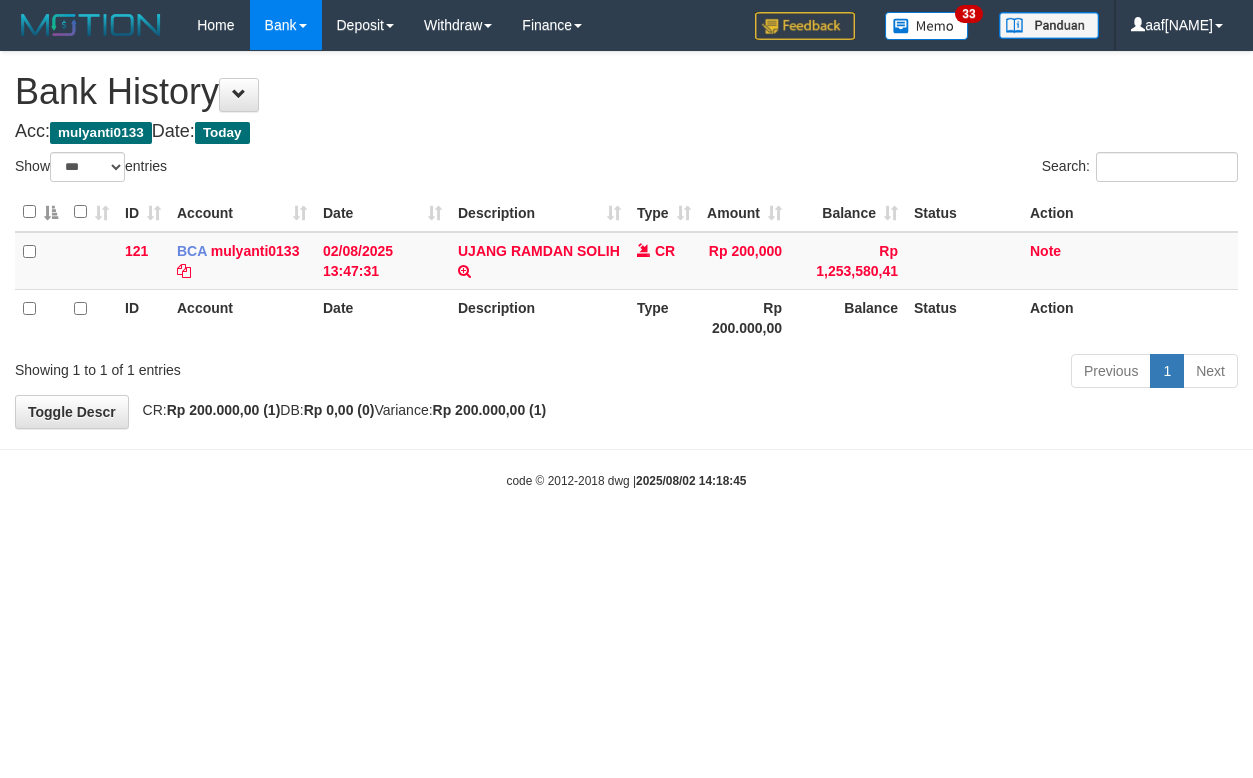 select on "***" 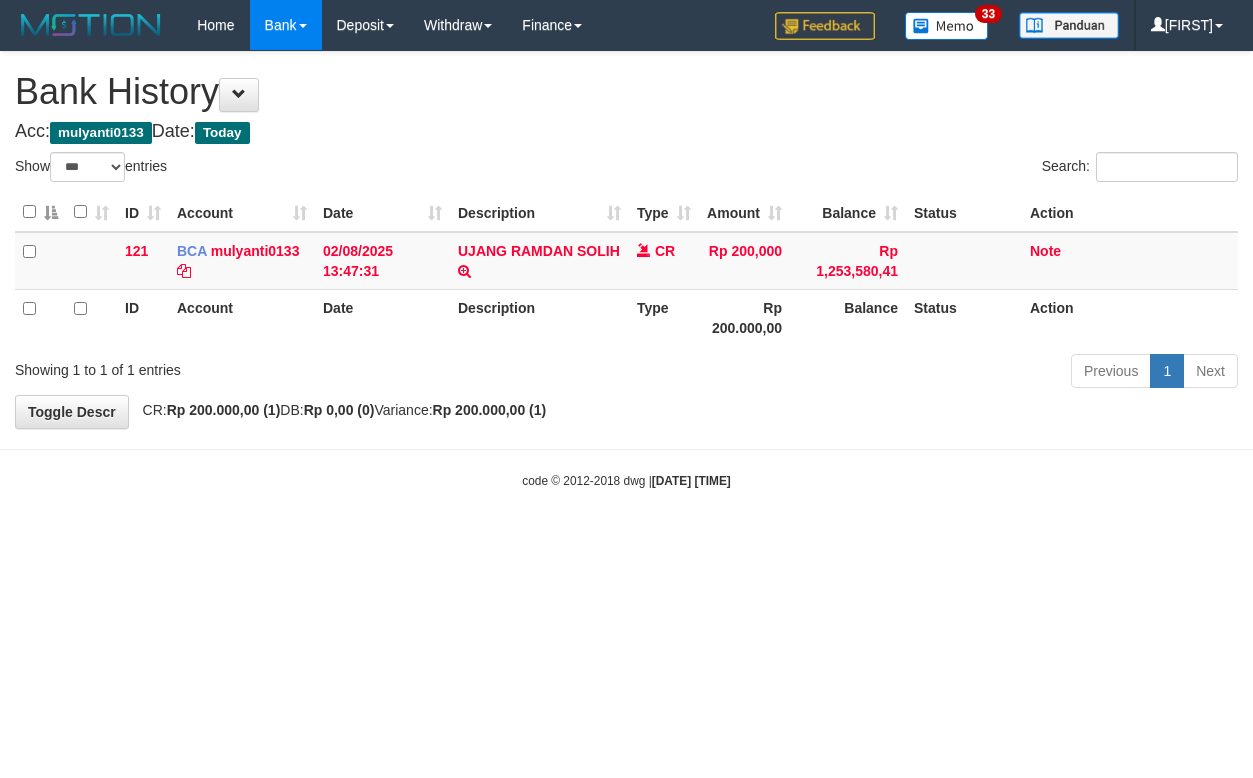 select on "***" 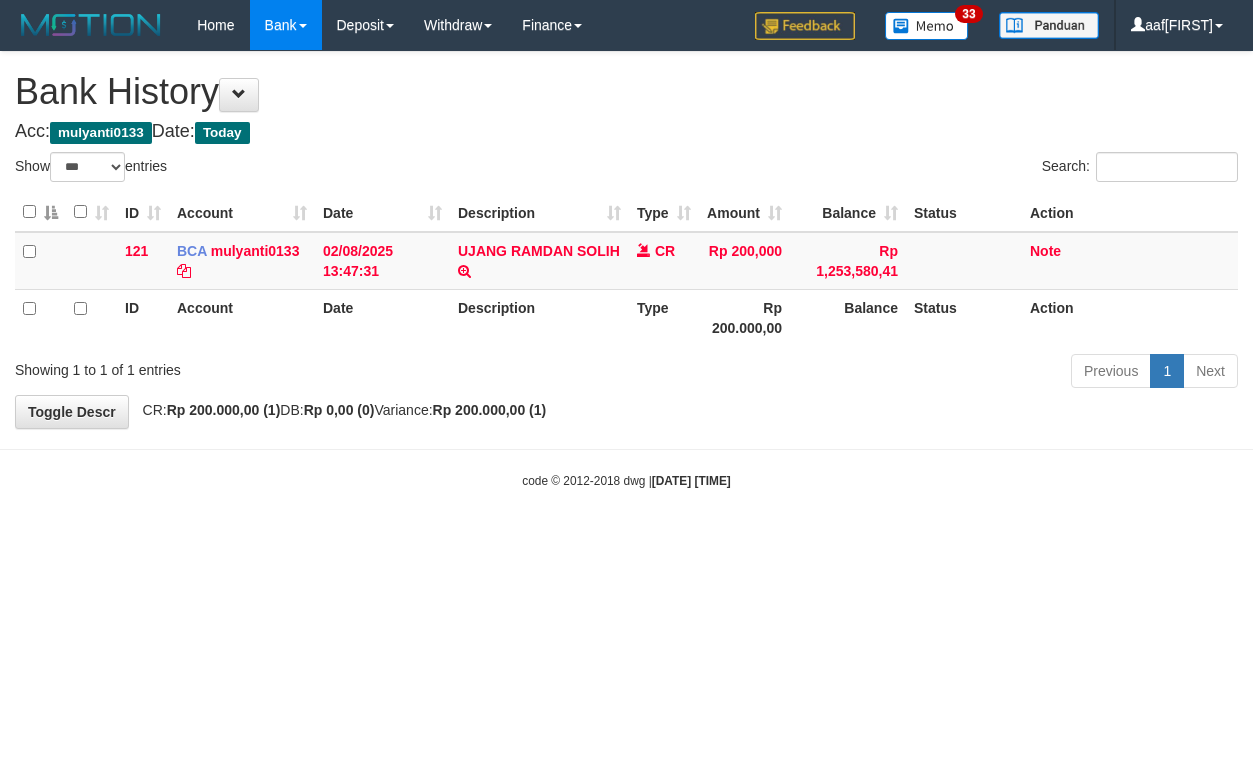 select on "***" 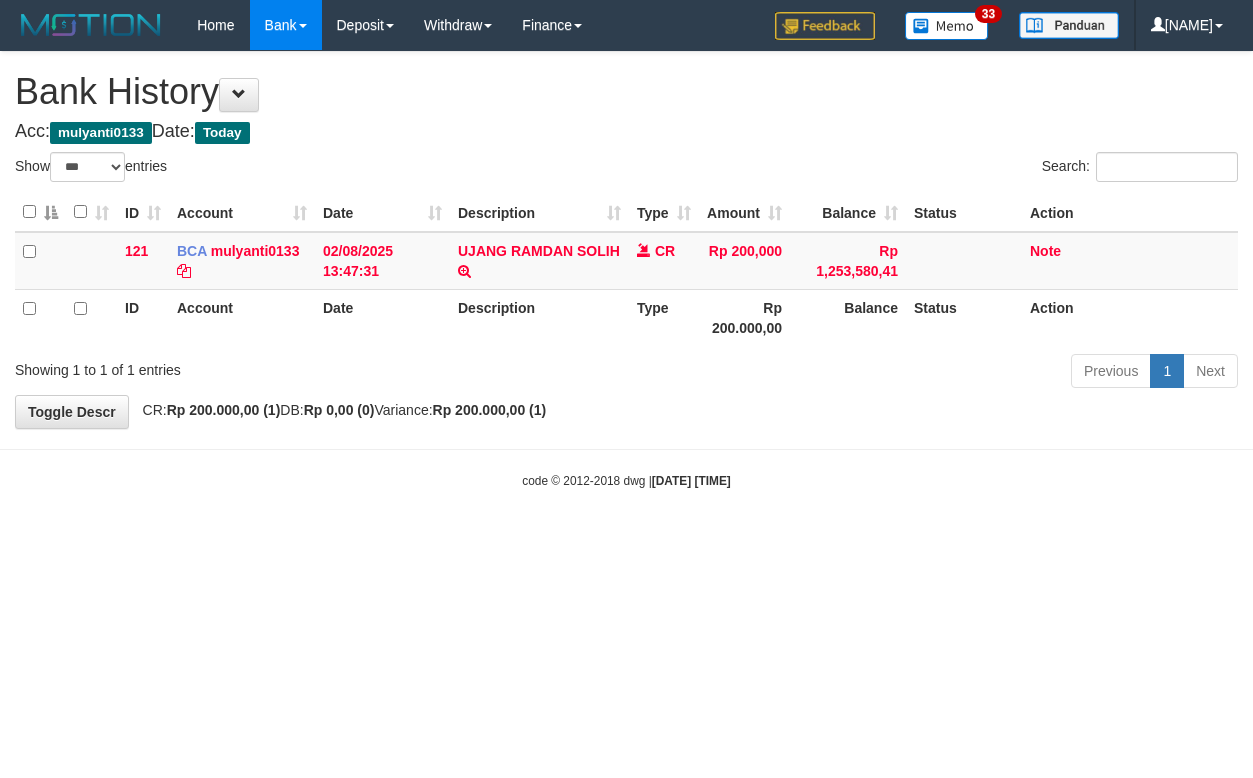 select on "***" 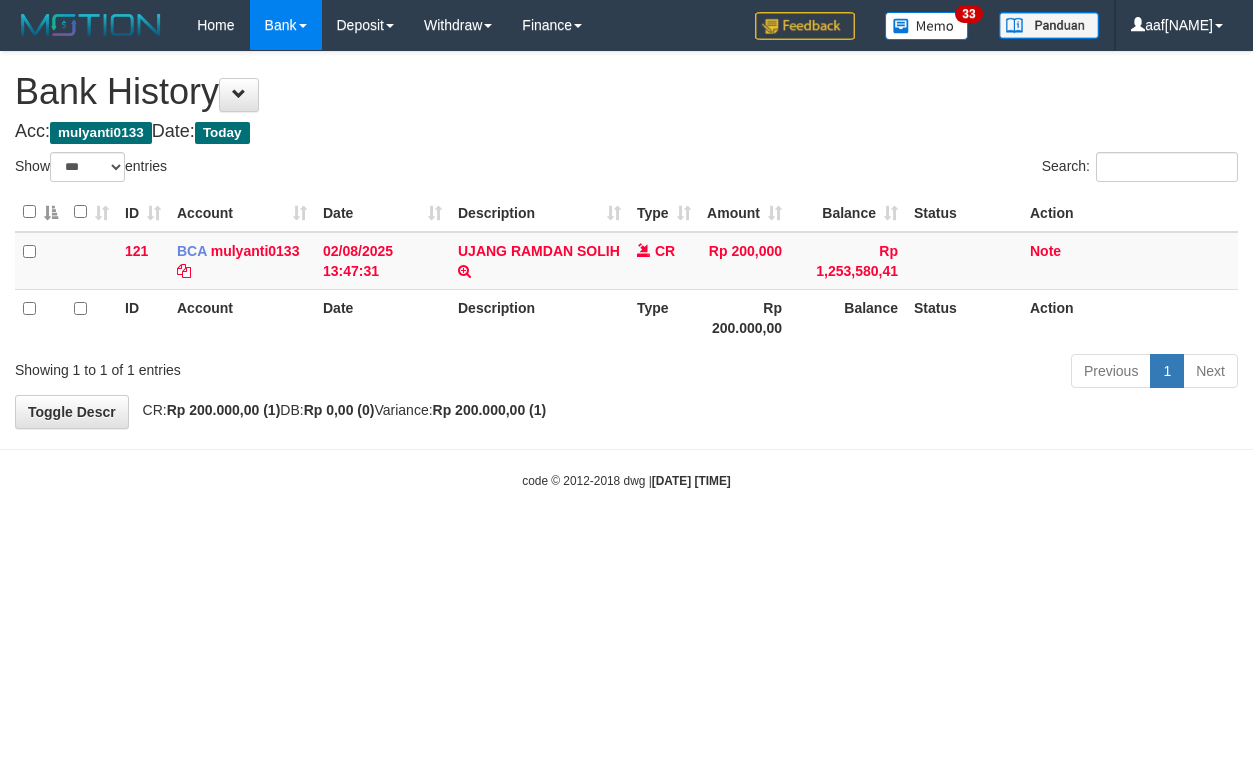 select on "***" 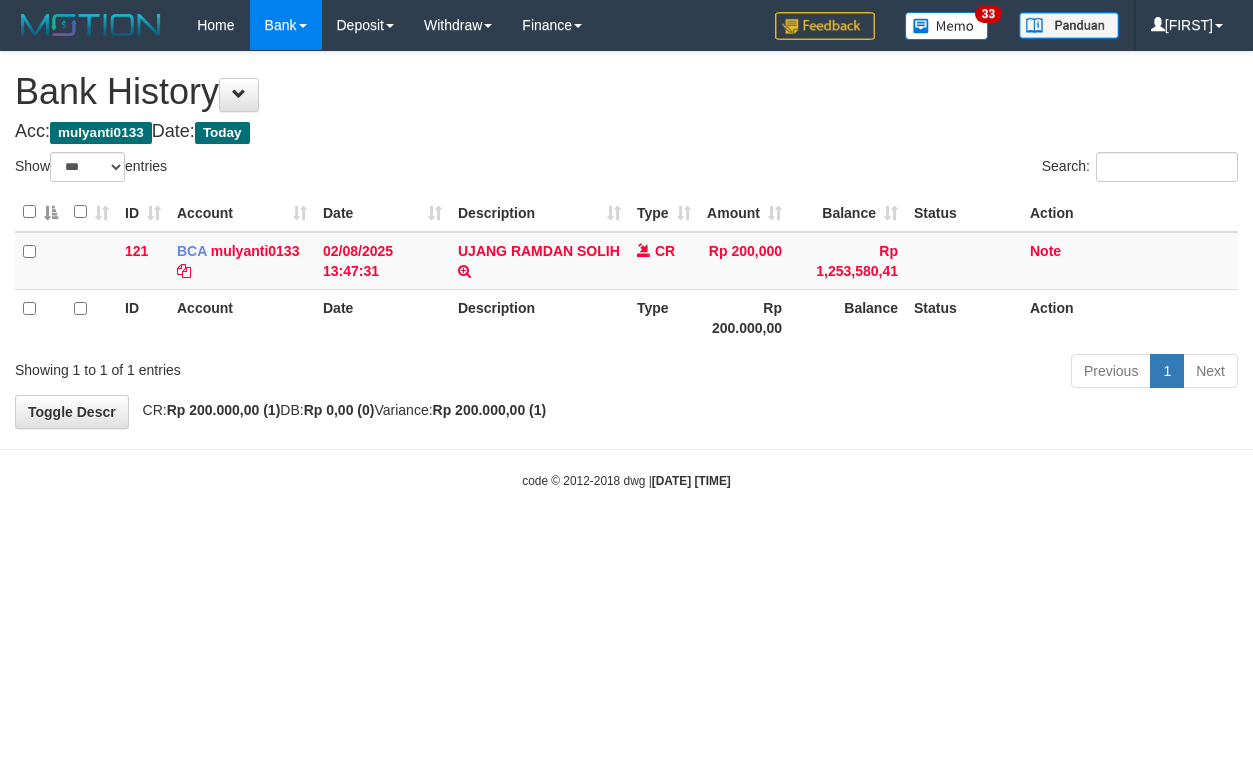 select on "***" 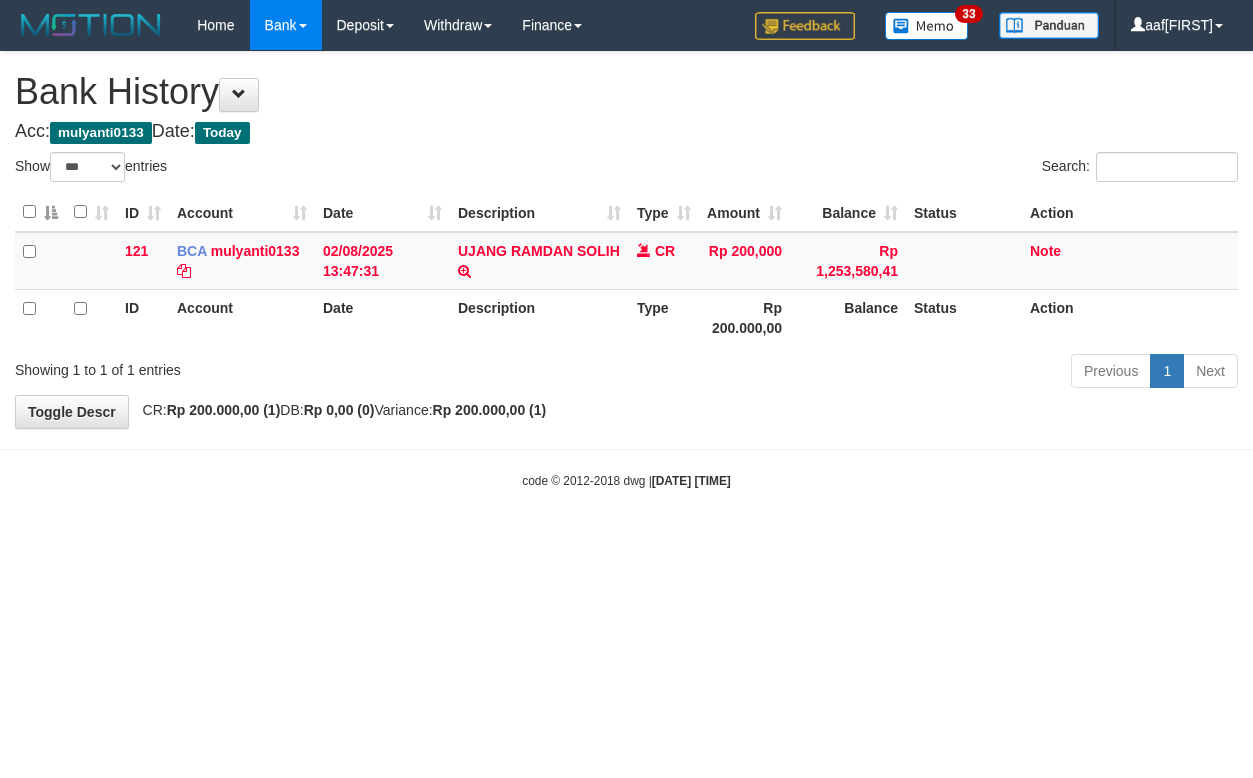 select on "***" 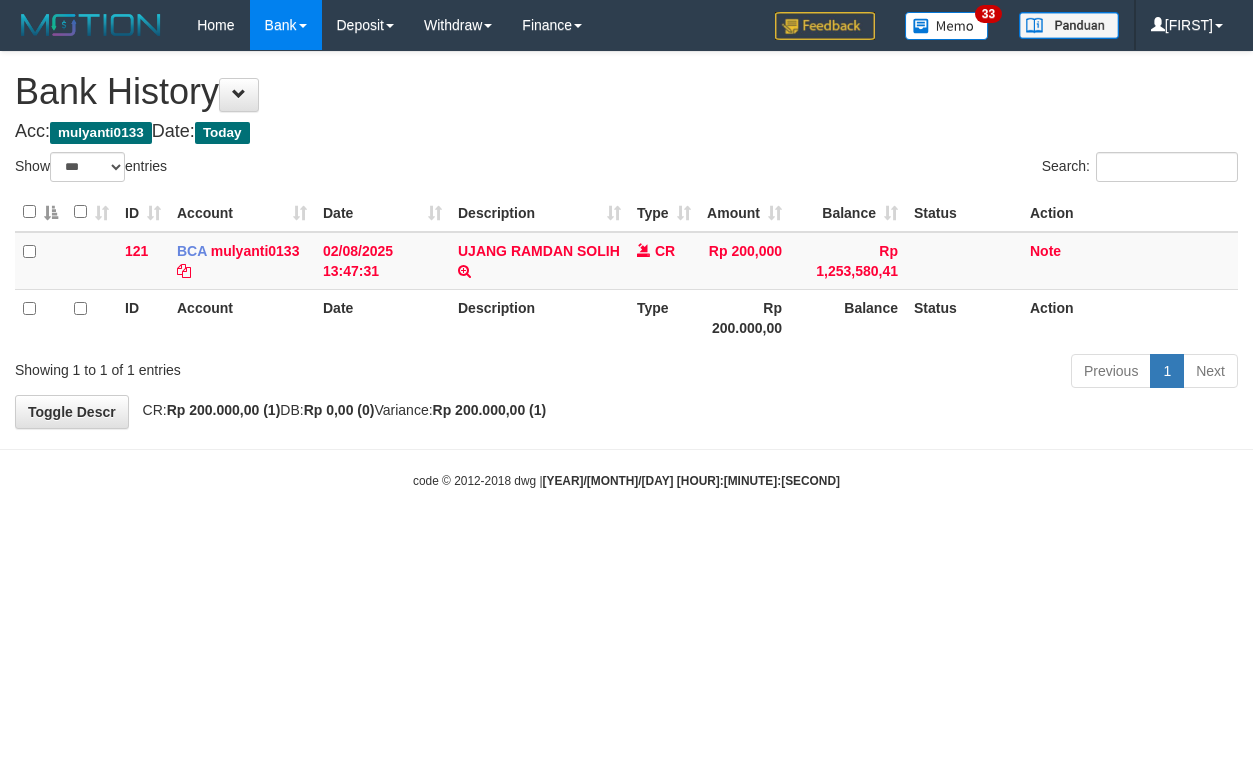 select on "***" 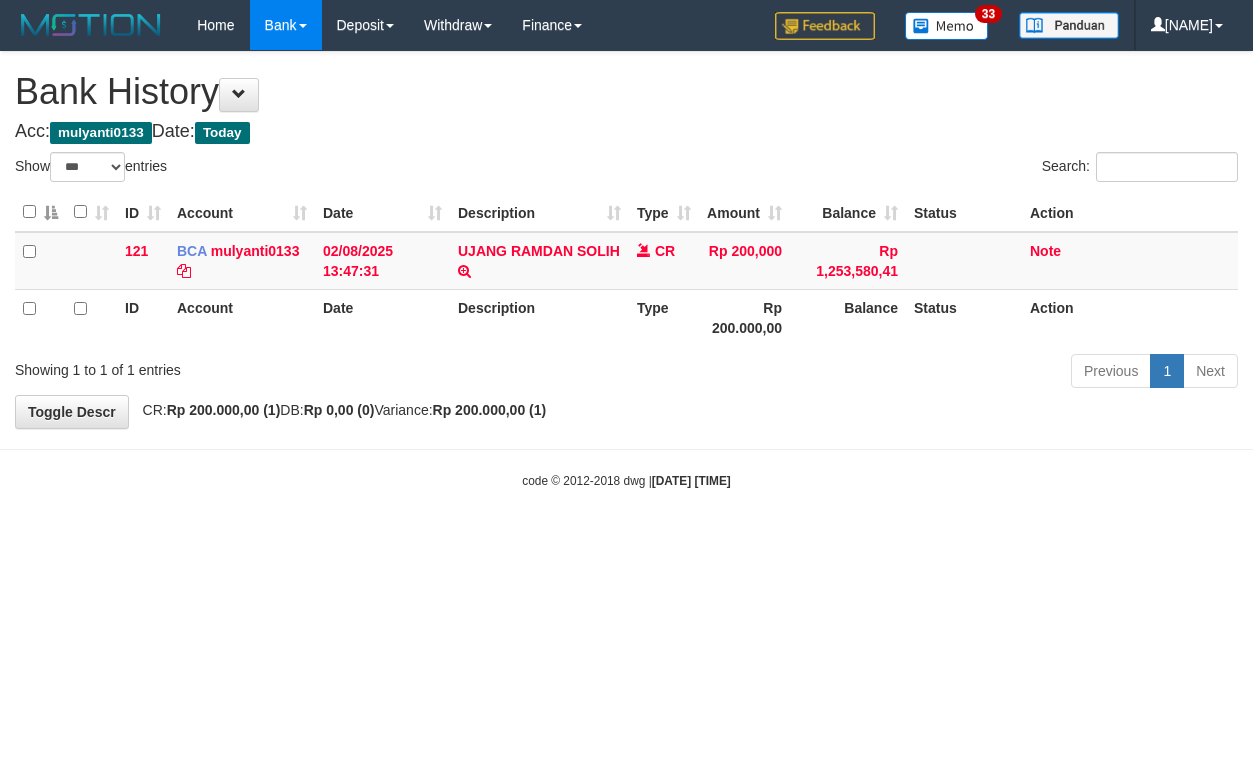 select on "***" 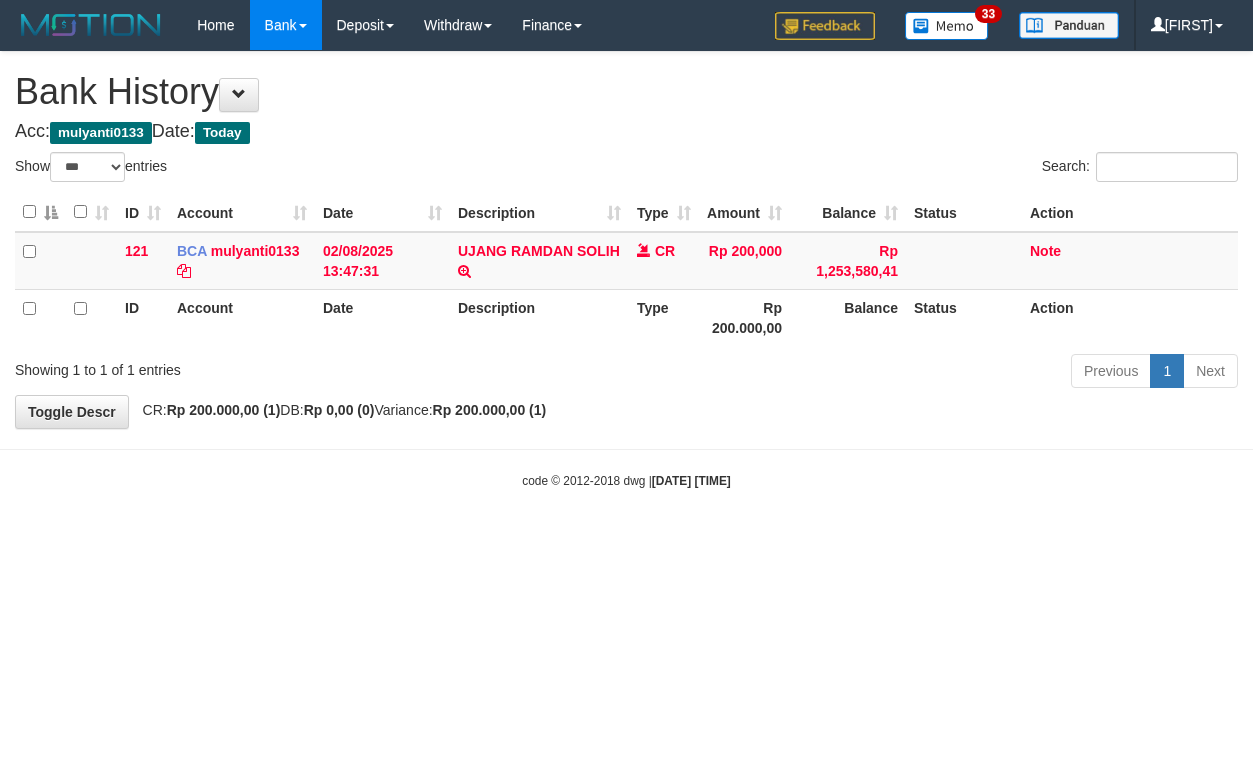 select on "***" 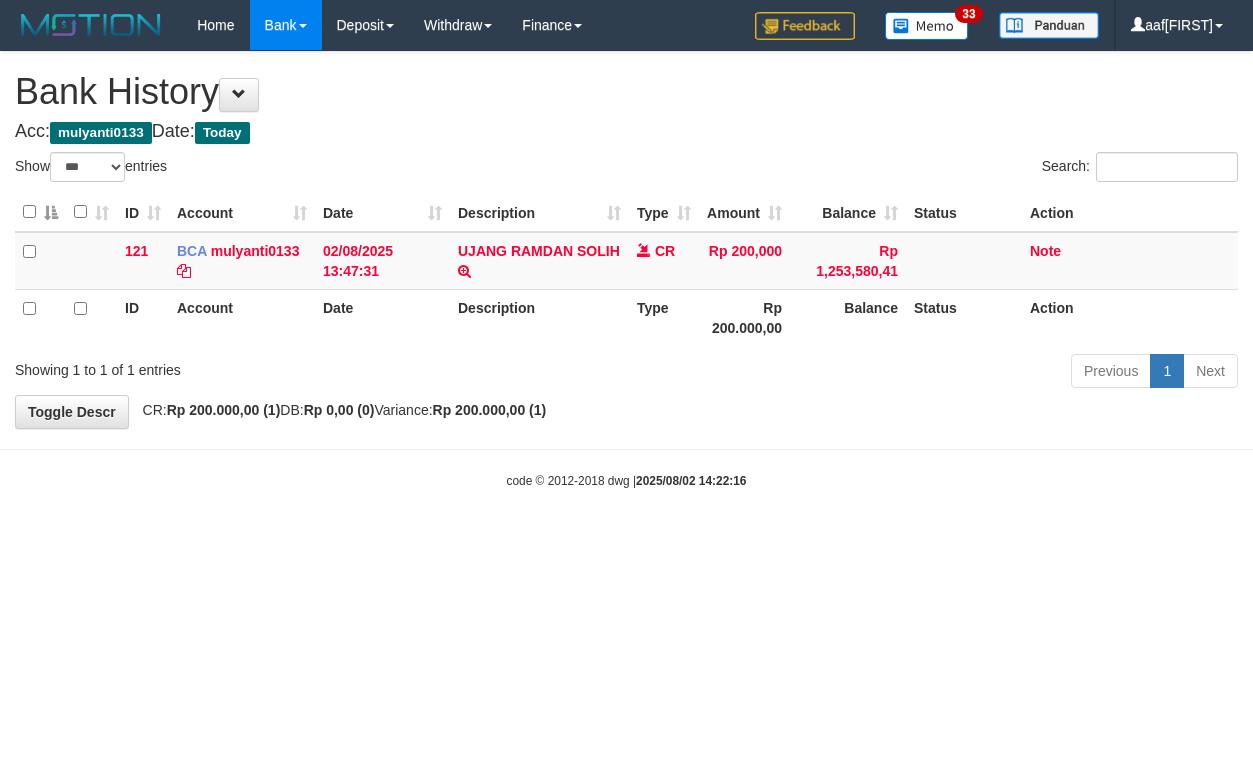 select on "***" 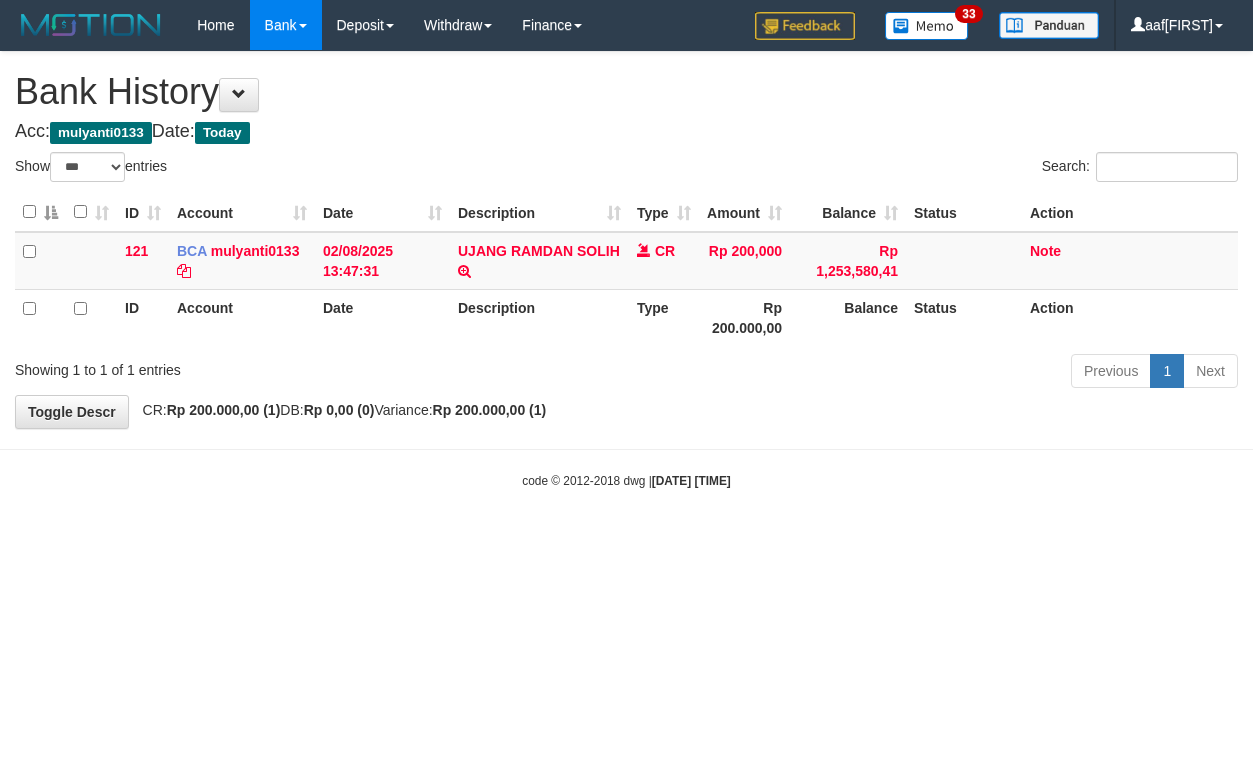 select on "***" 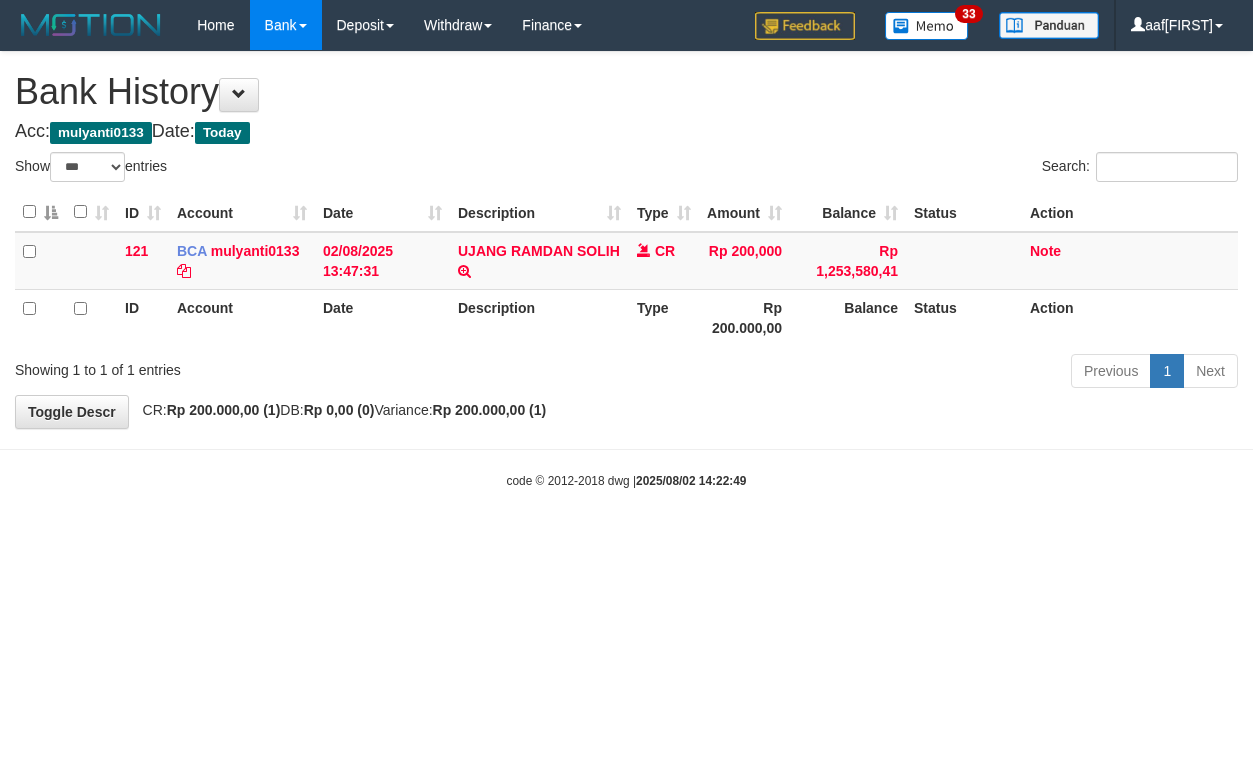 select on "***" 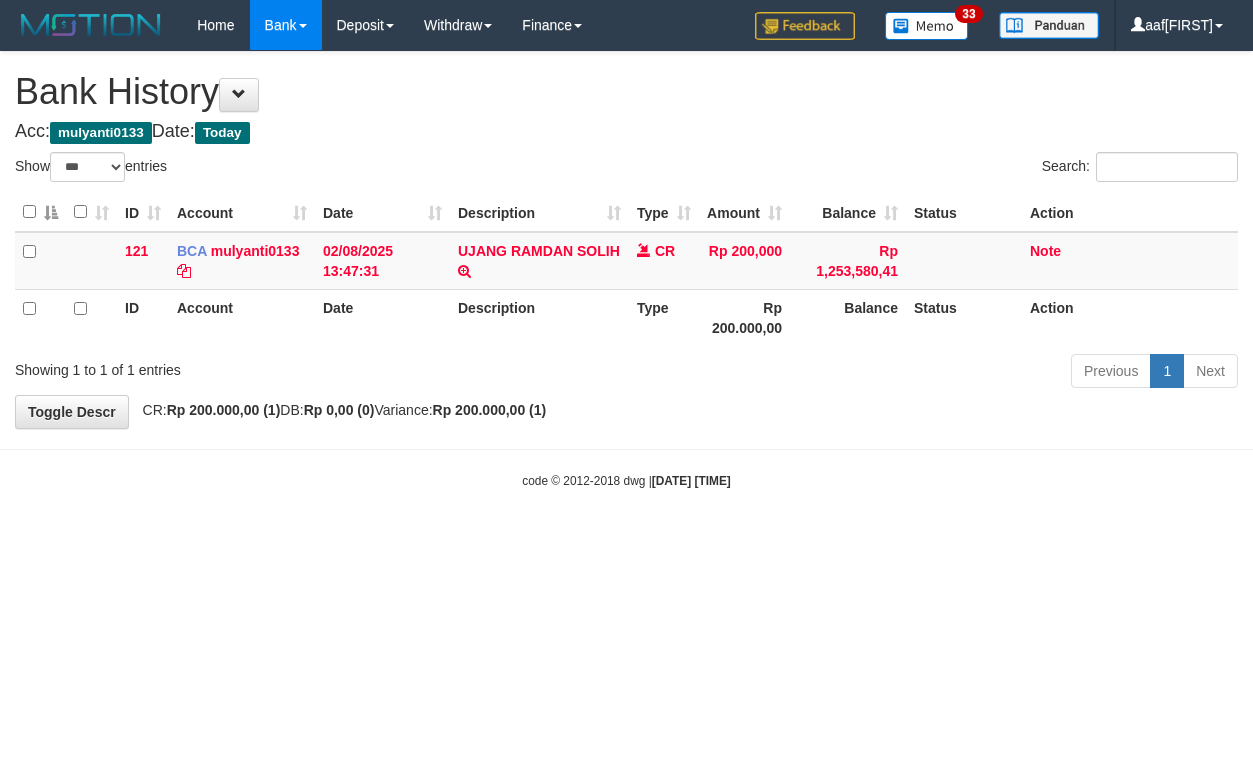 select on "***" 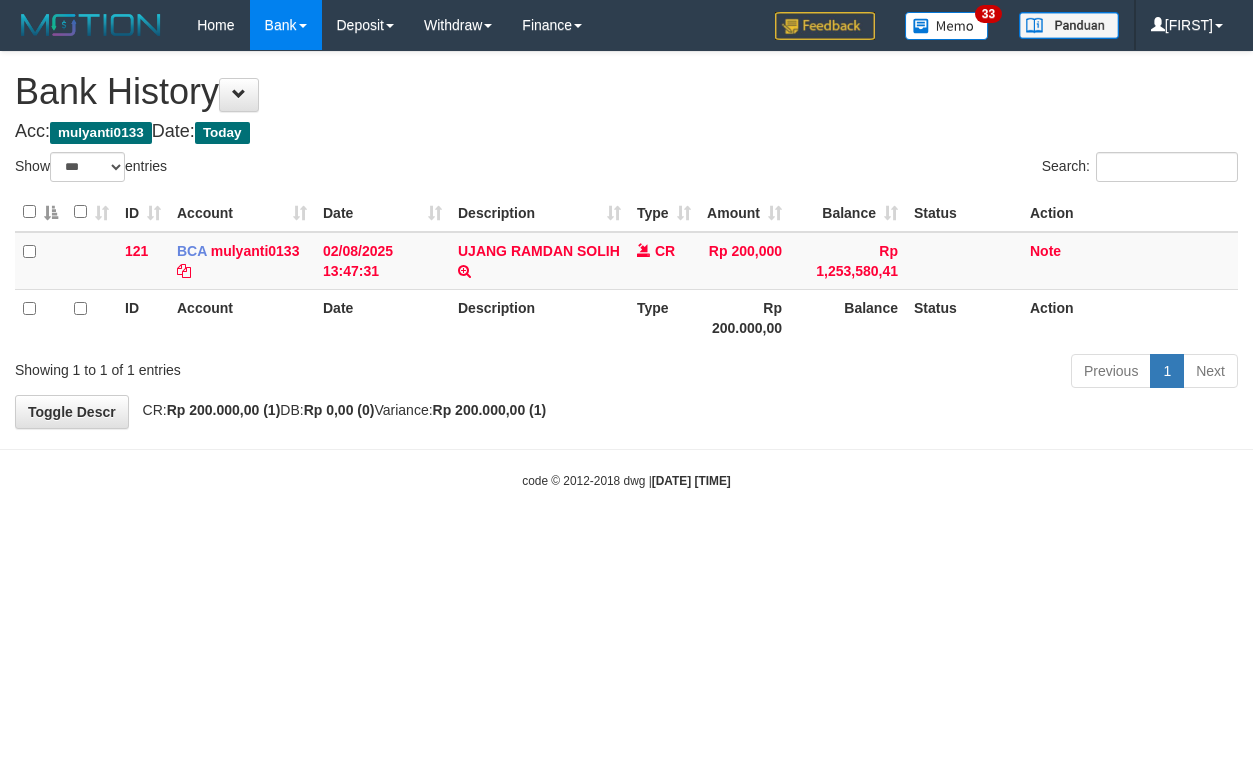 select on "***" 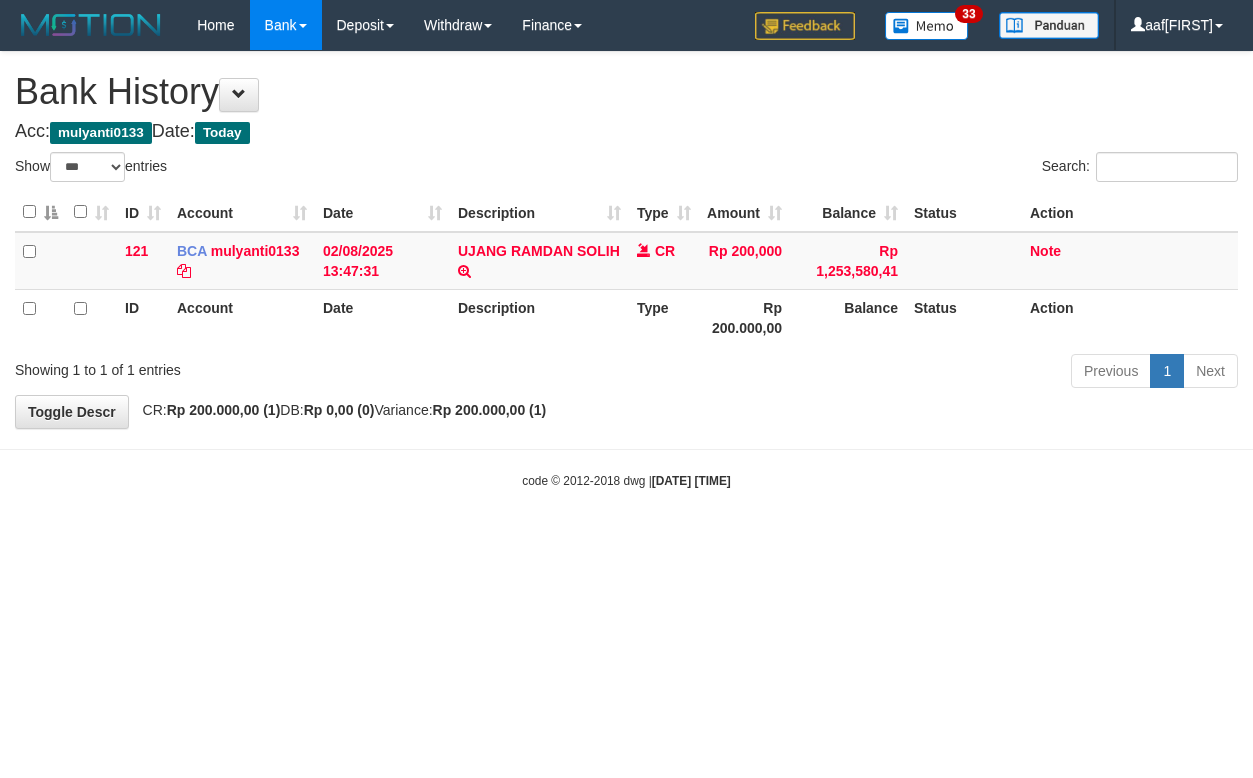 select on "***" 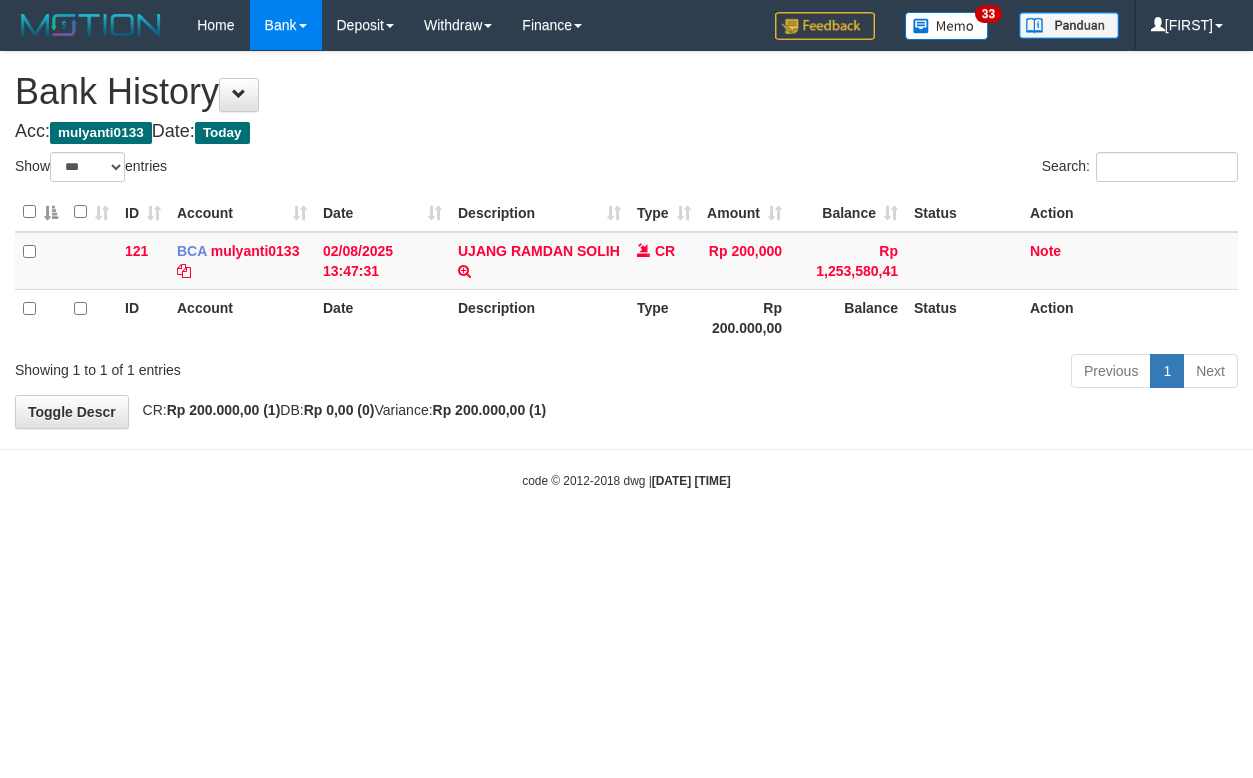 select on "***" 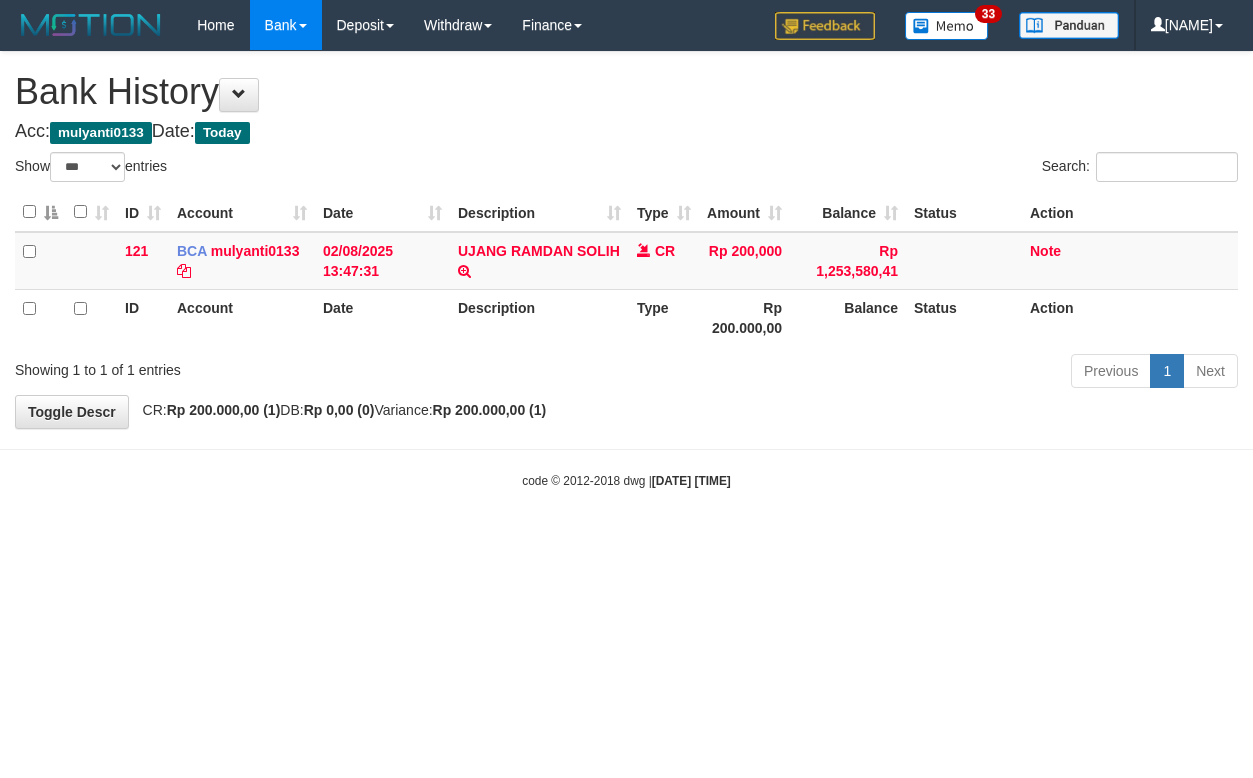 select on "***" 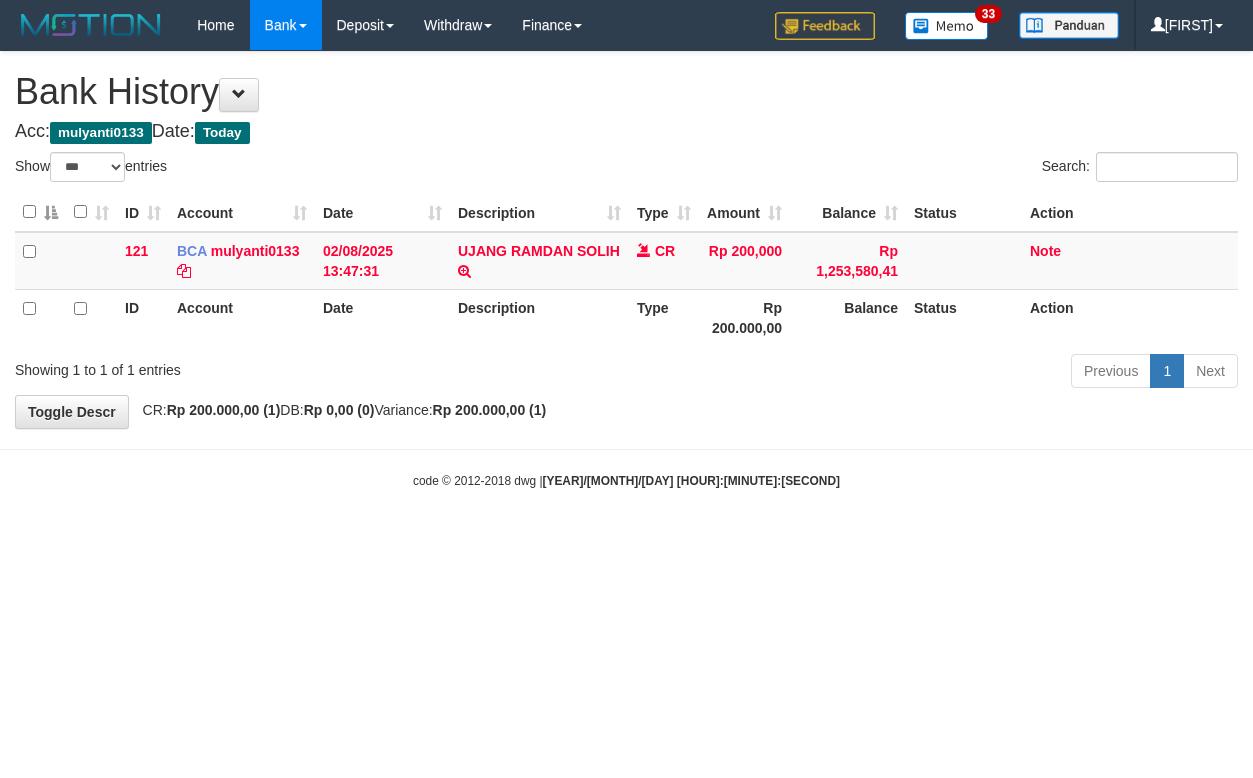 select on "***" 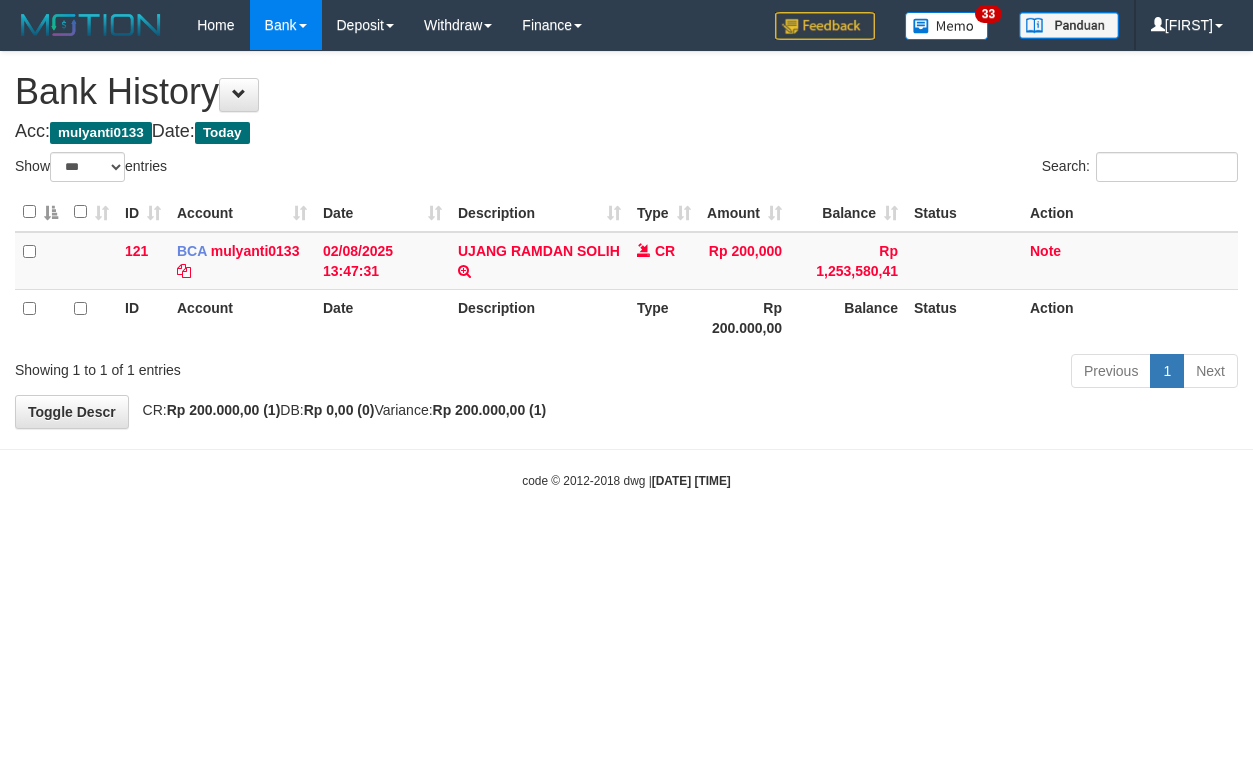 select on "***" 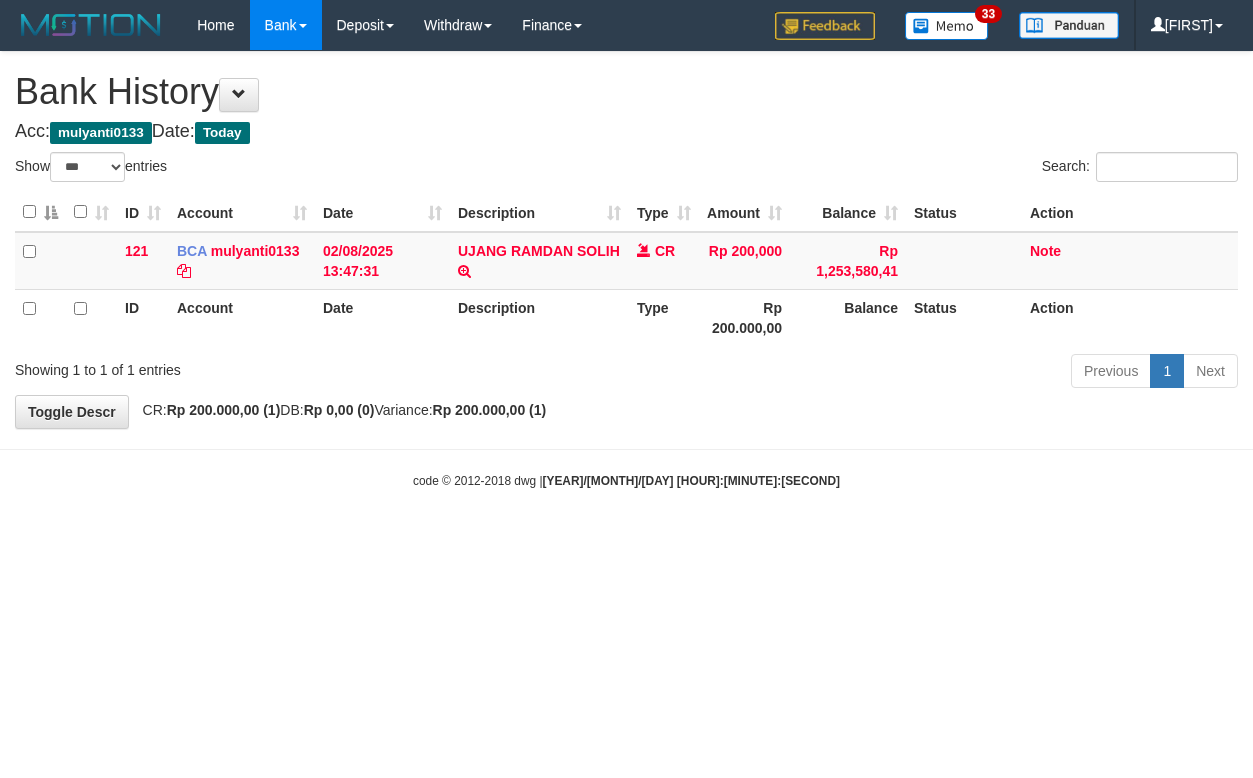 select on "***" 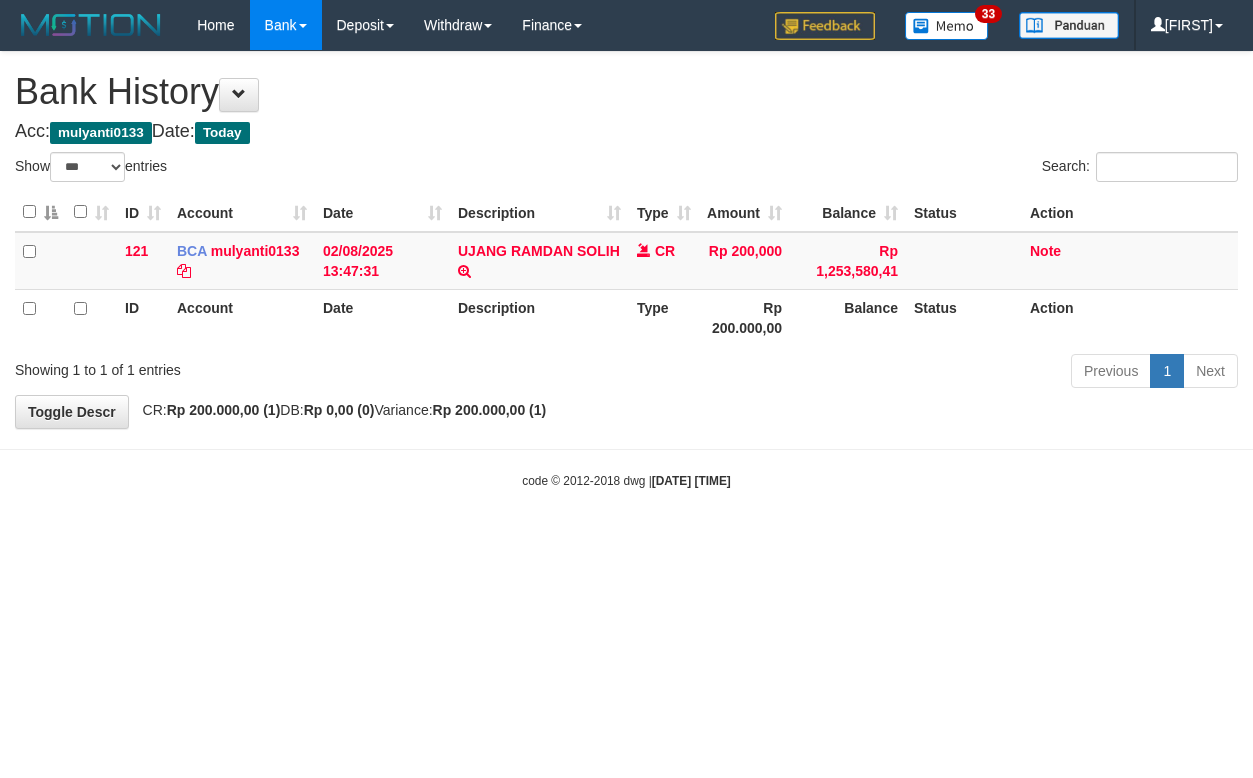 select on "***" 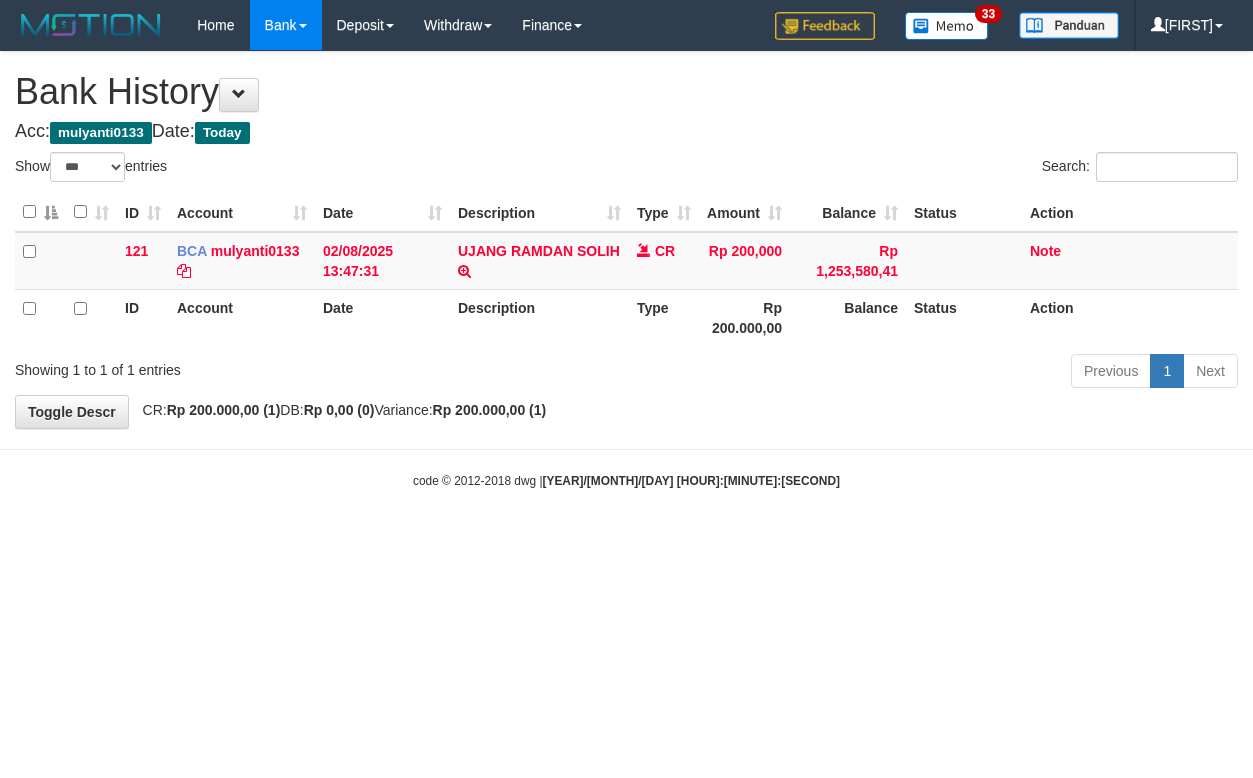 select on "***" 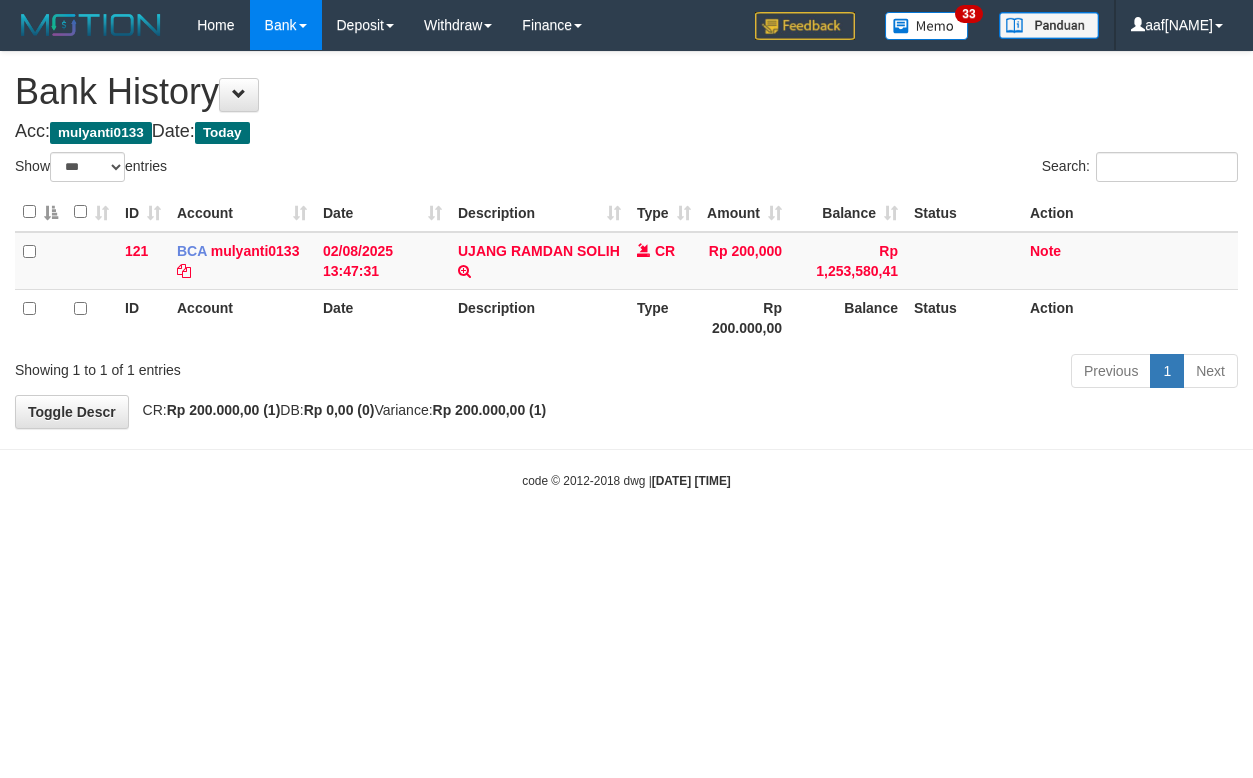 select on "***" 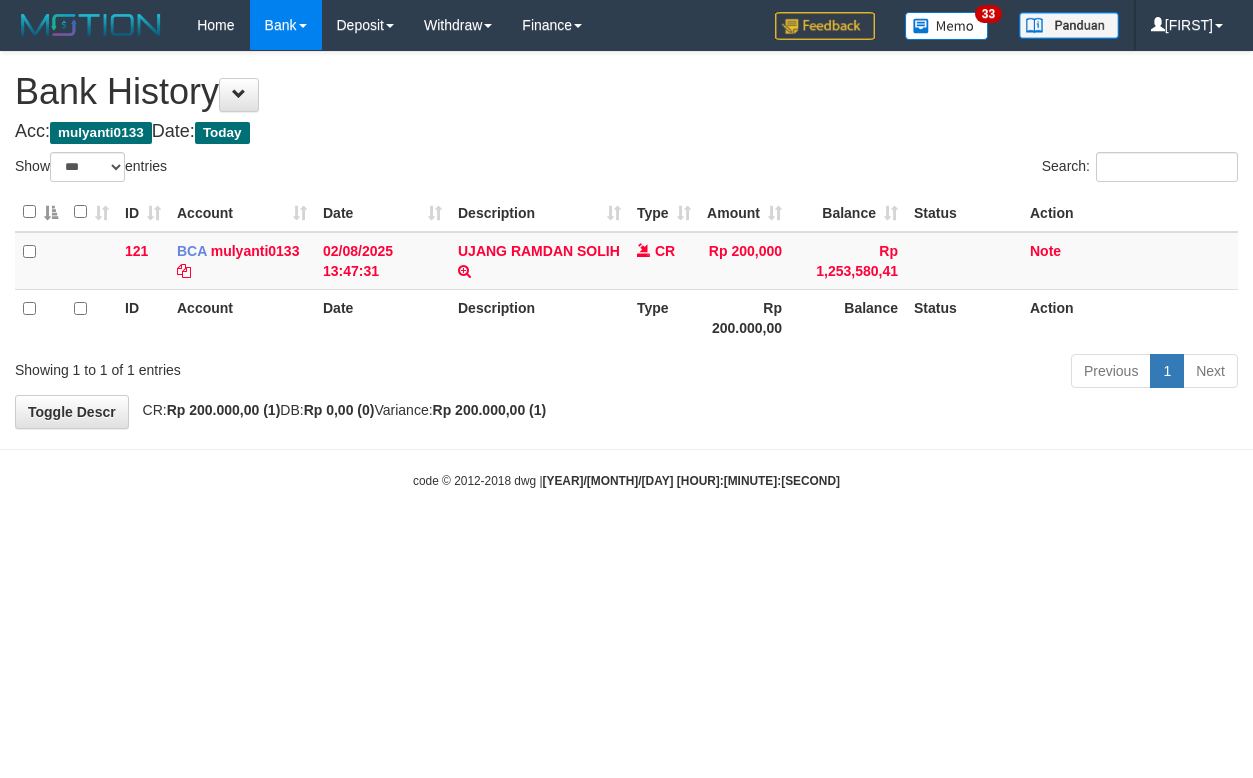 select on "***" 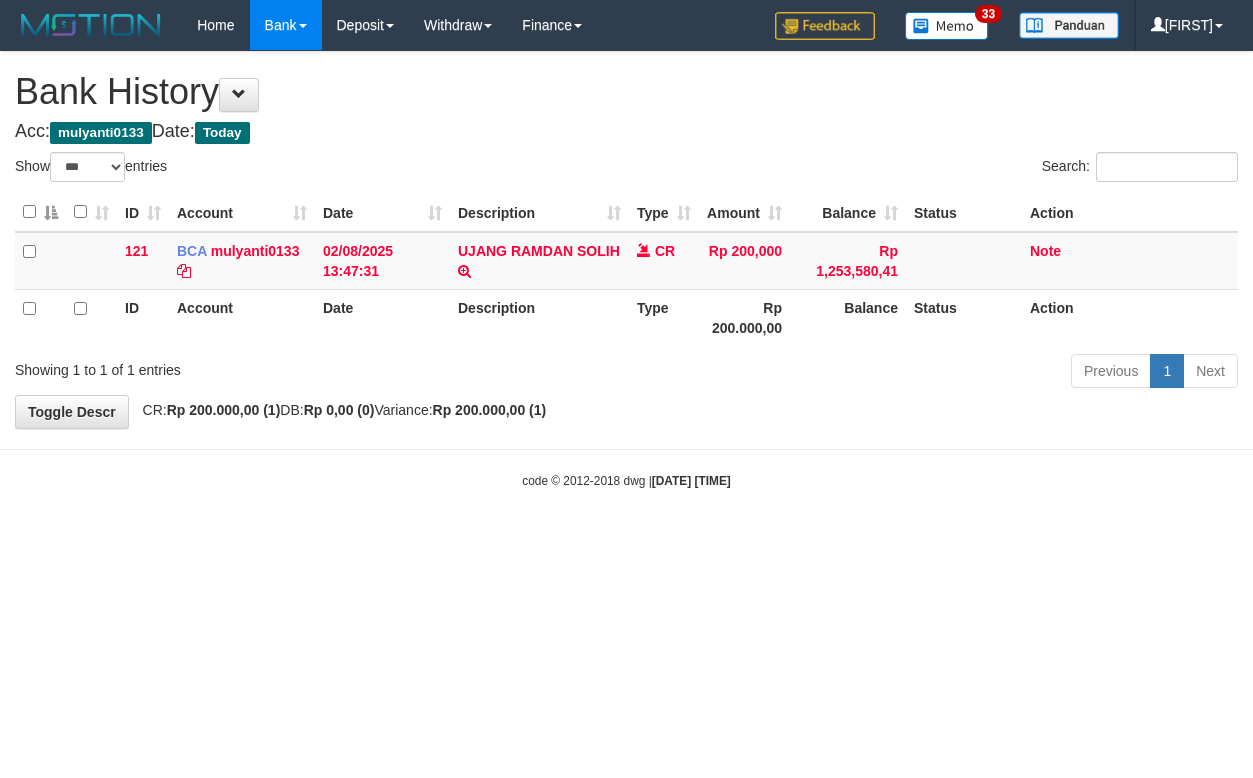 select on "***" 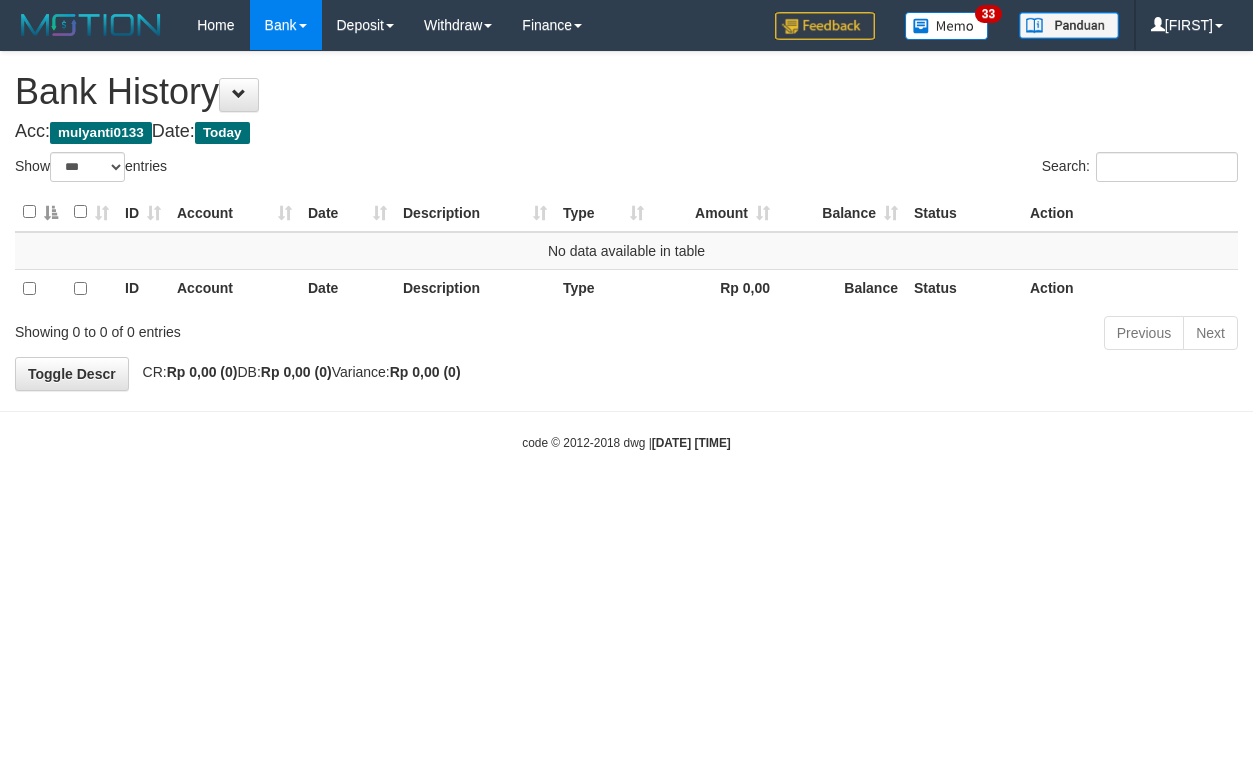 select on "***" 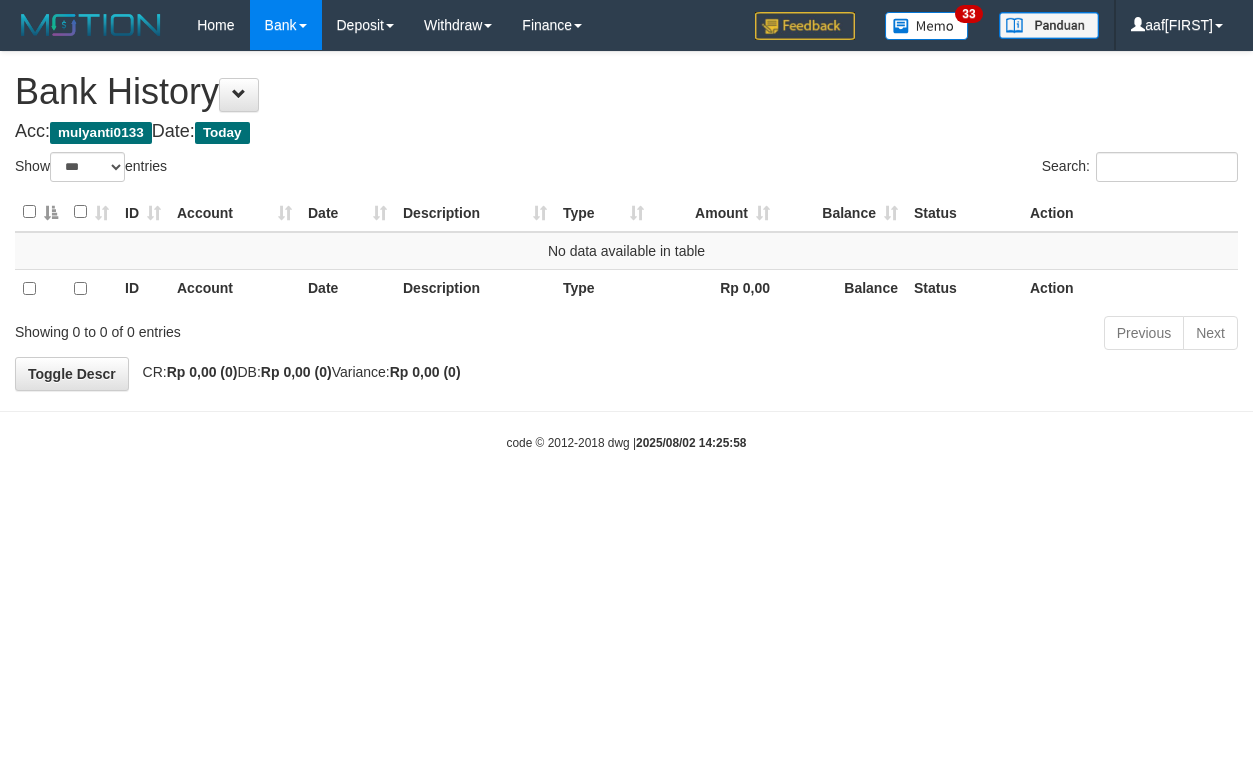 select on "***" 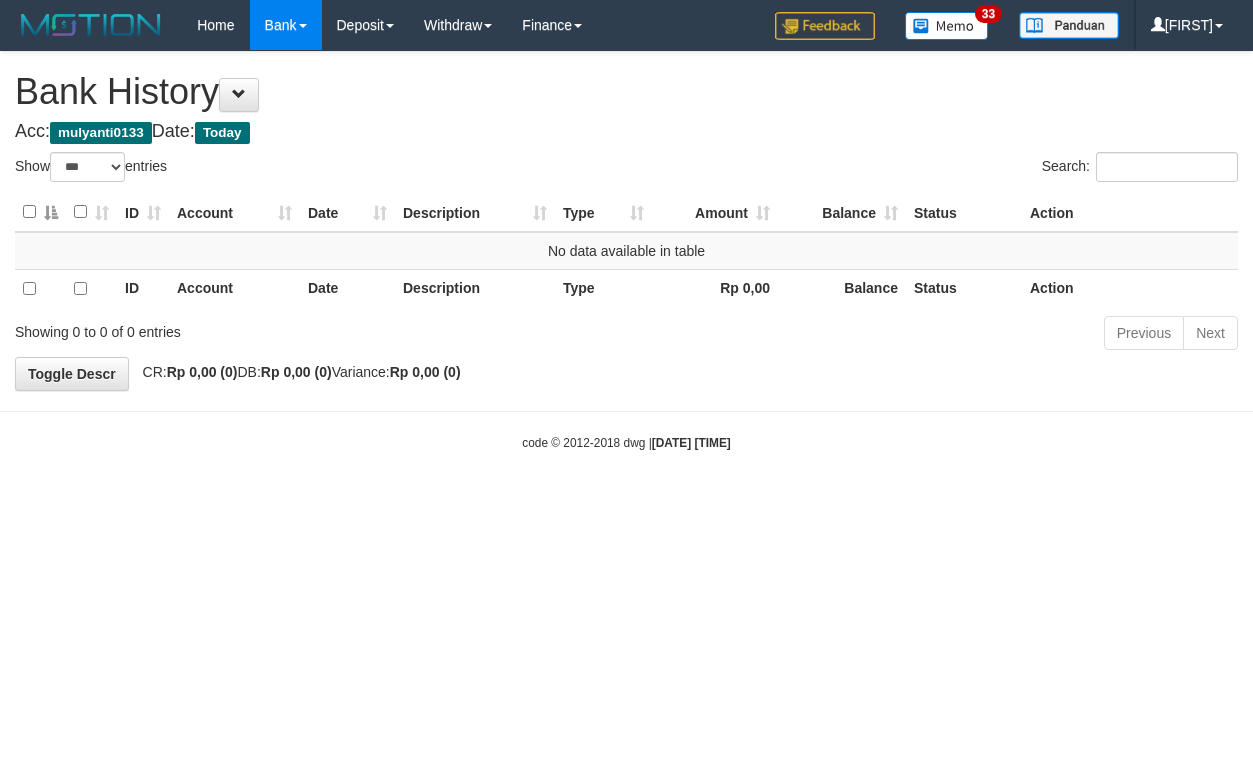 select on "***" 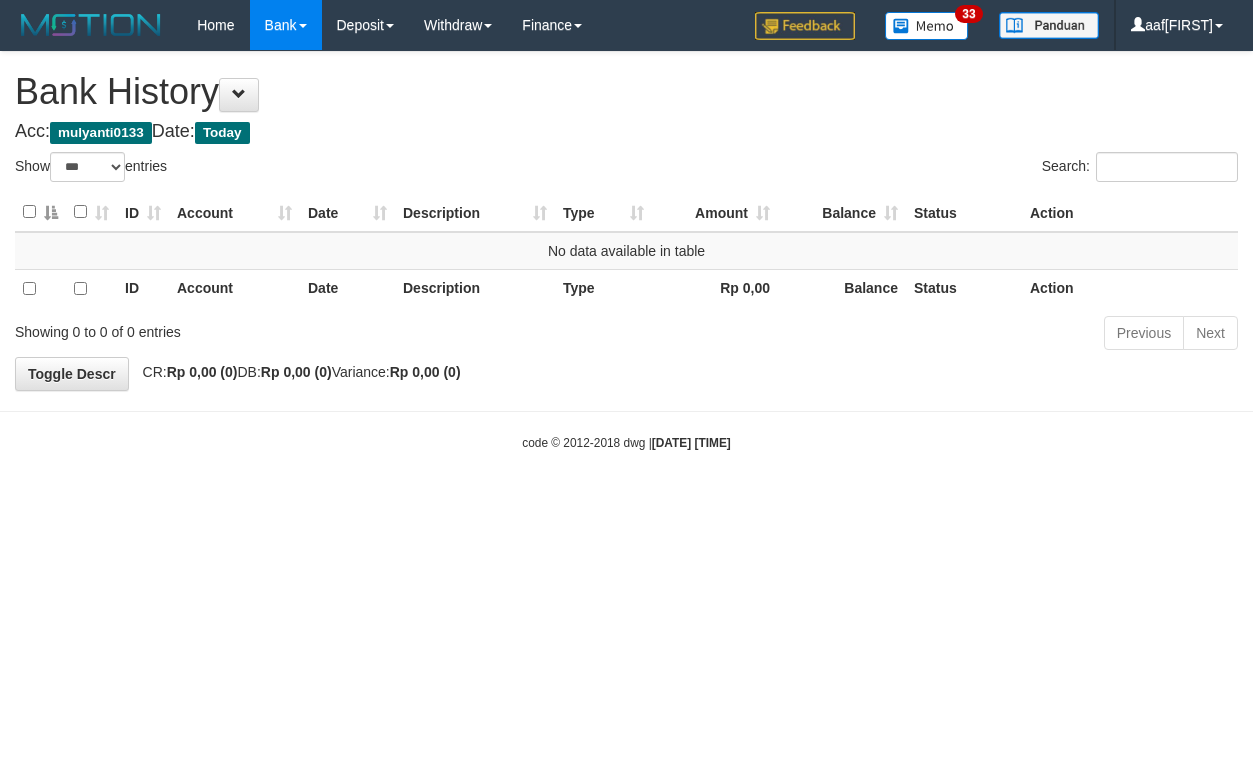 select on "***" 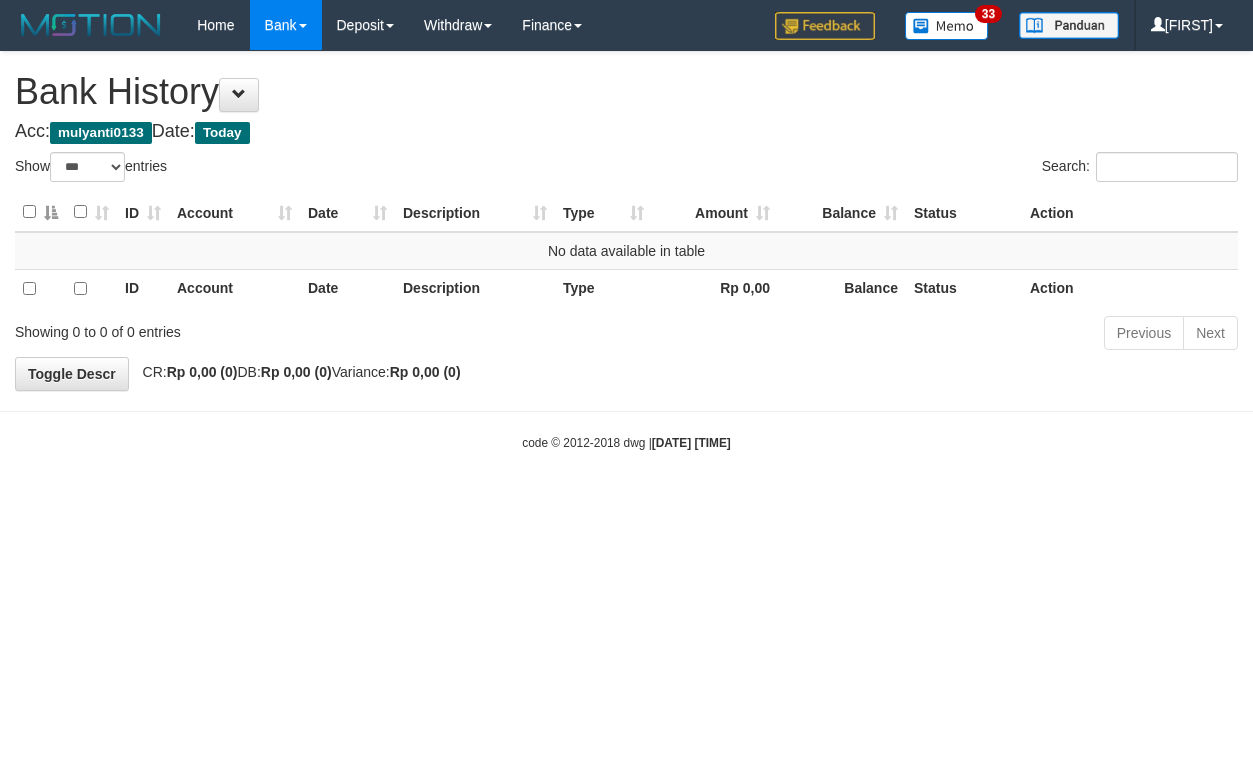select on "***" 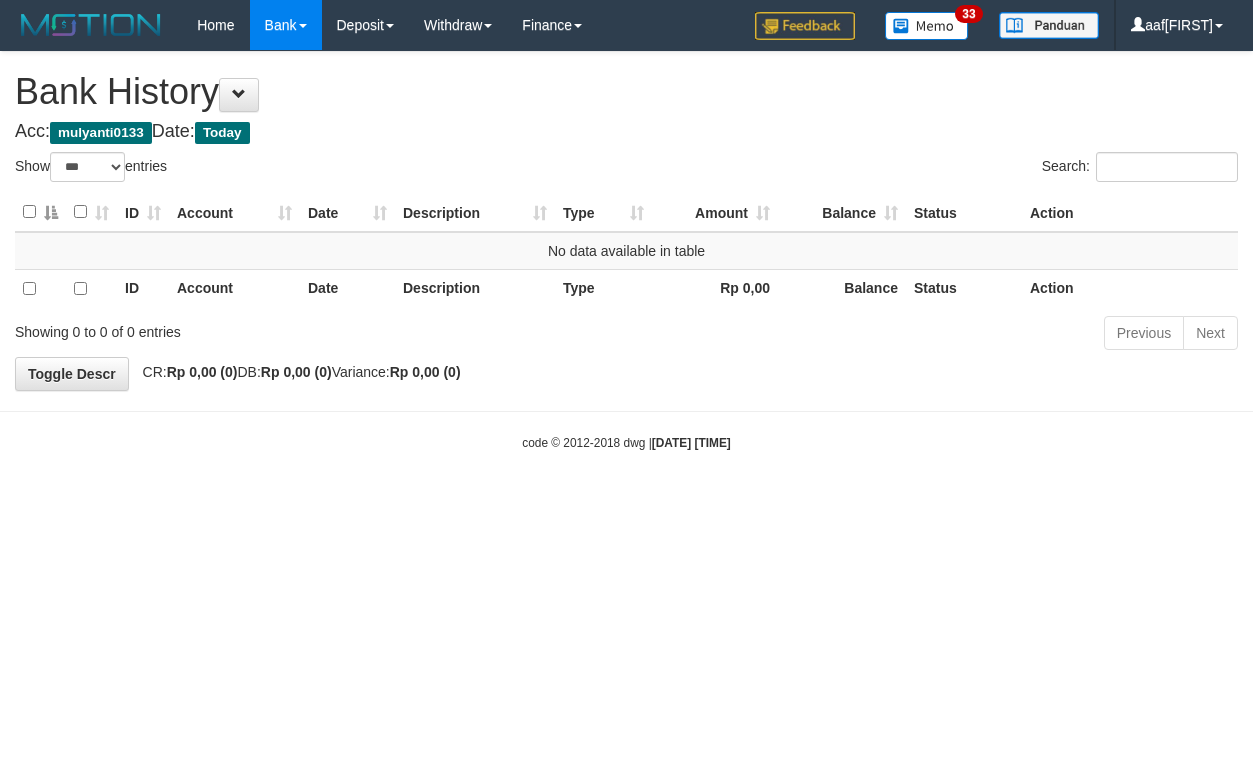 select on "***" 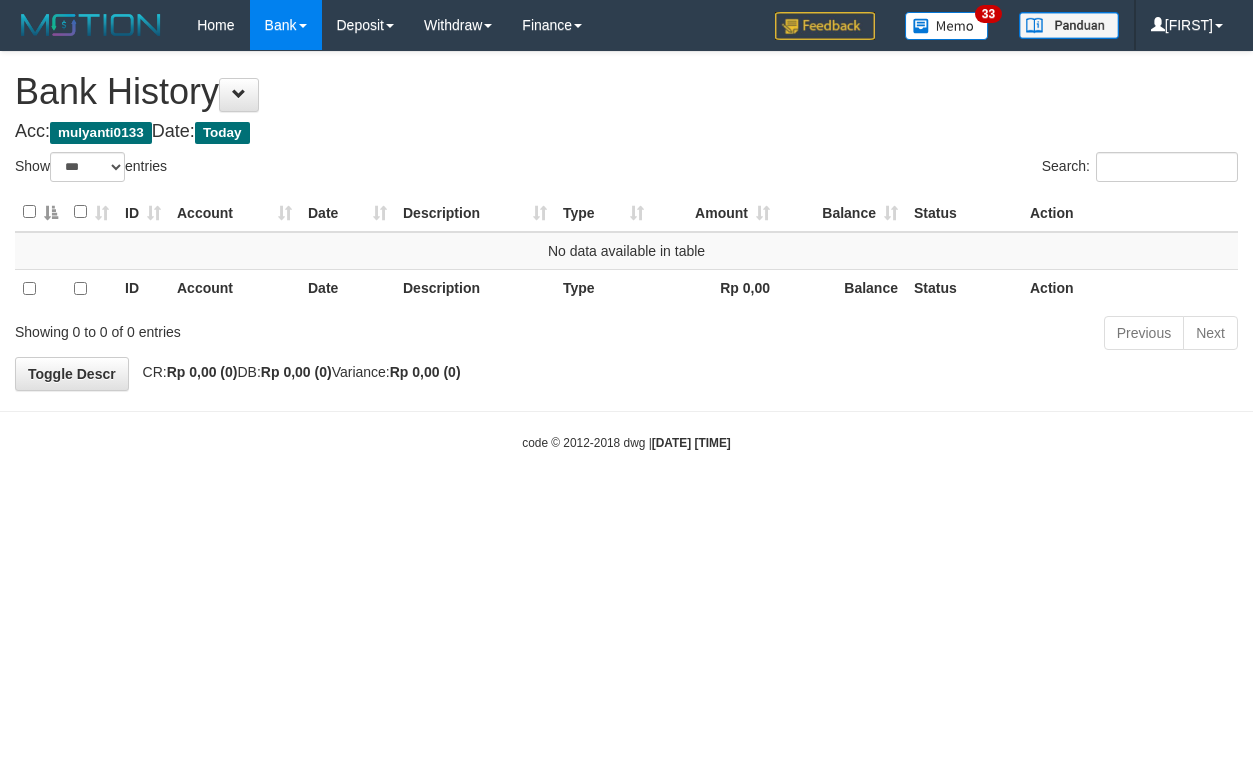 select on "***" 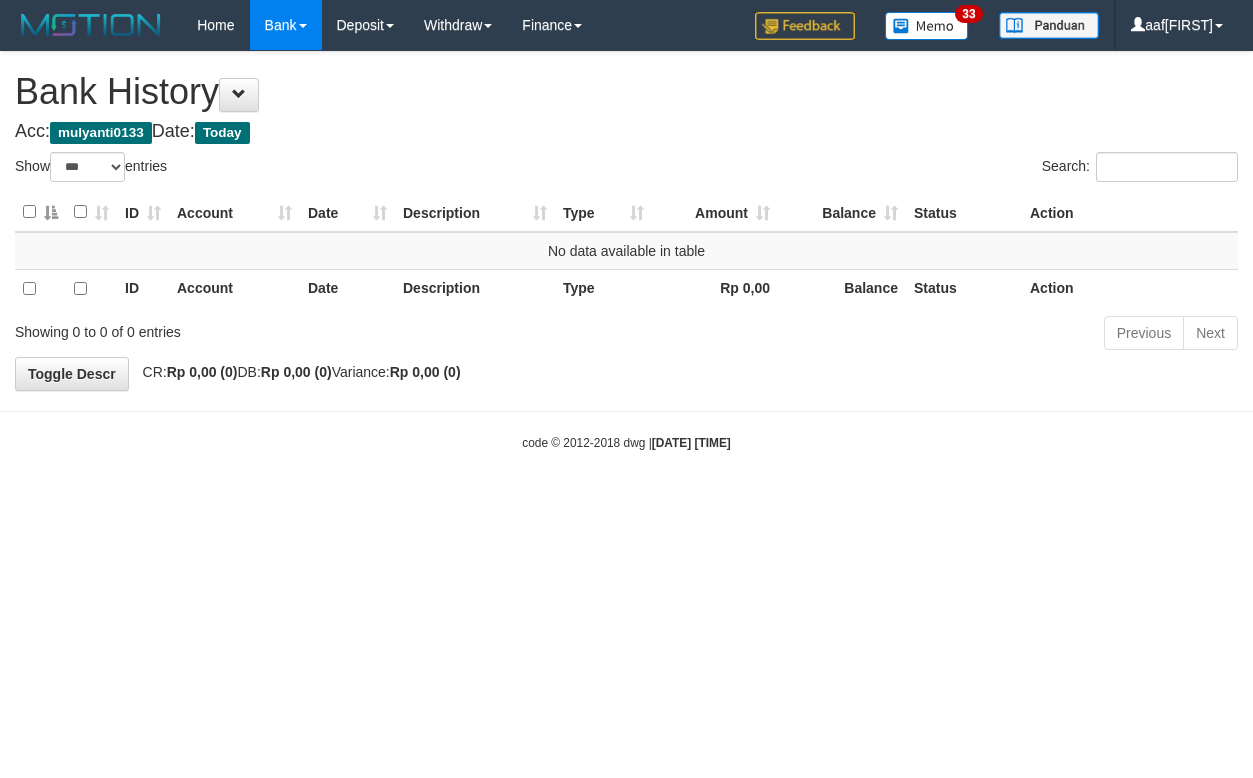 select on "***" 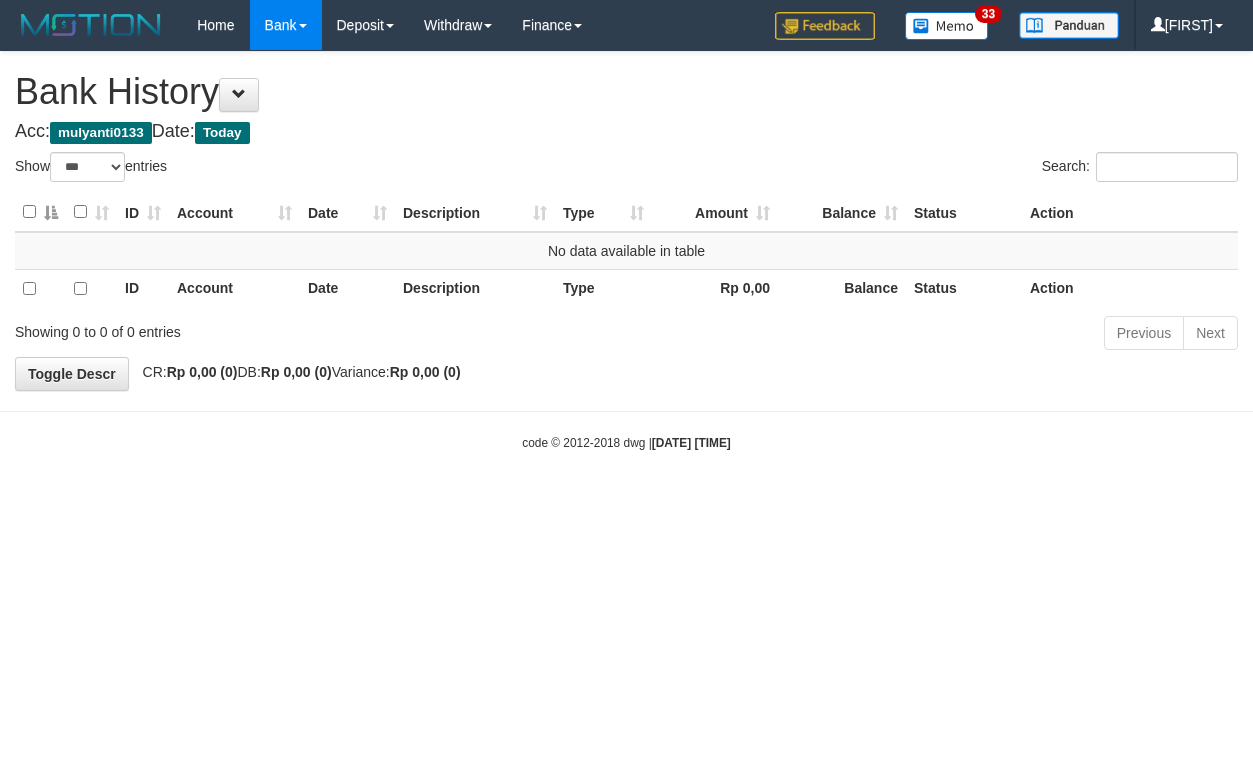 select on "***" 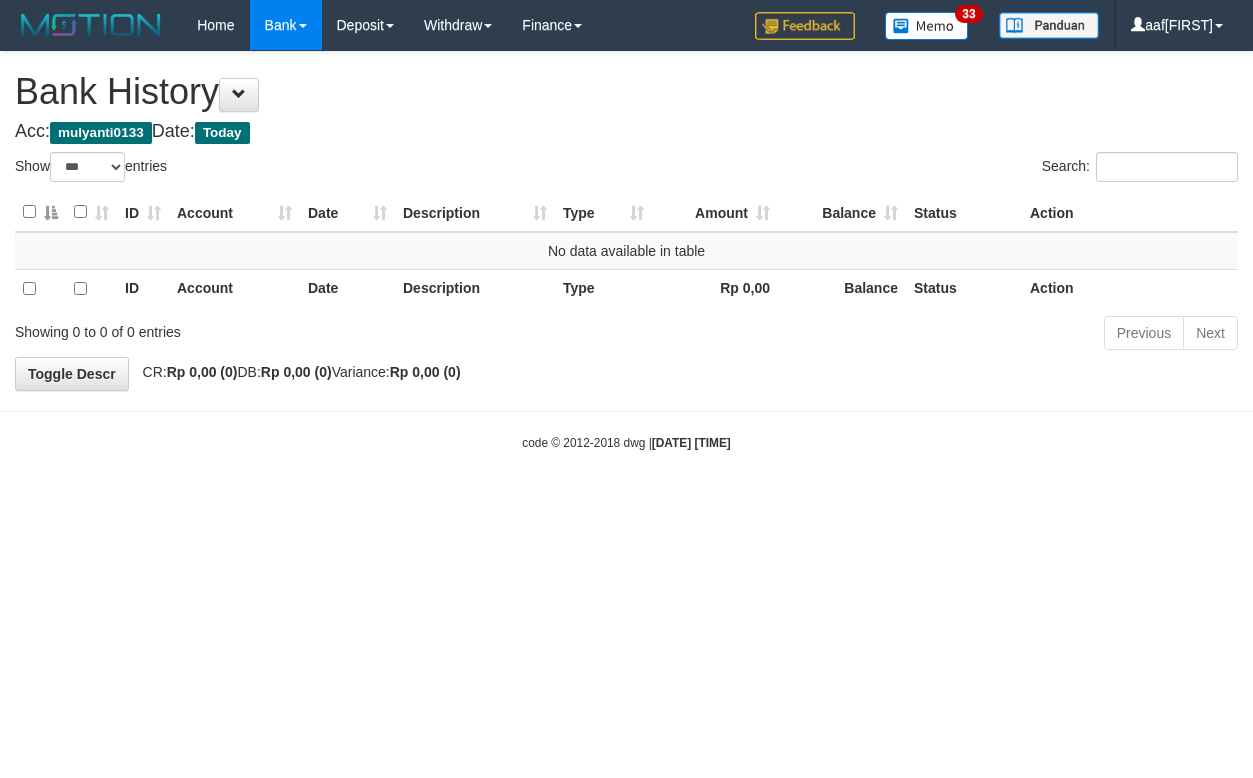select on "***" 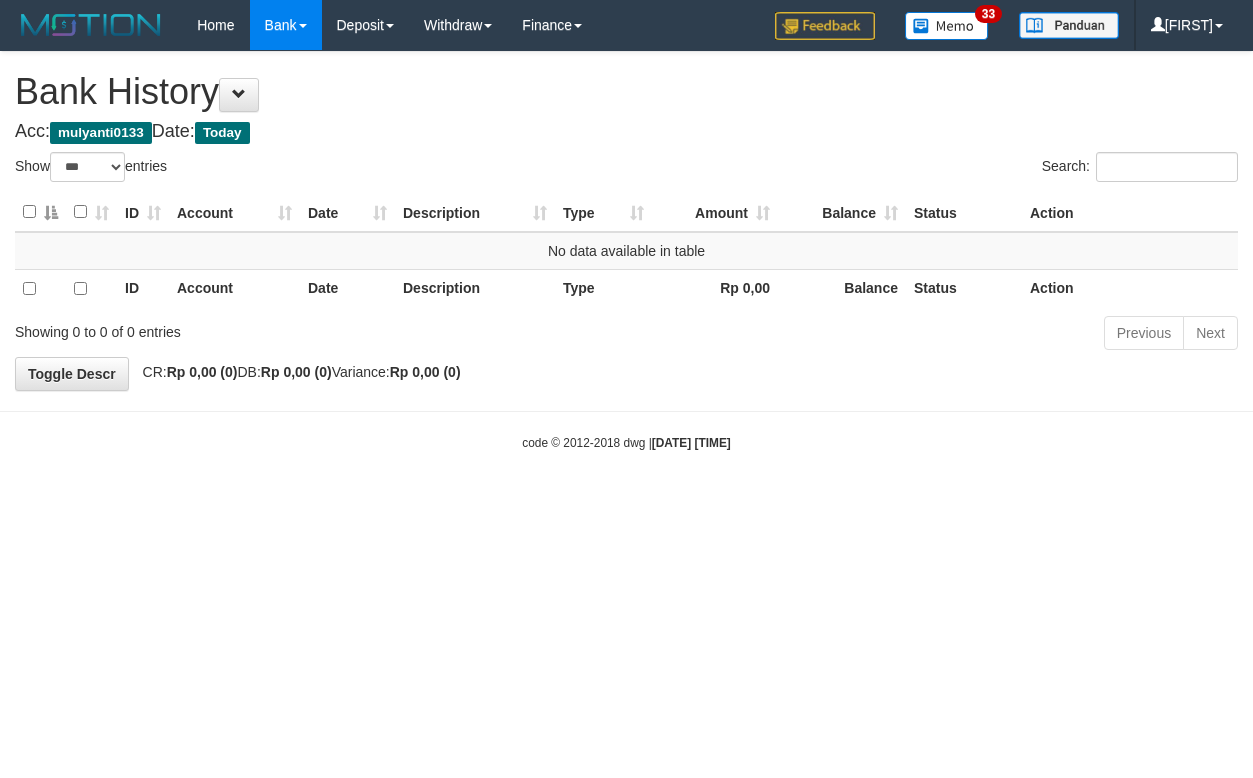 select on "***" 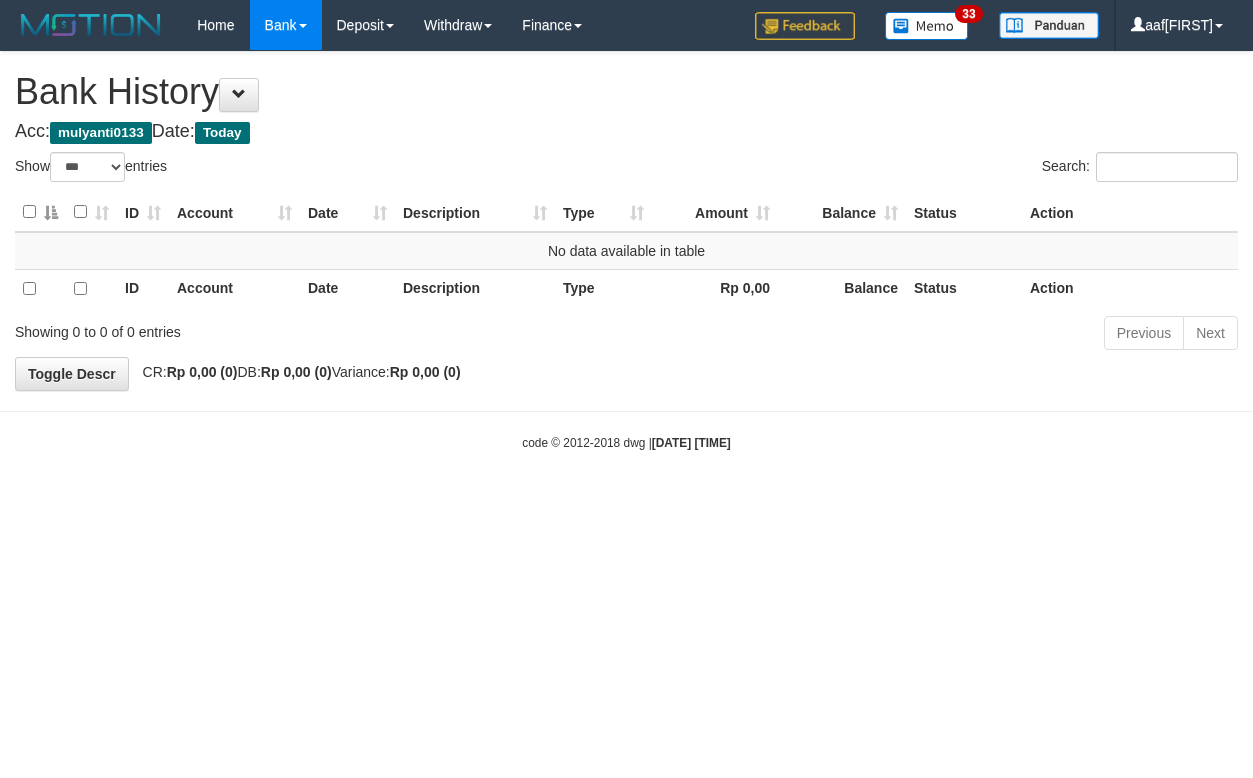 select on "***" 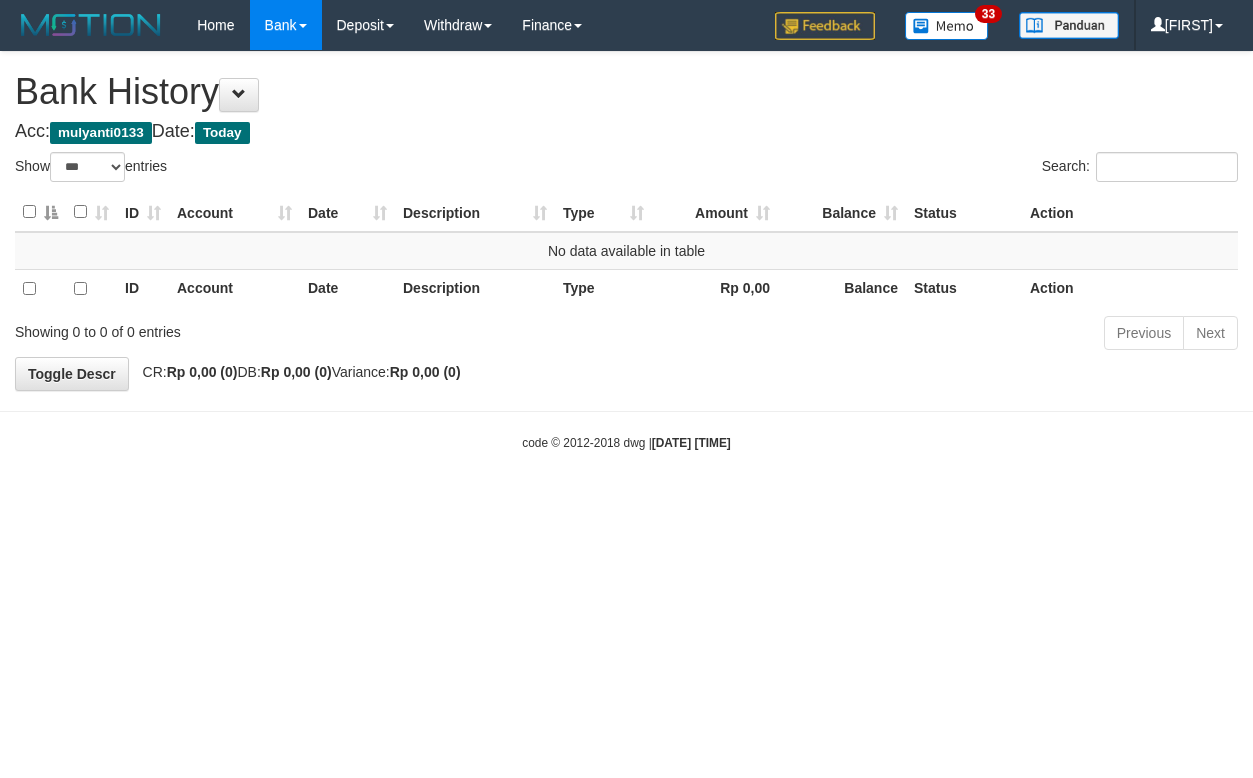 select on "***" 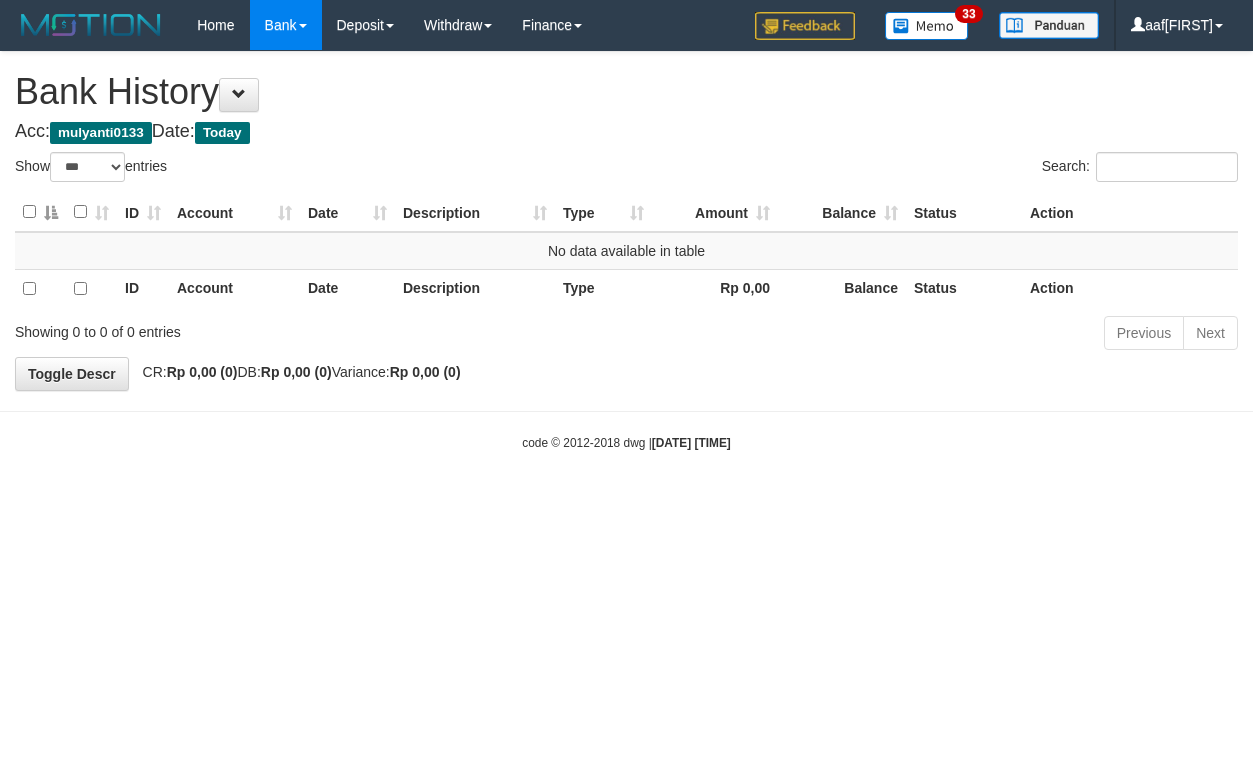 select on "***" 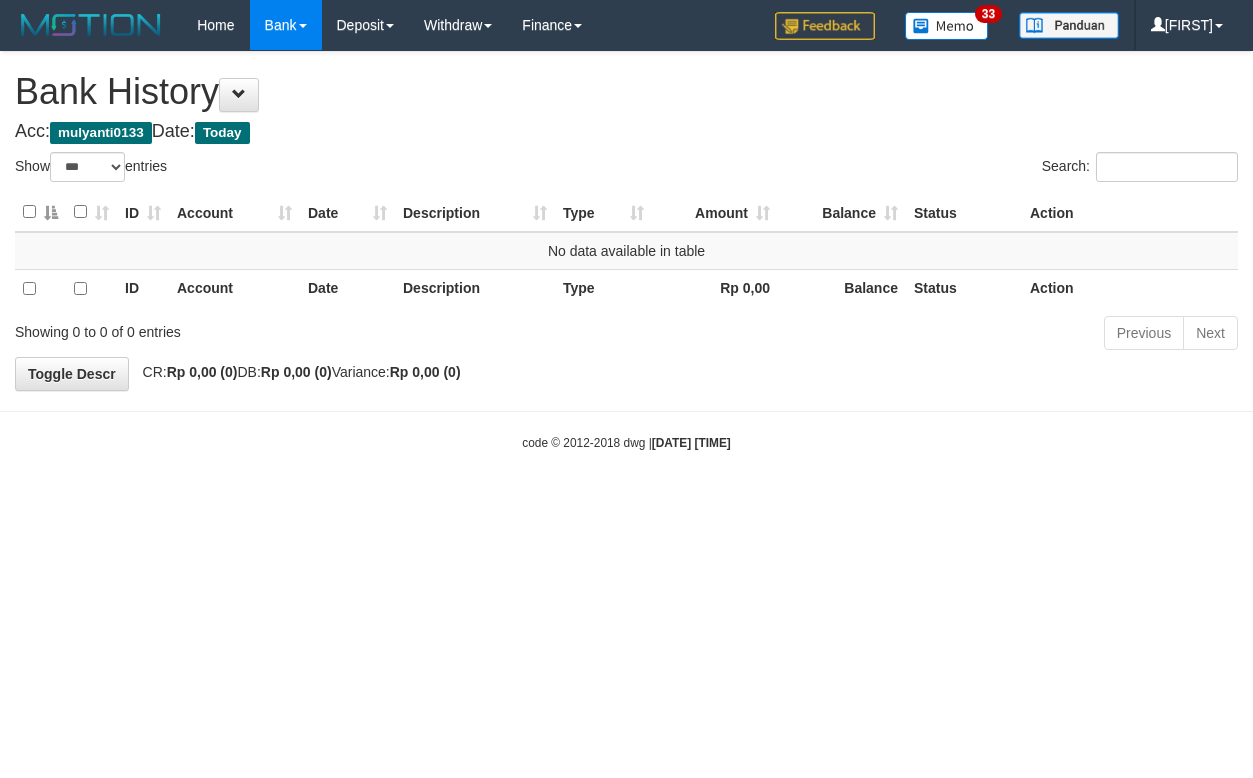 select on "***" 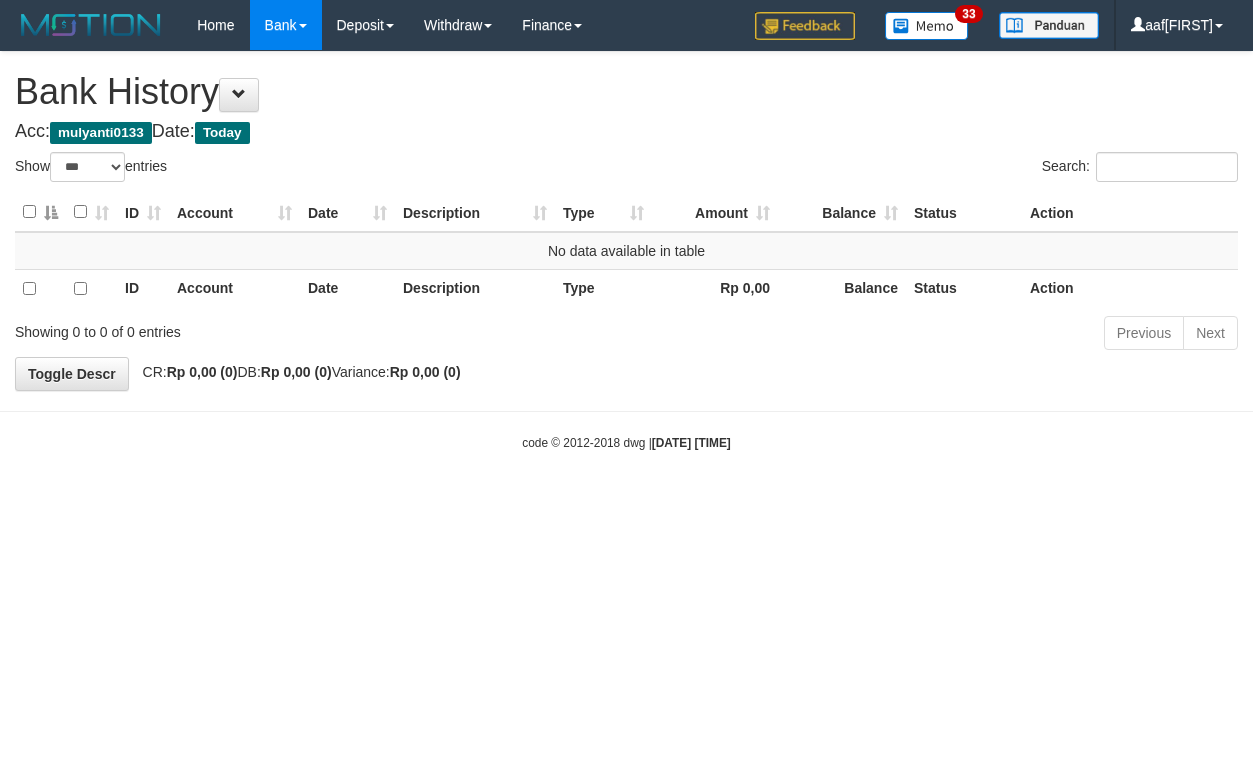select on "***" 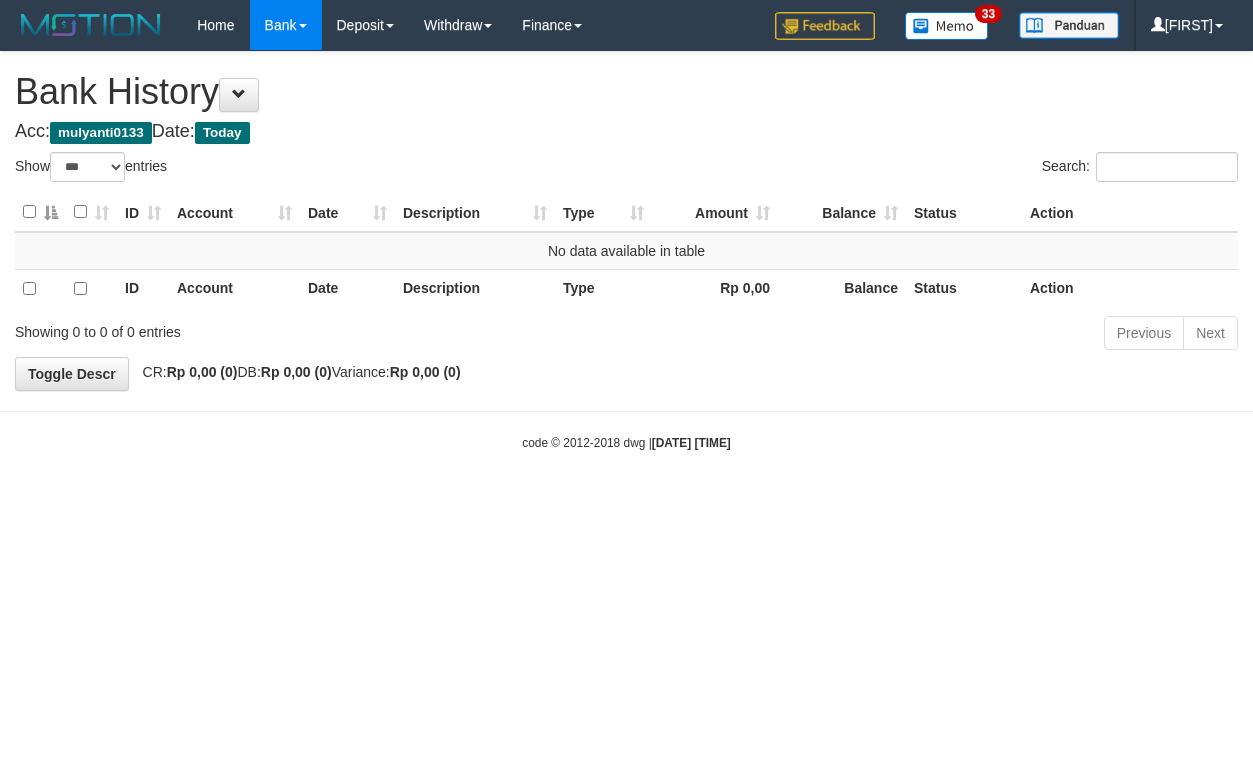 select on "***" 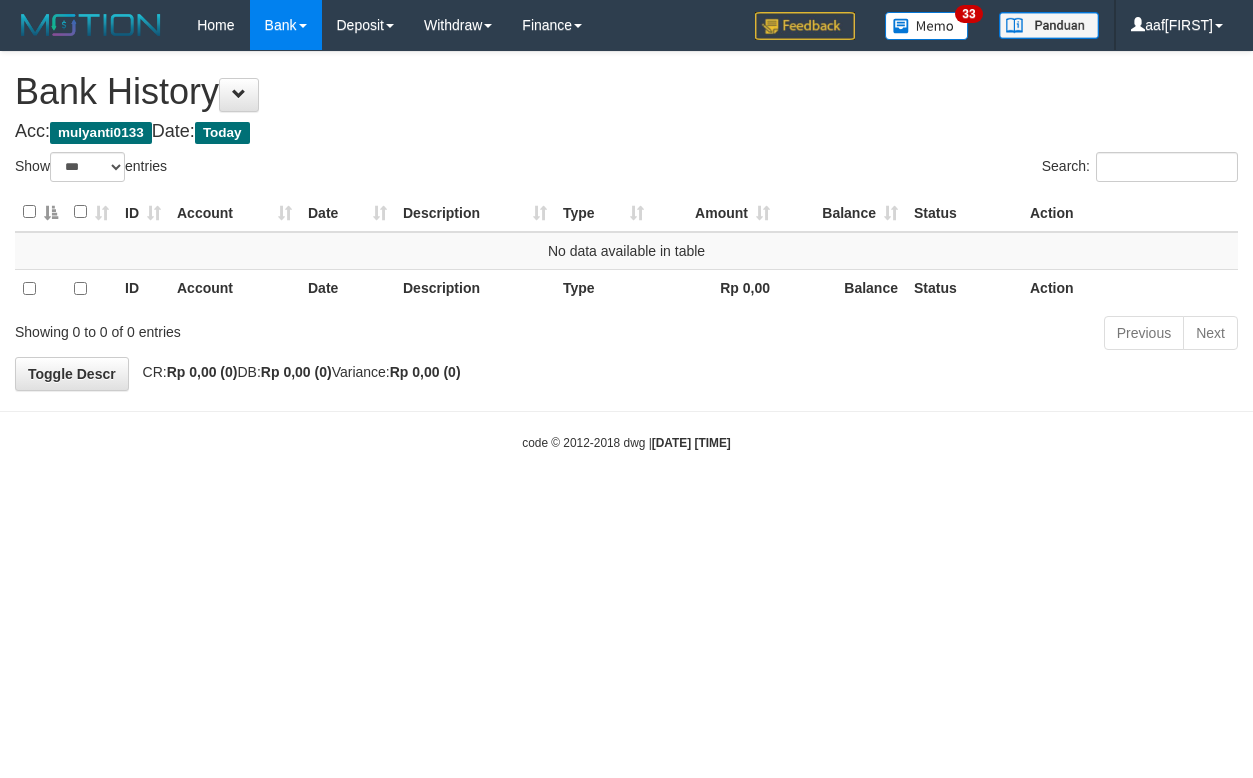 select on "***" 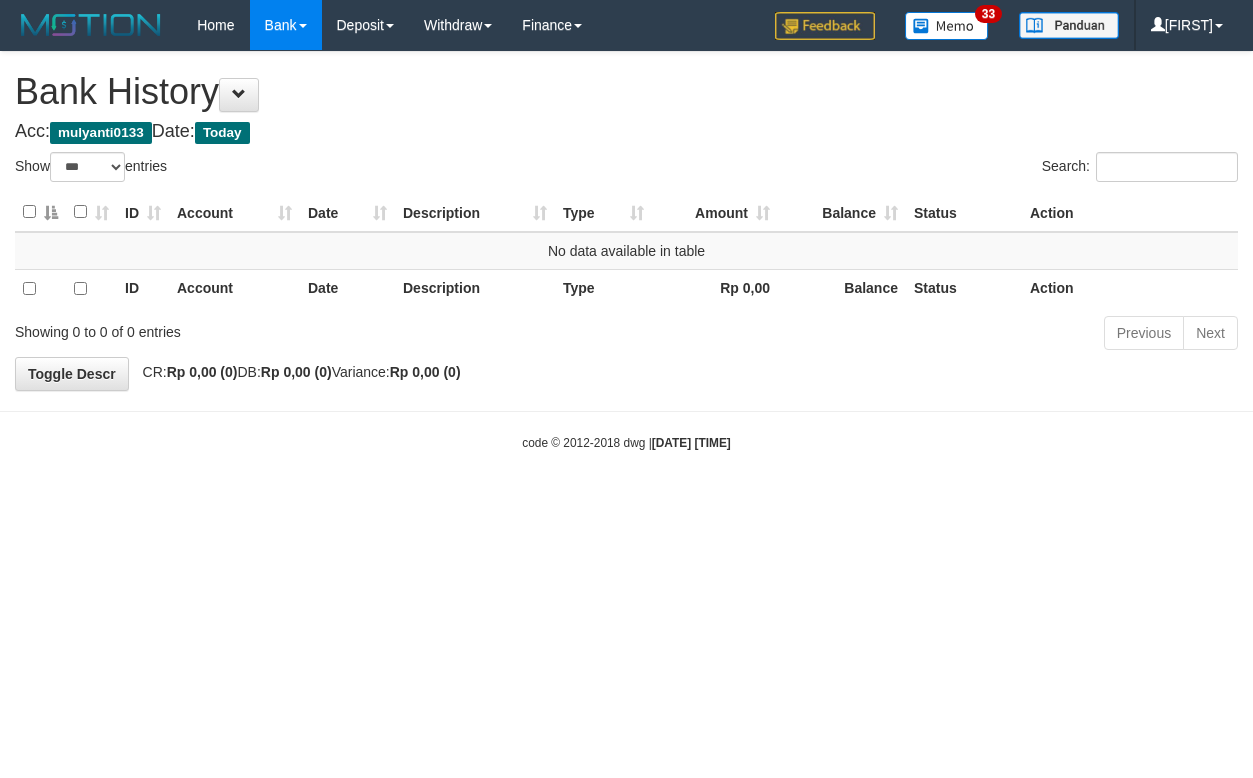 select on "***" 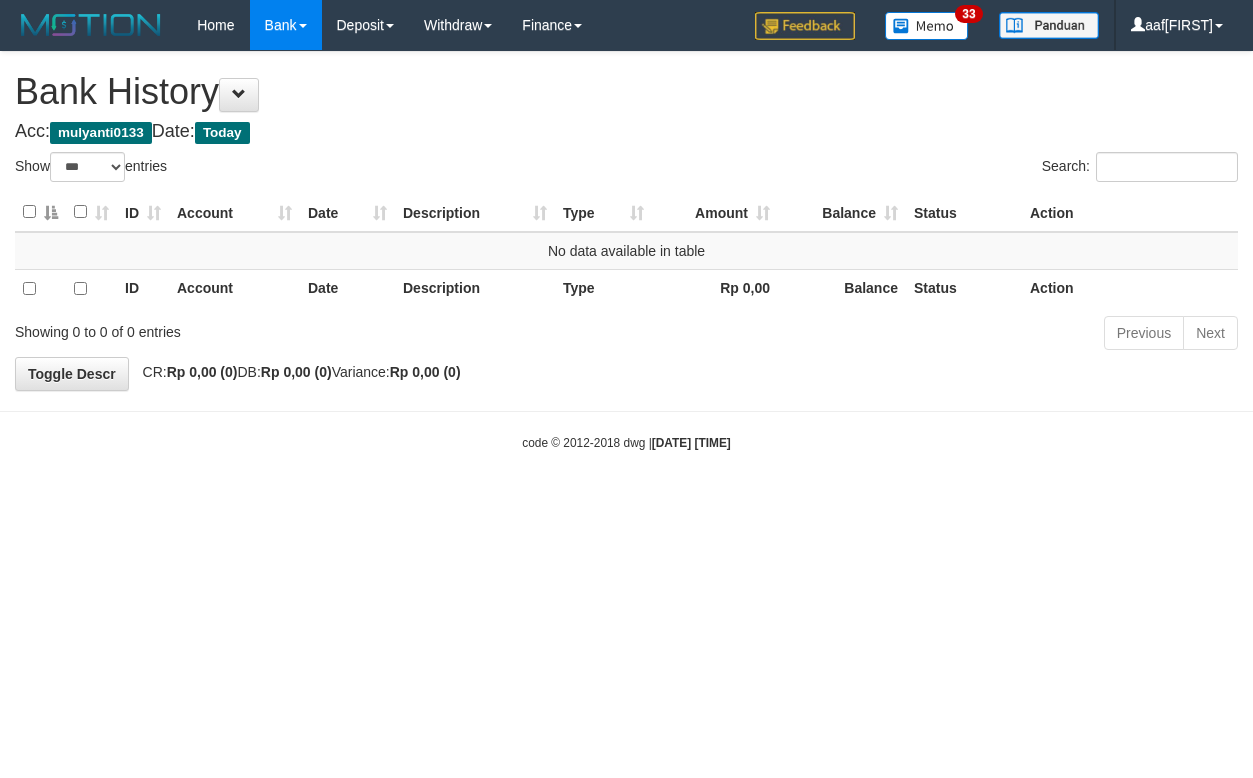 select on "***" 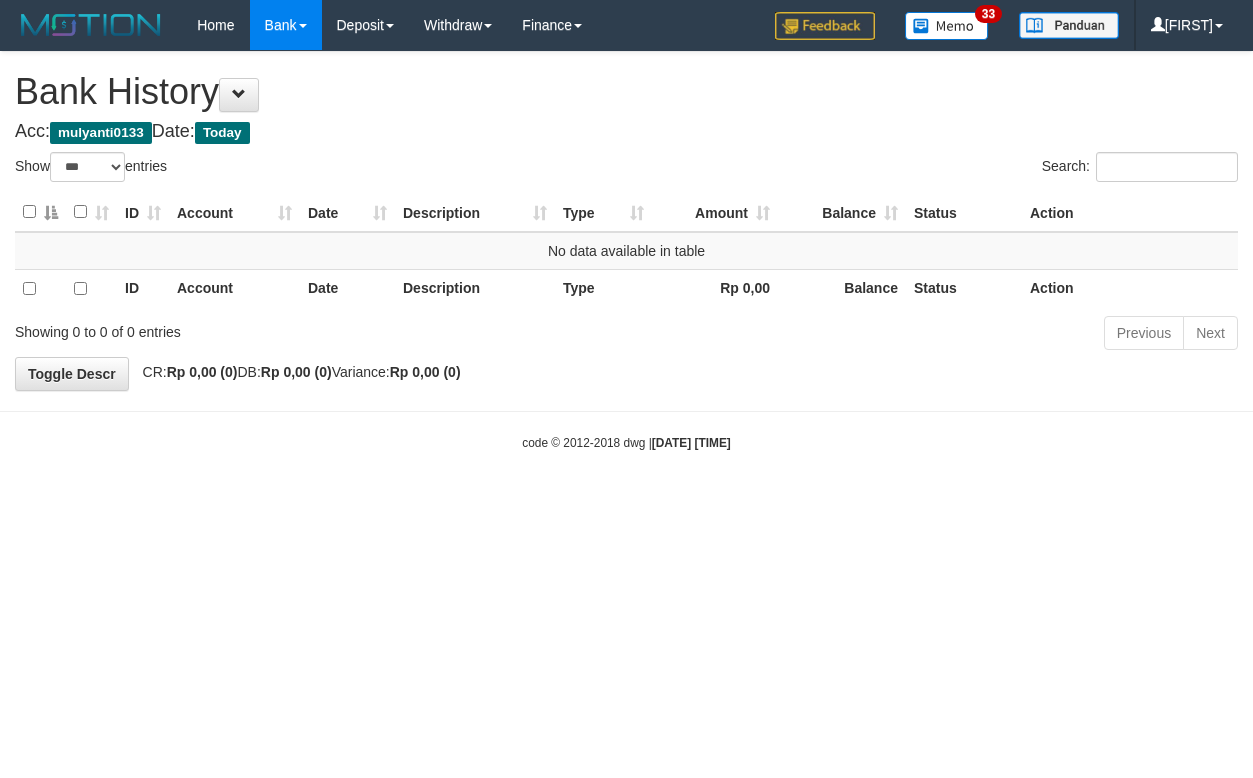 select on "***" 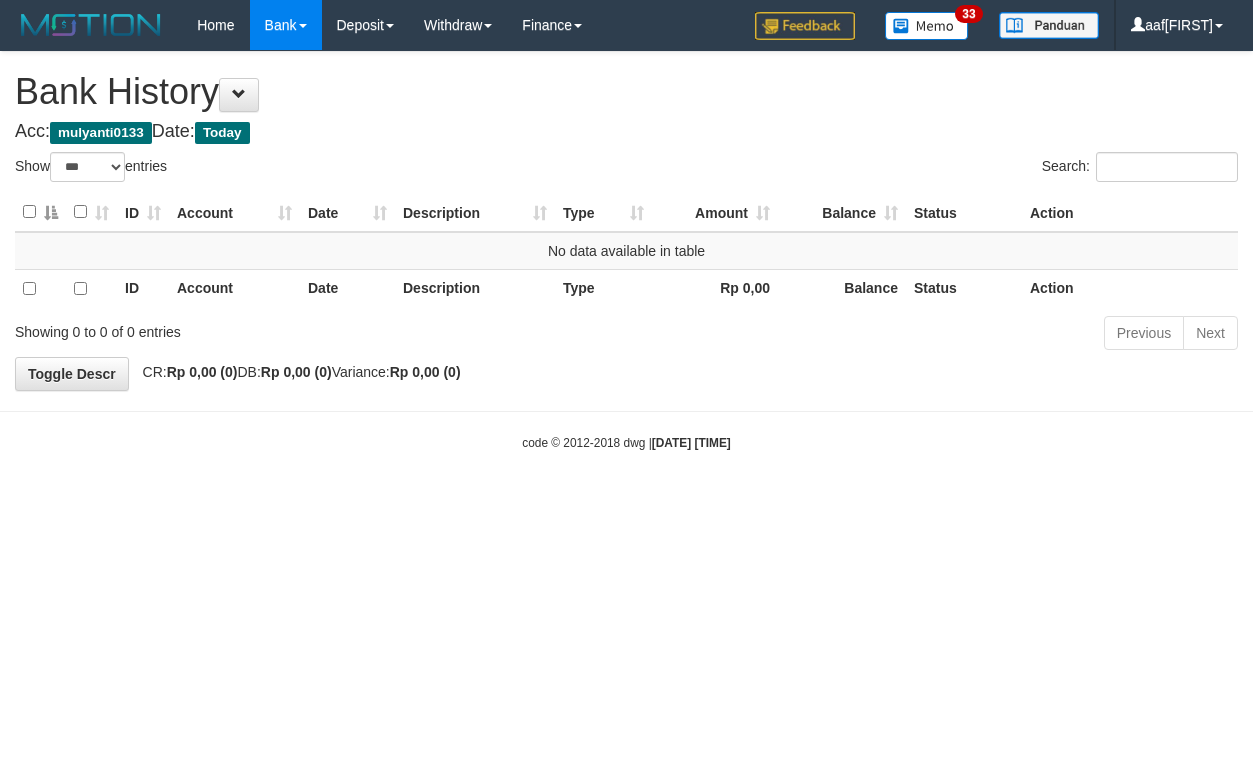 select on "***" 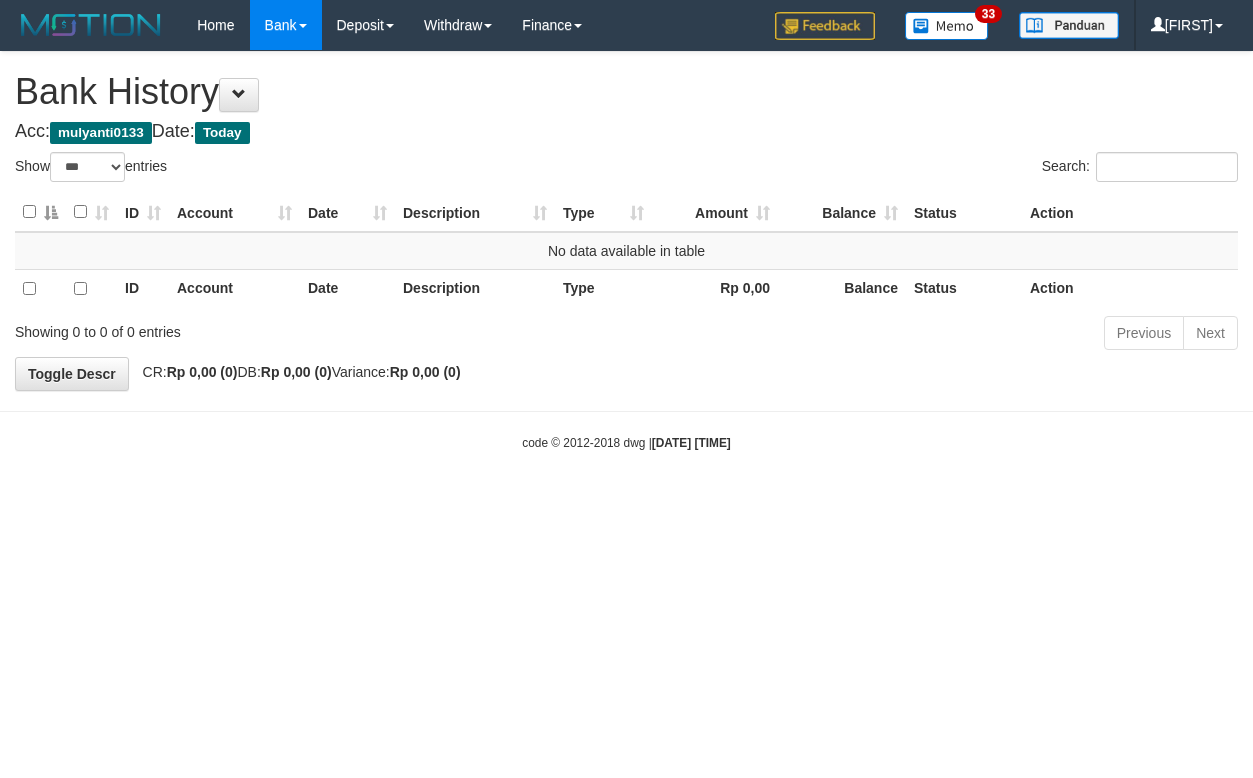 select on "***" 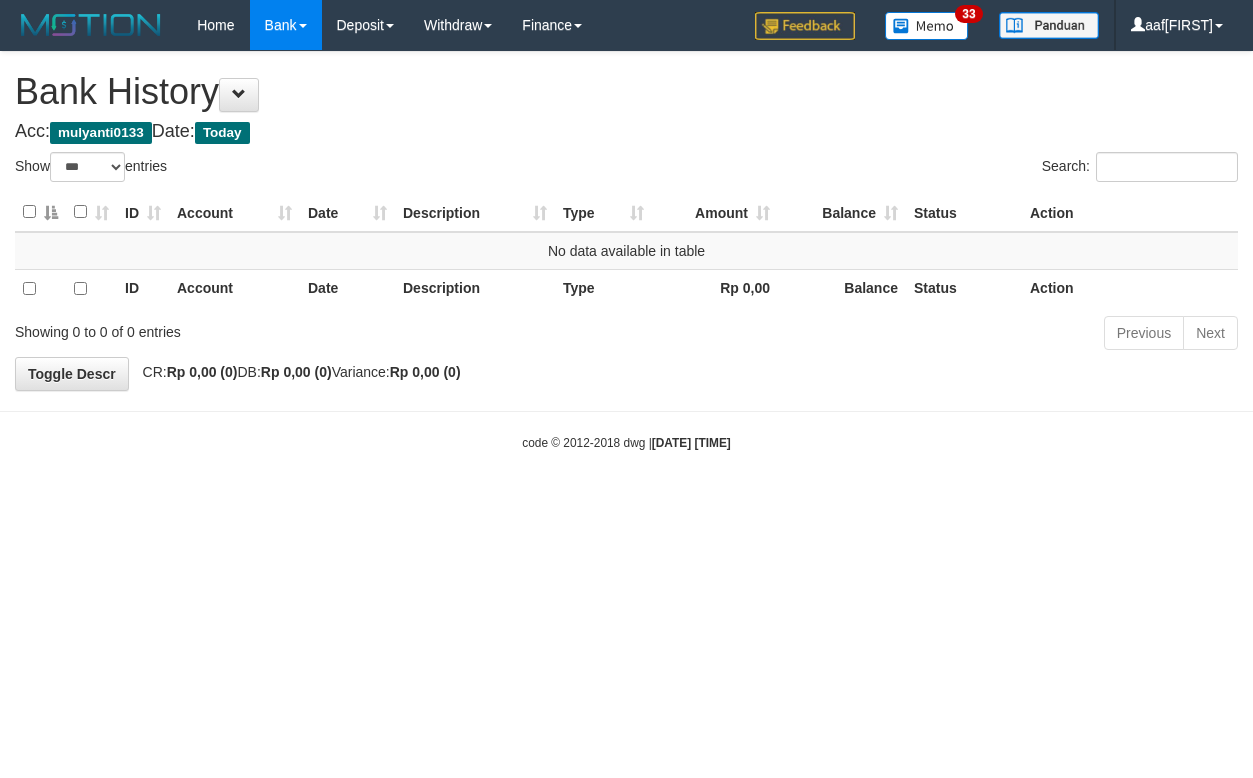 select on "***" 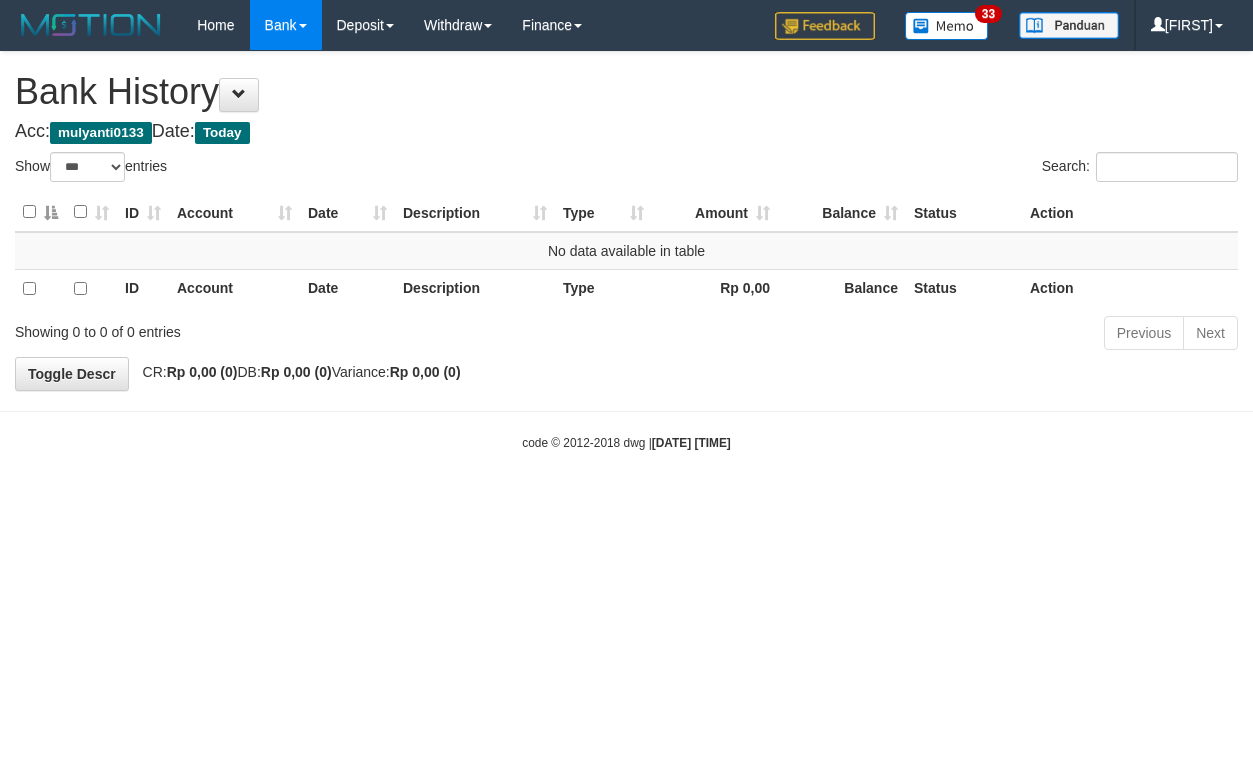 select on "***" 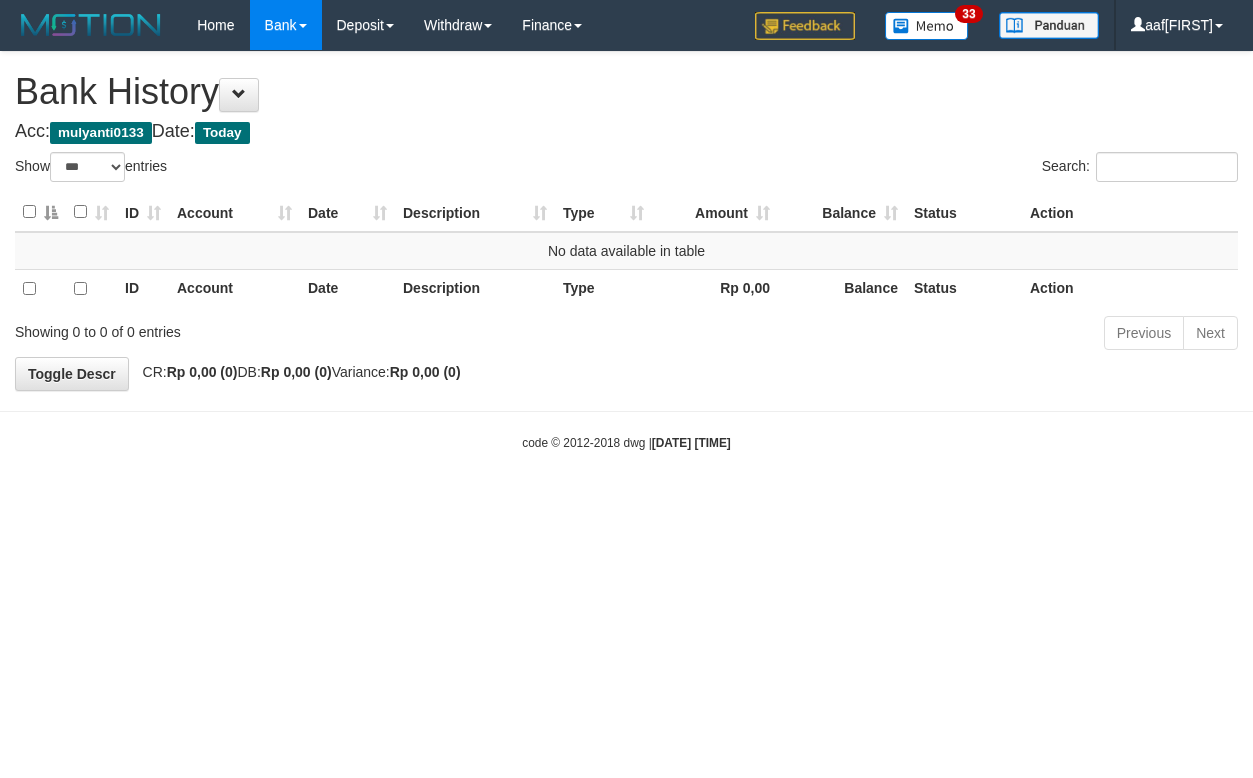 select on "***" 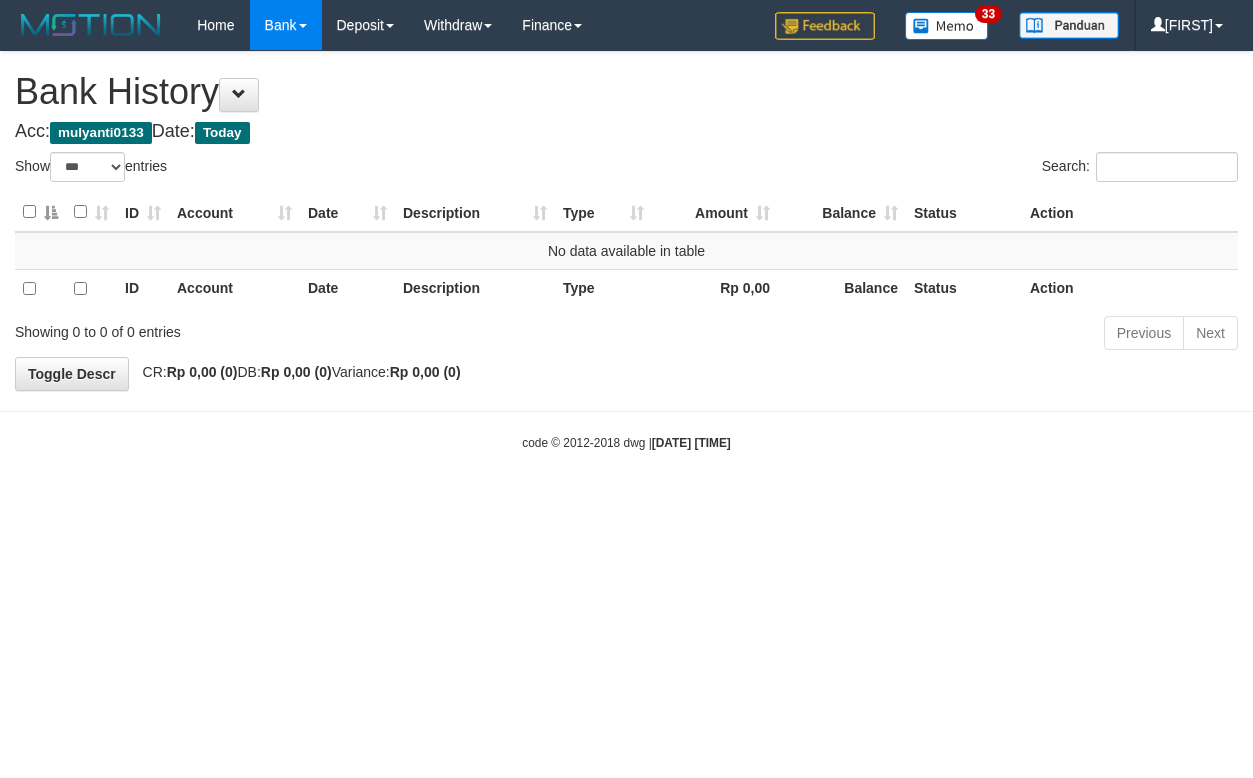 select on "***" 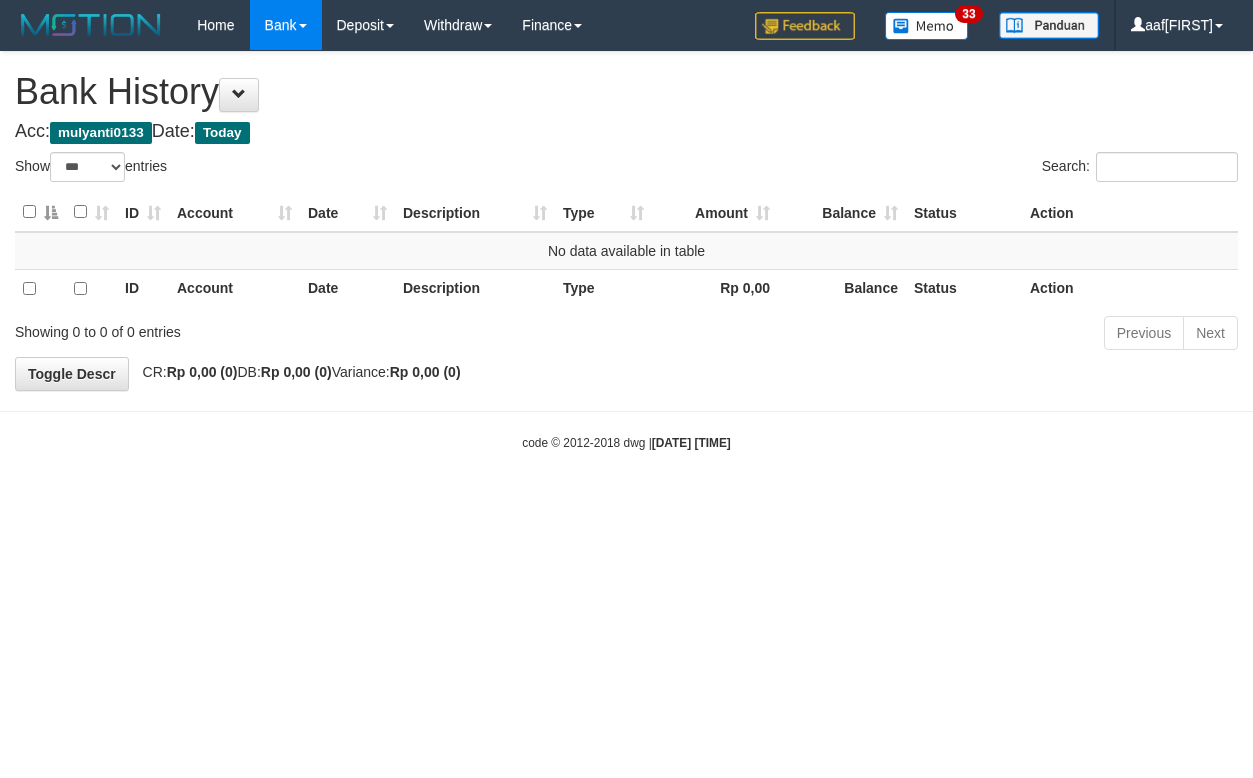 select on "***" 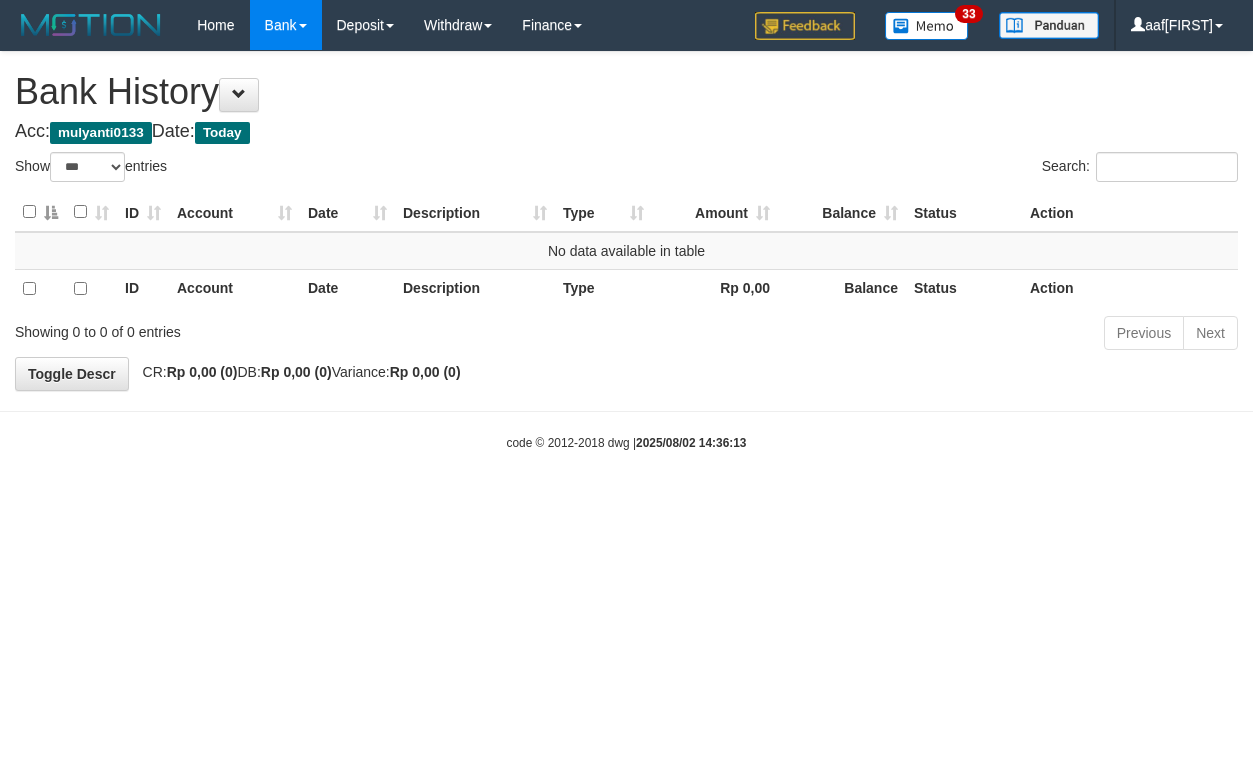 select on "***" 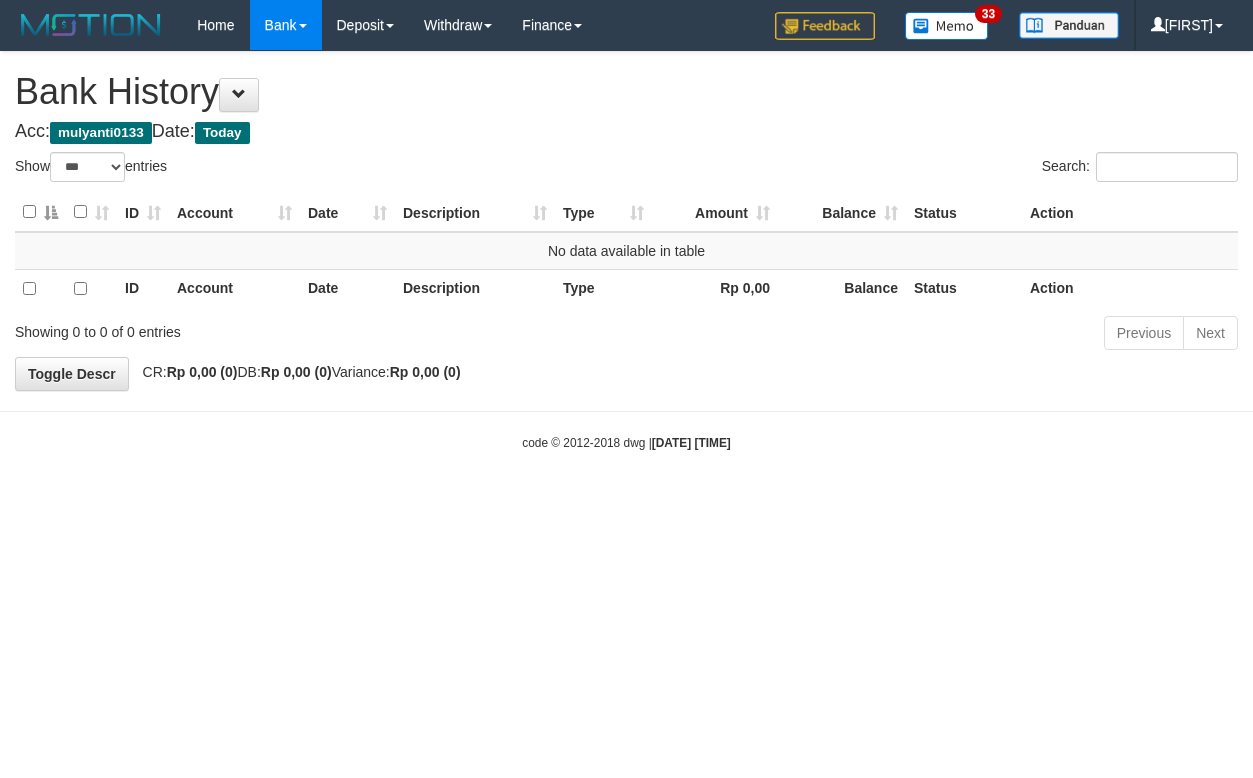 select on "***" 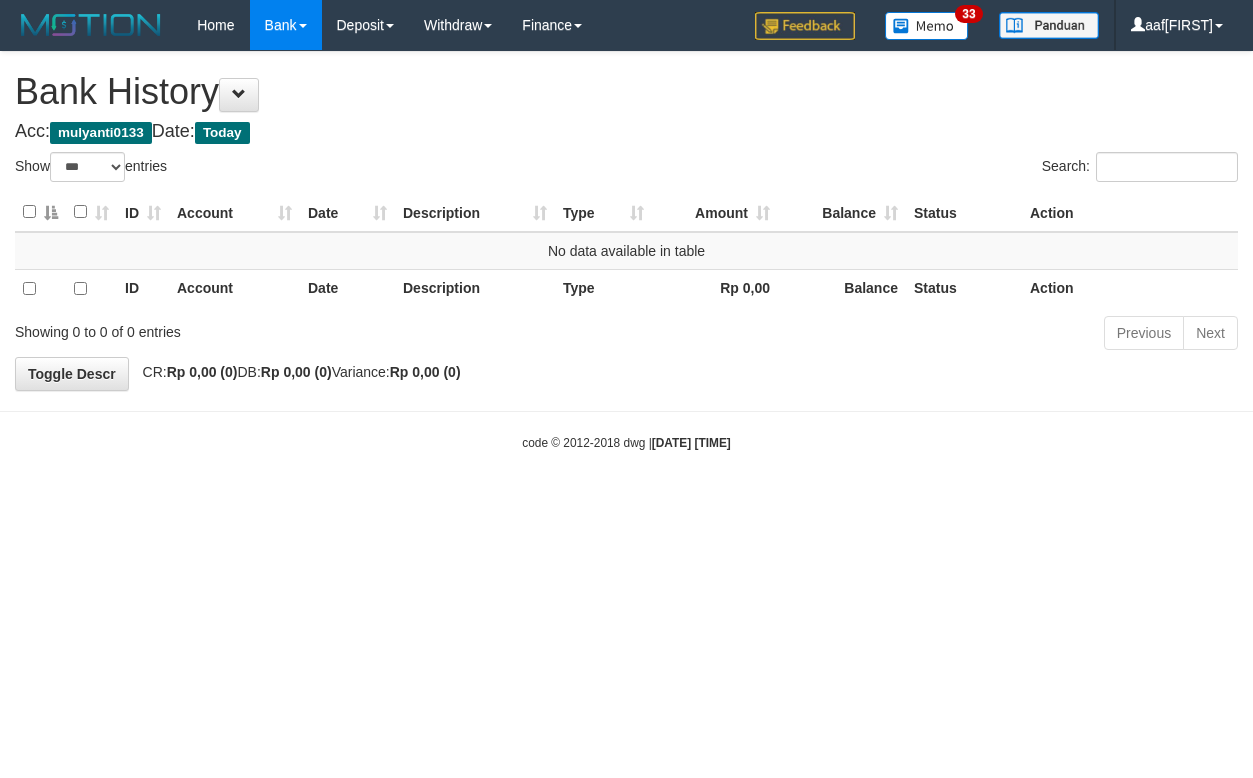 select on "***" 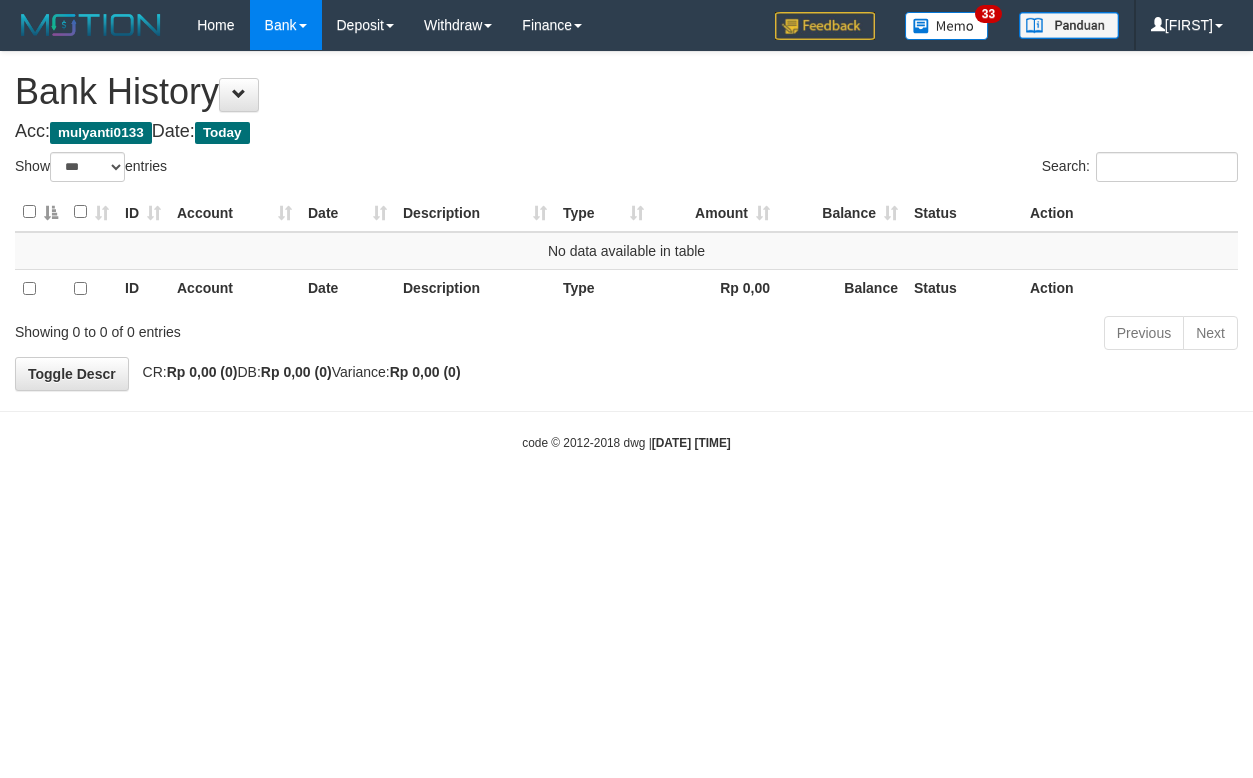 select on "***" 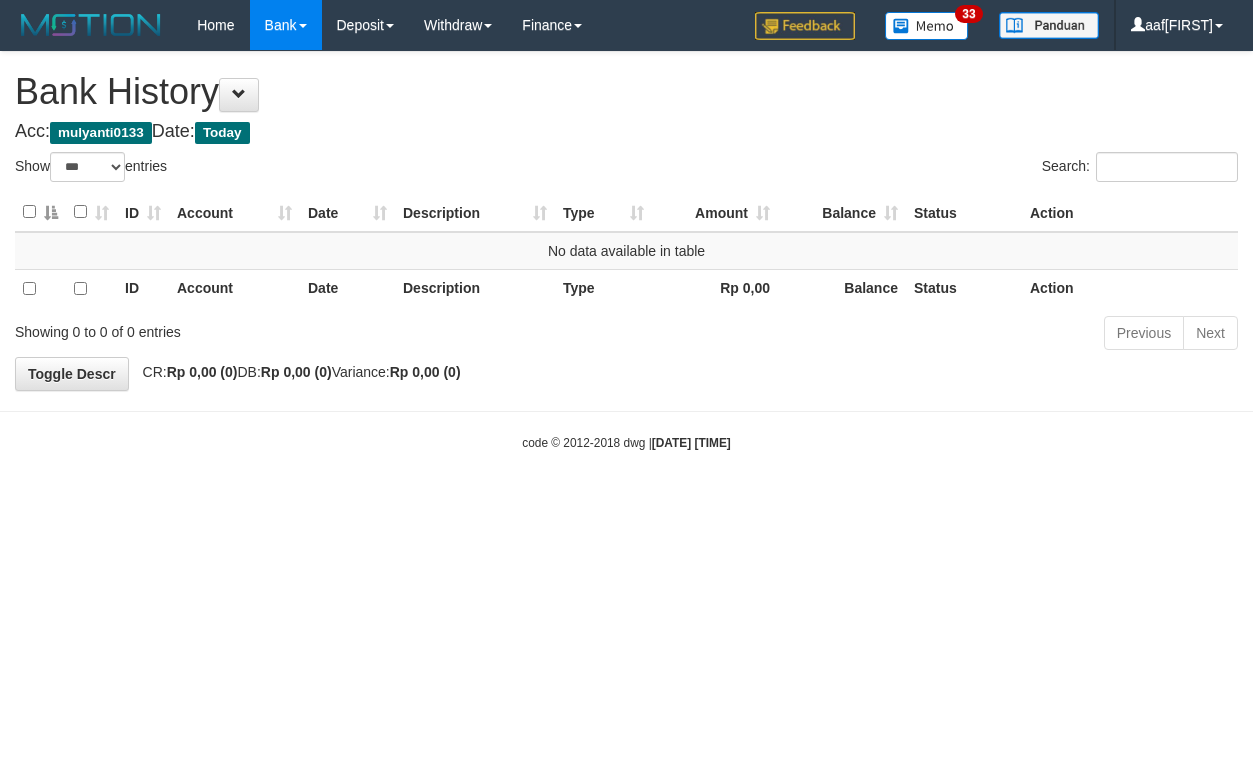 select on "***" 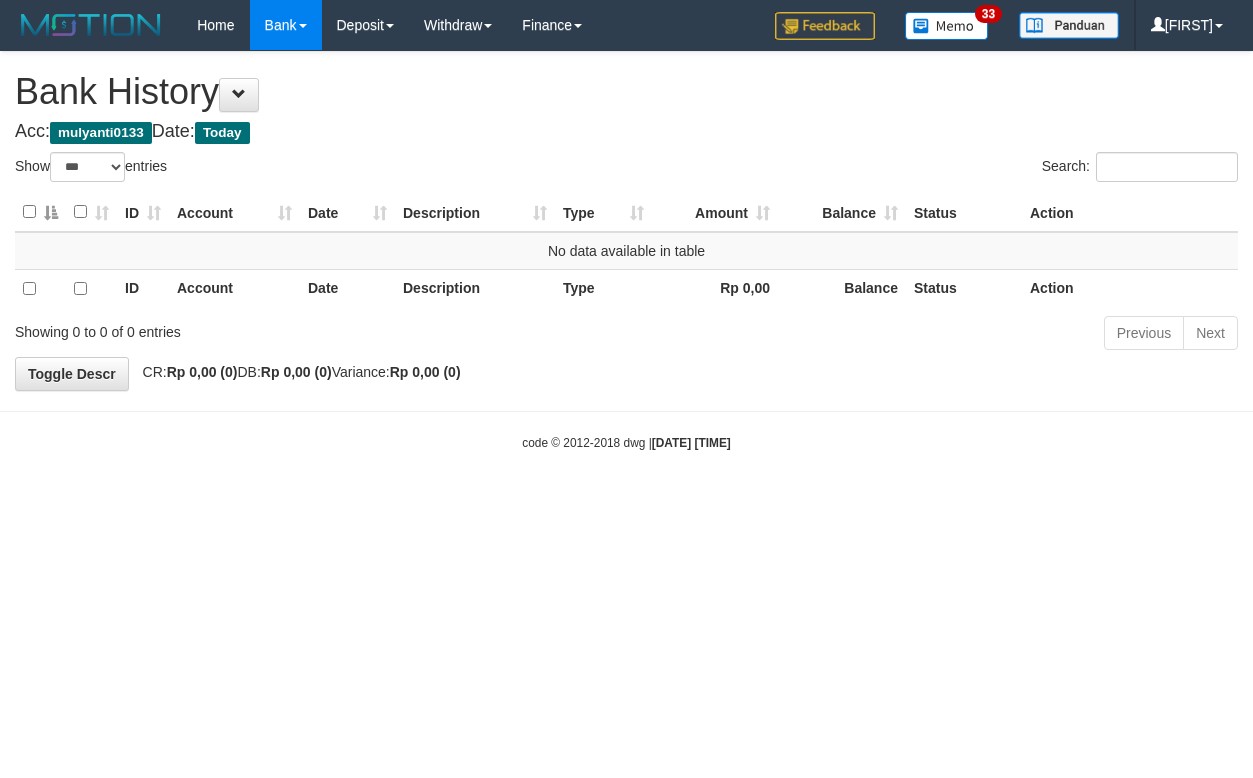 select on "***" 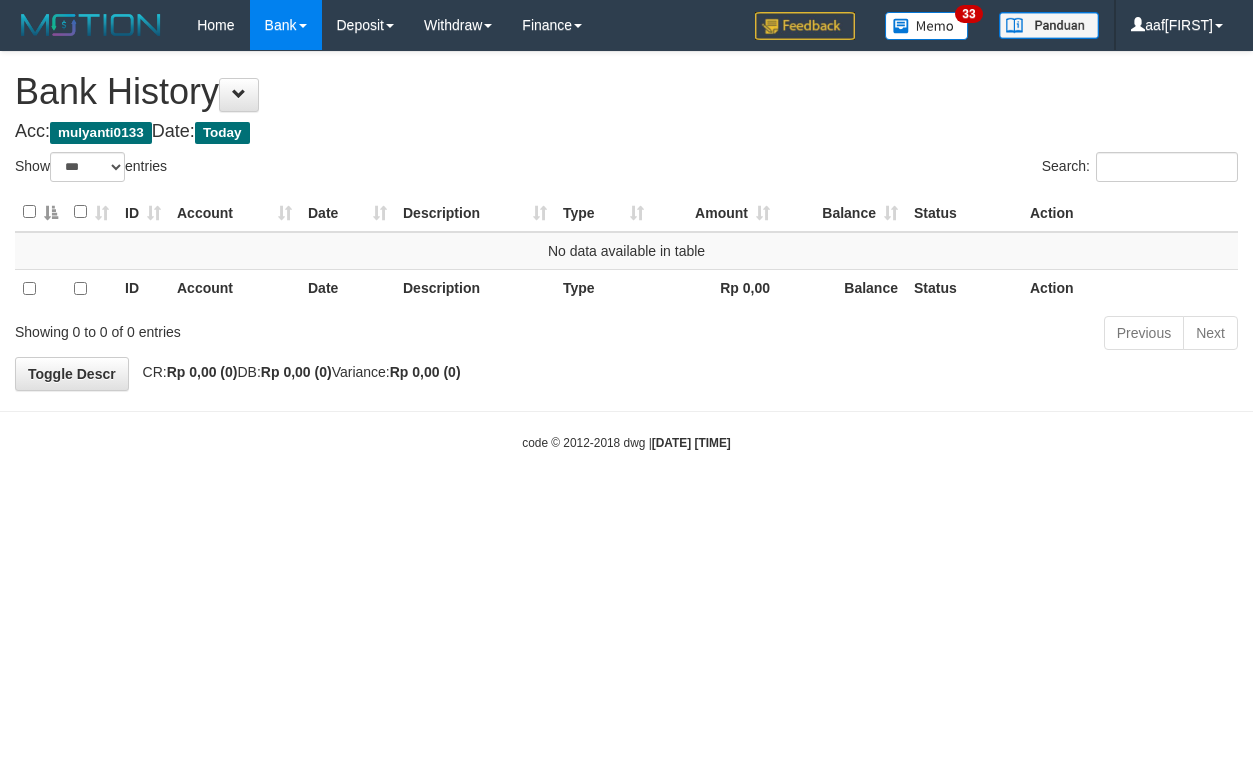 select on "***" 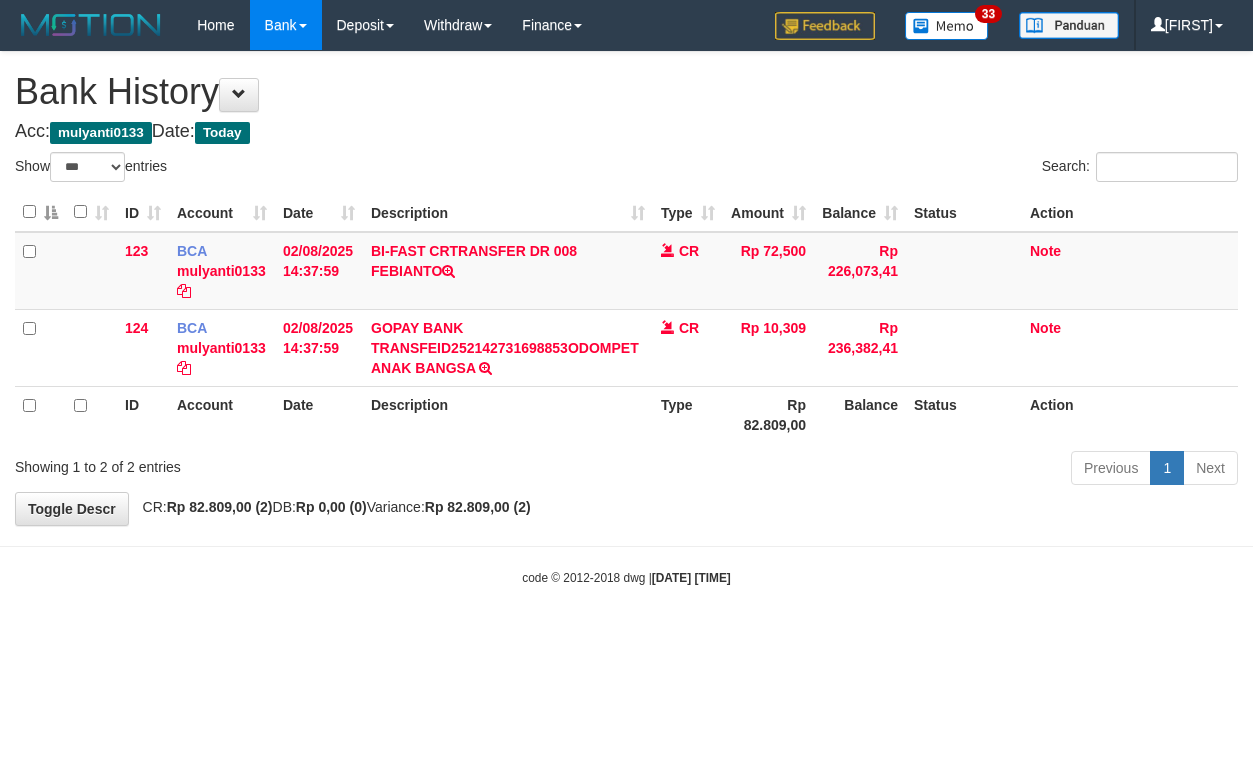 select on "***" 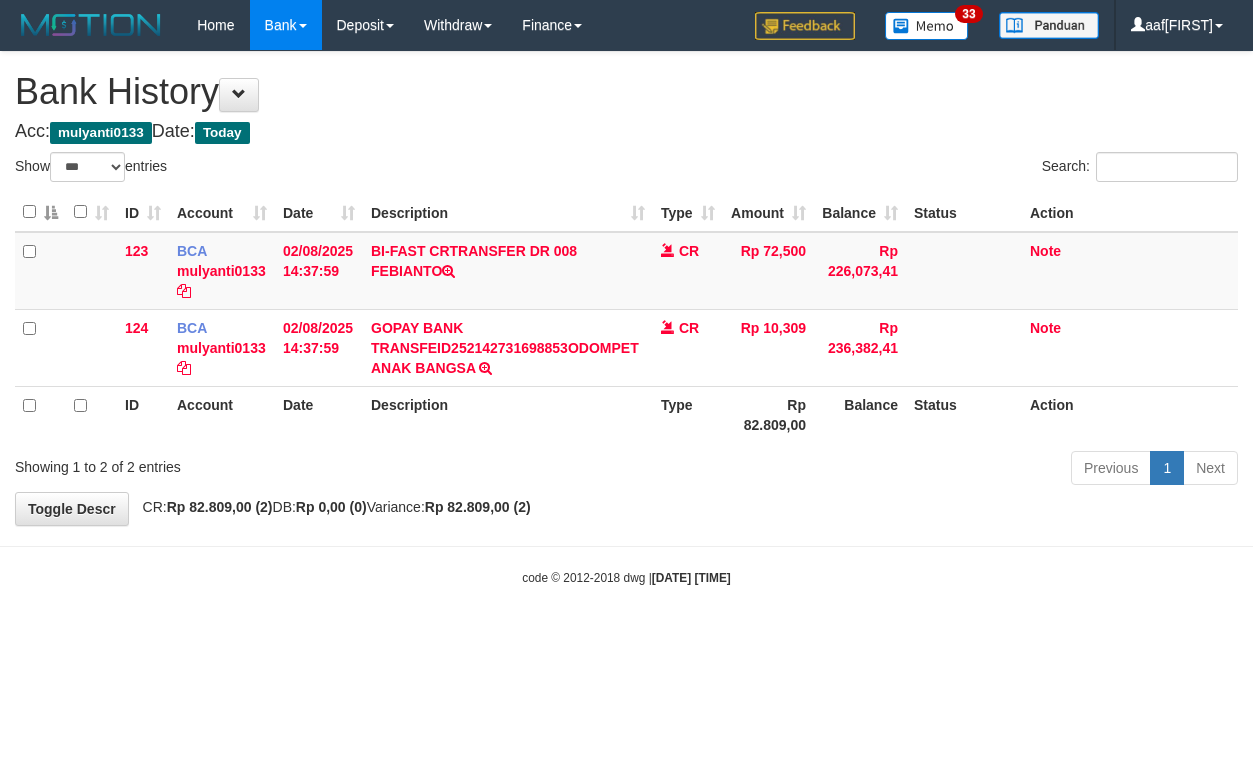 select on "***" 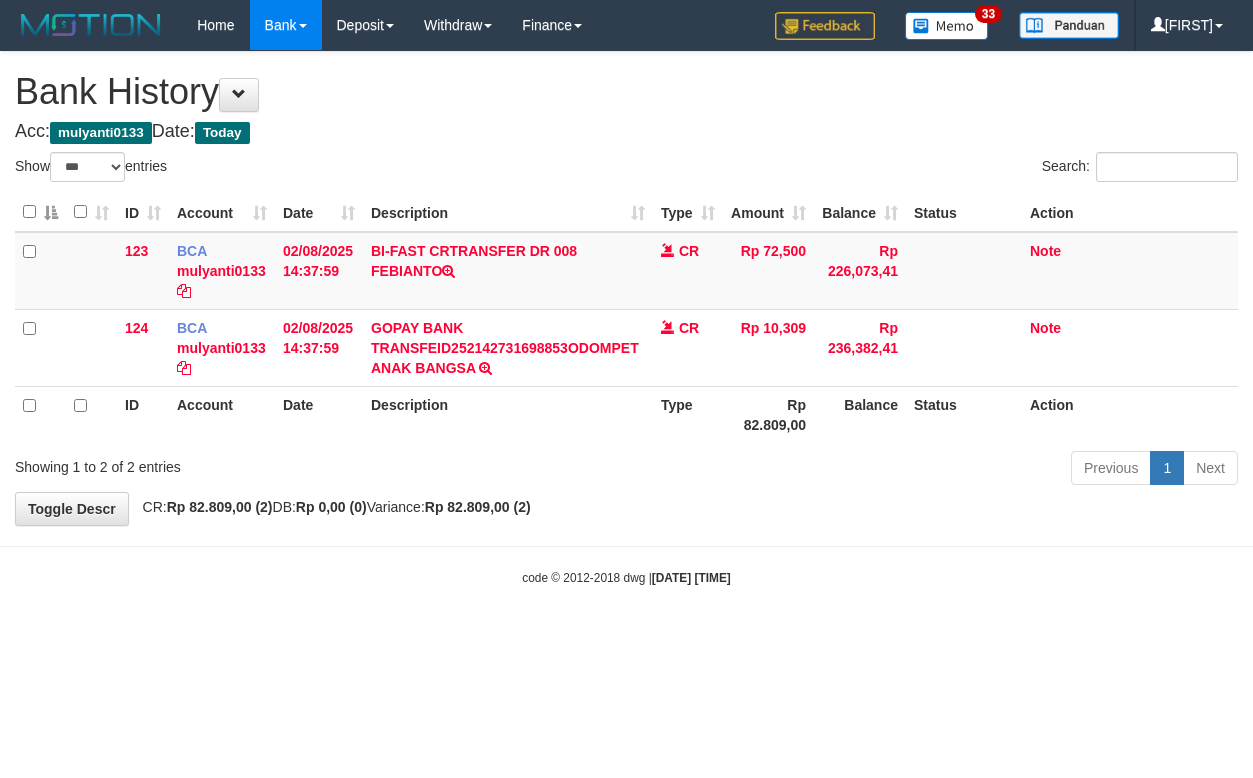 select on "***" 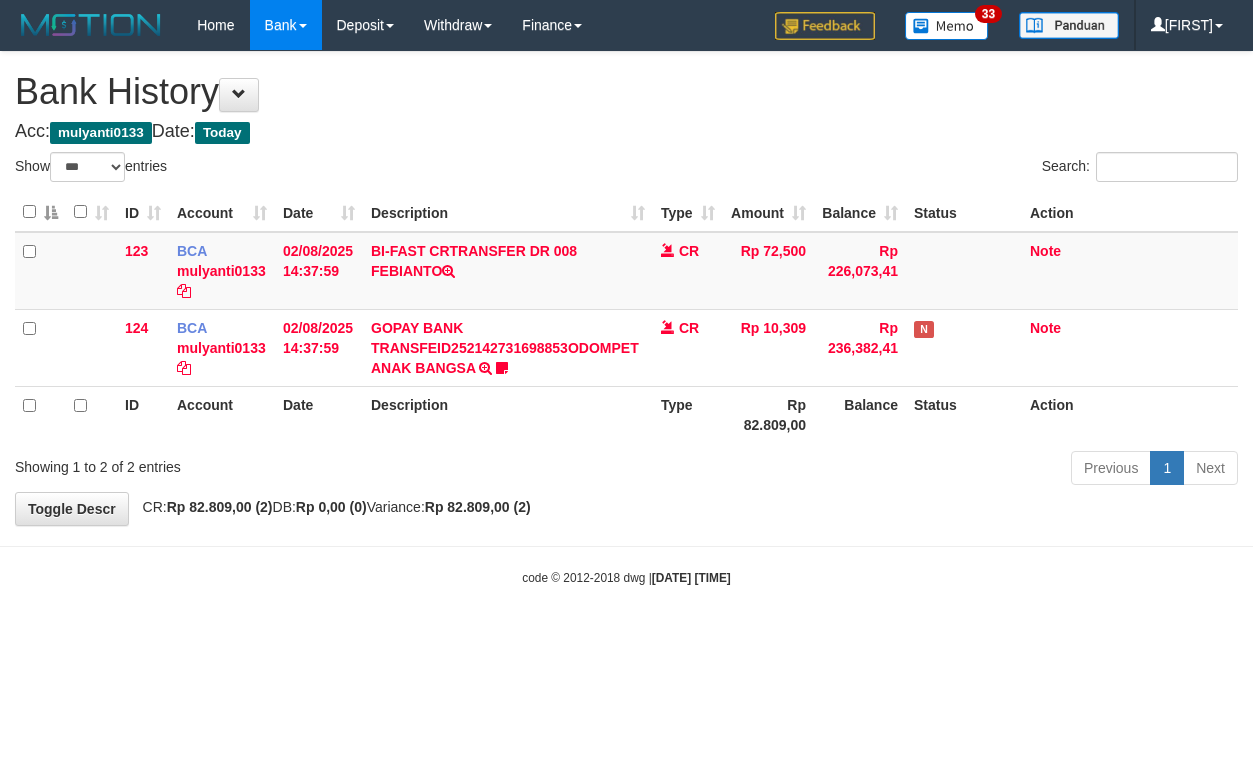 select on "***" 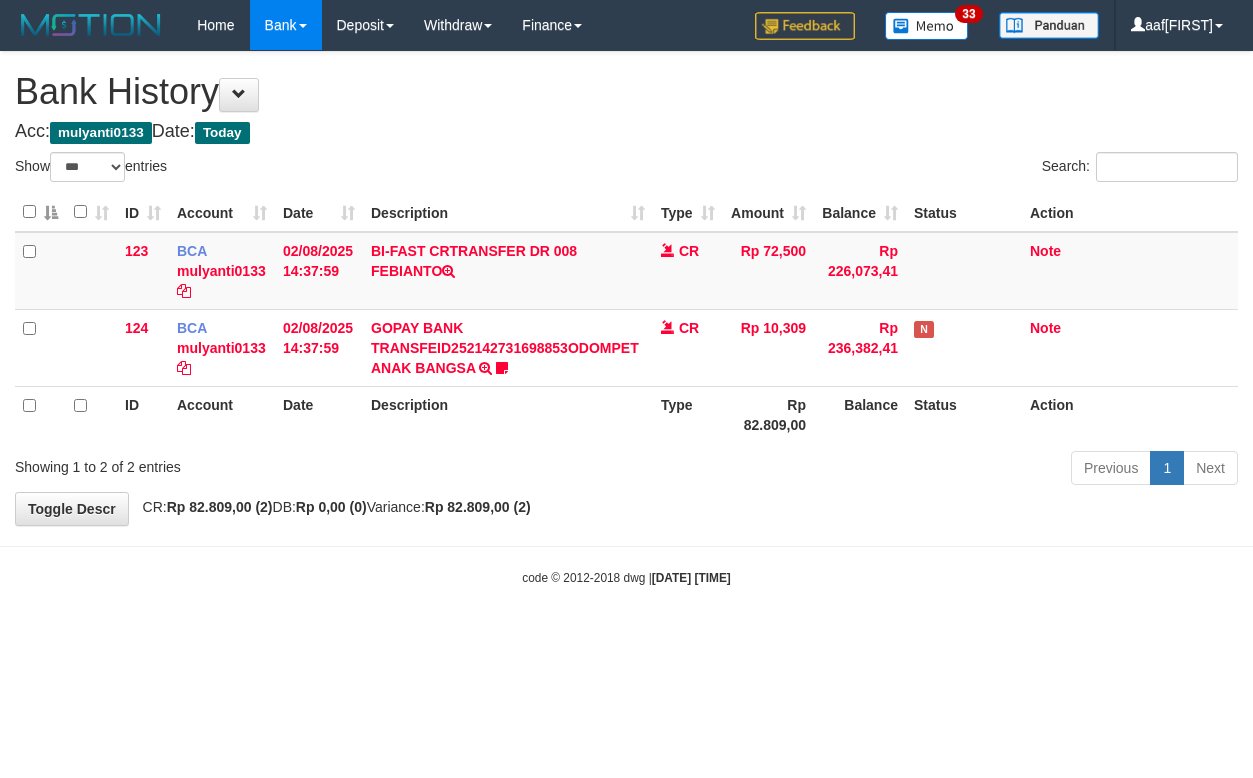 select on "***" 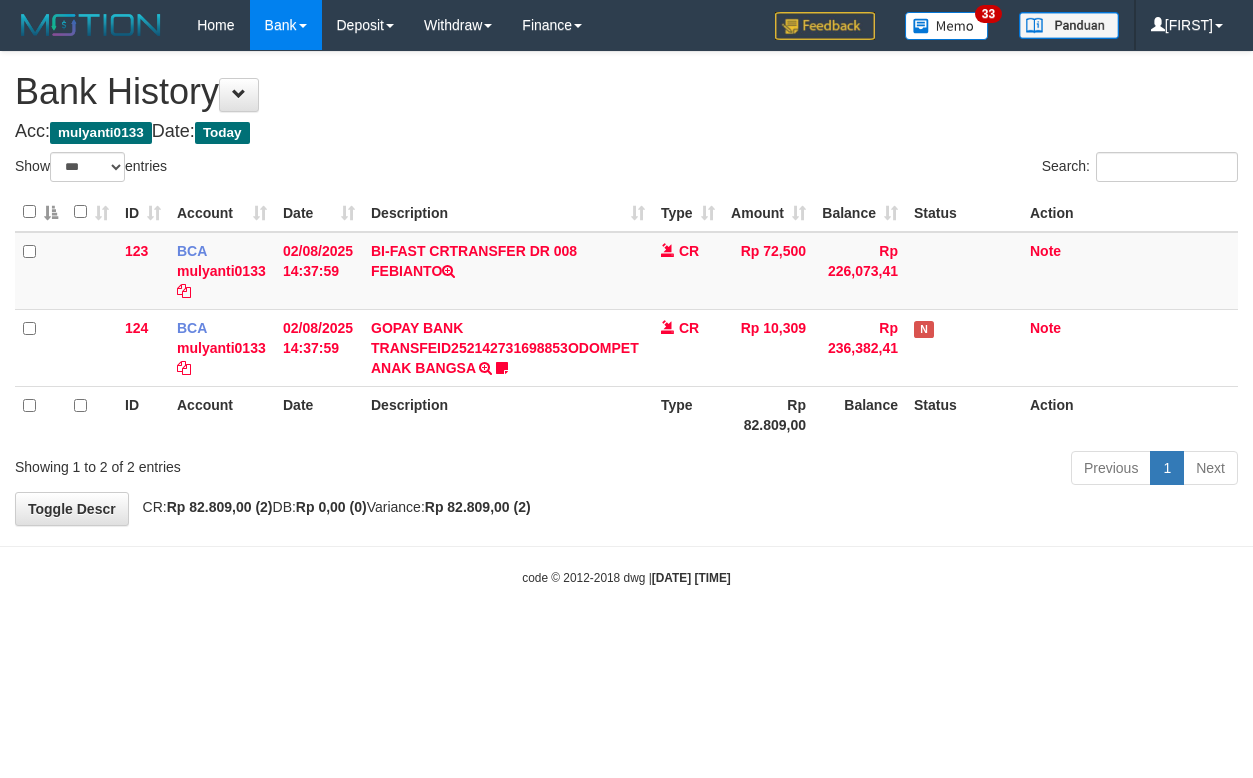 select on "***" 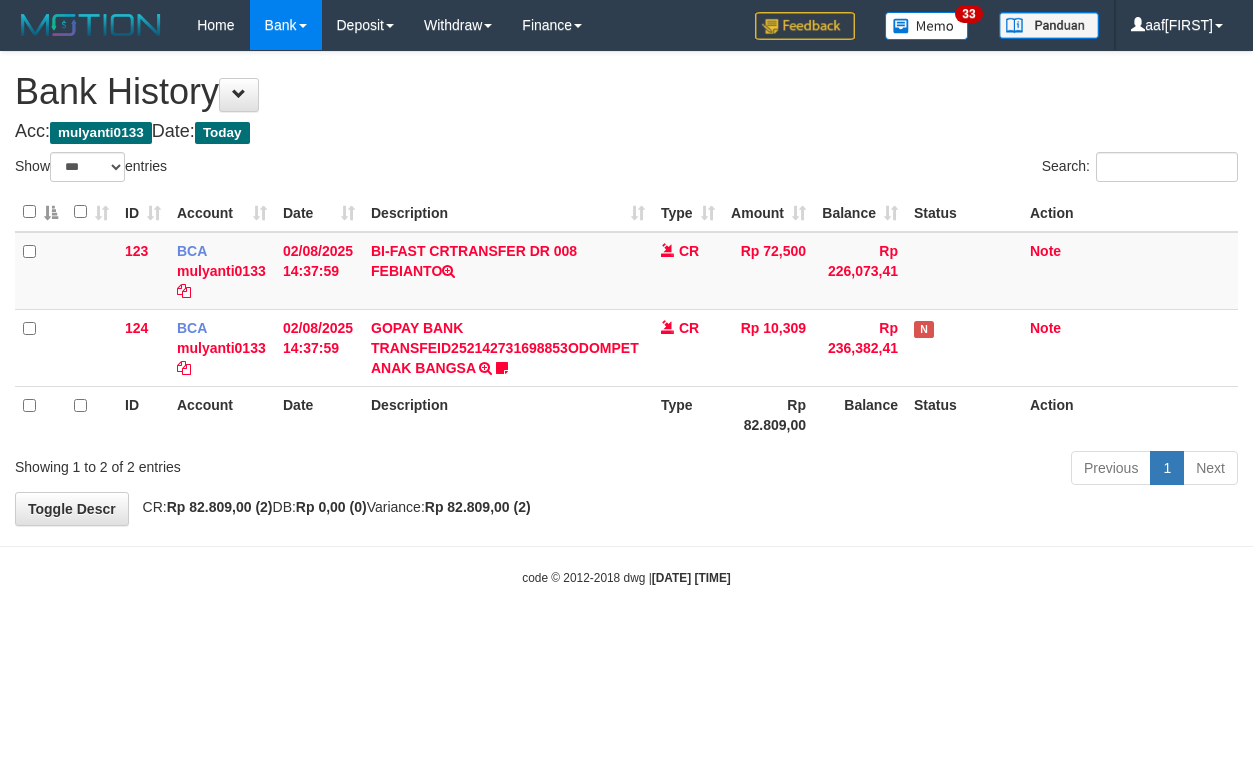 select on "***" 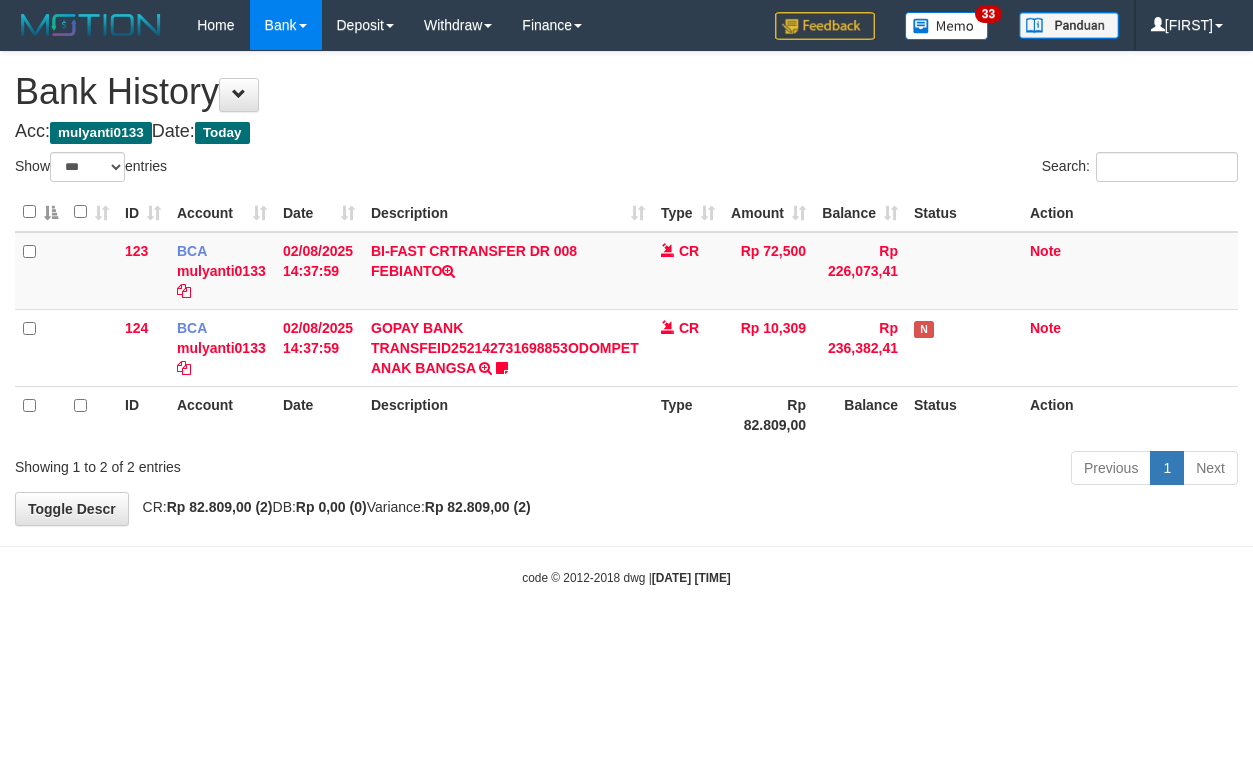 select on "***" 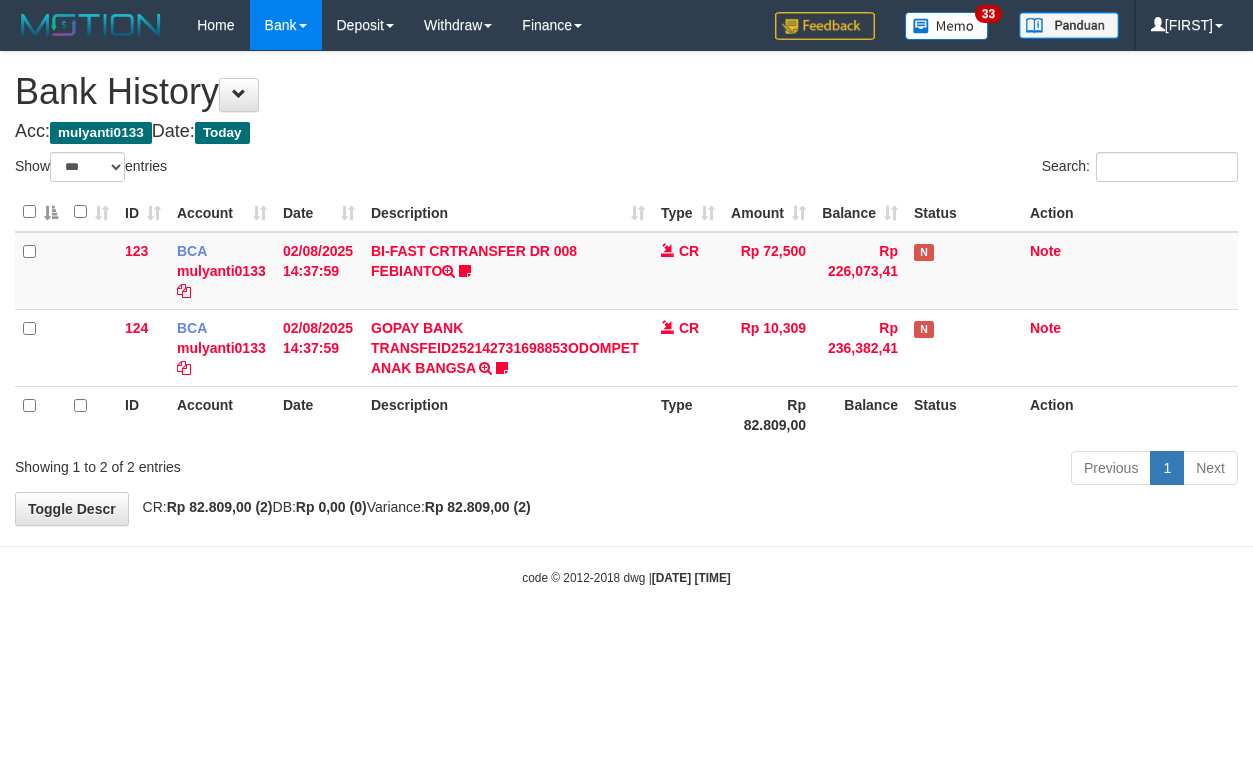 select on "***" 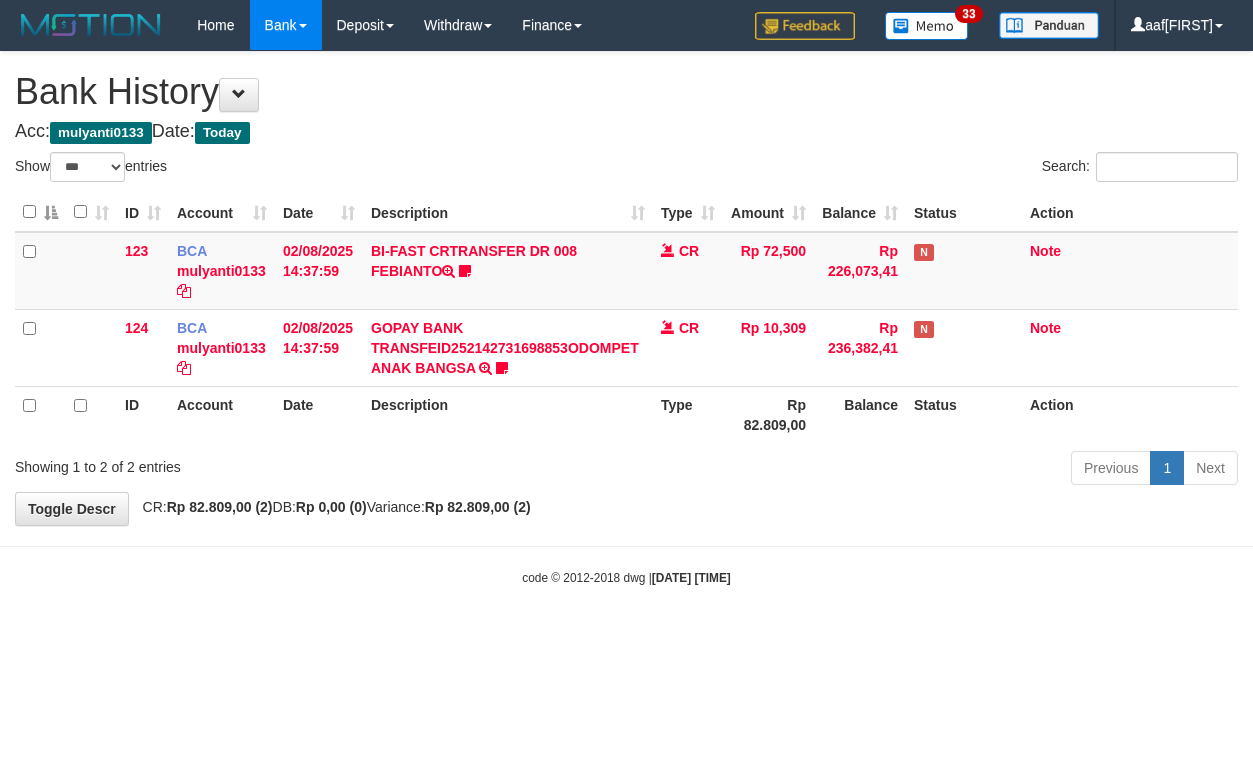 select on "***" 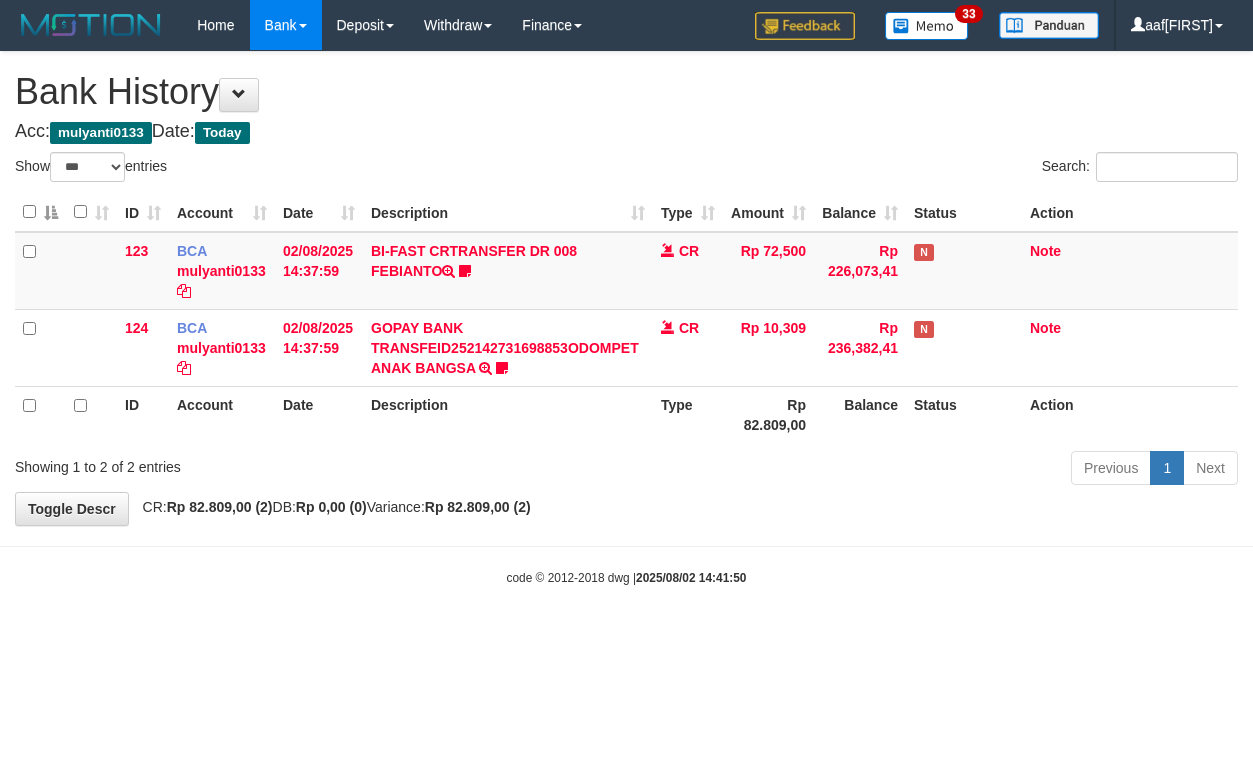 select on "***" 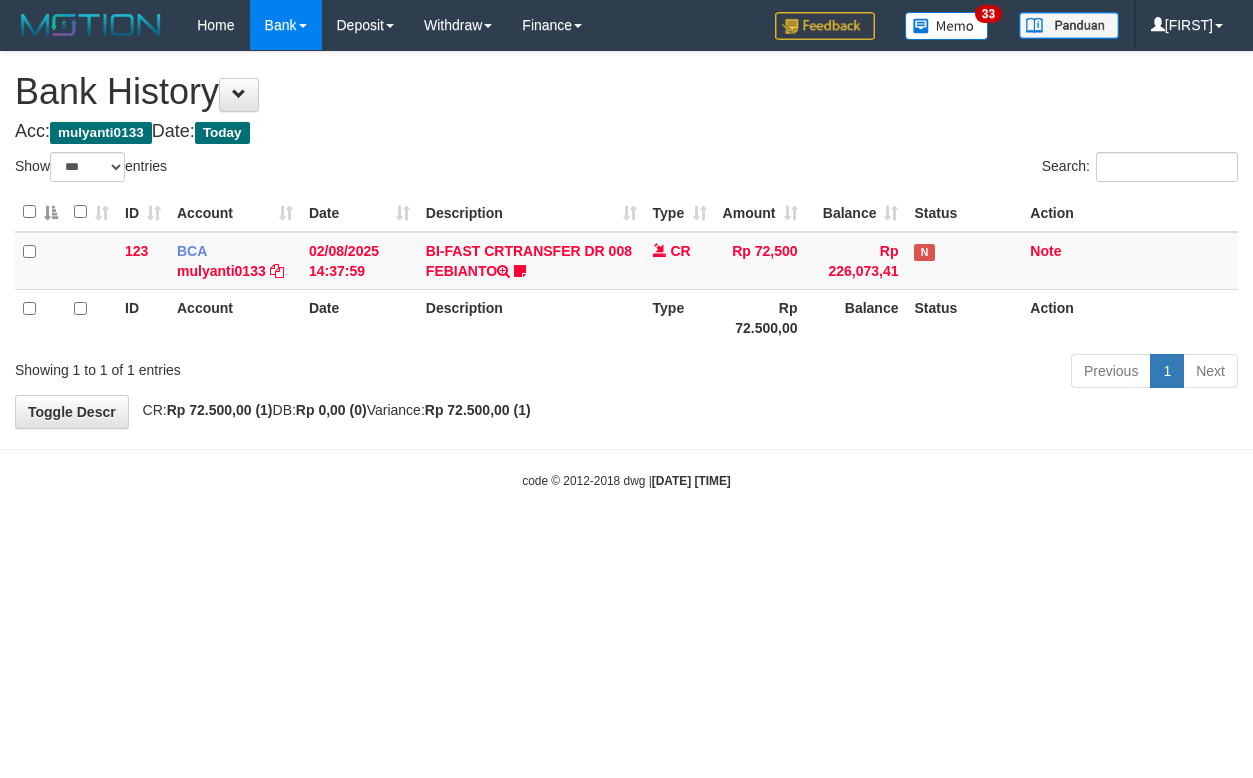 select on "***" 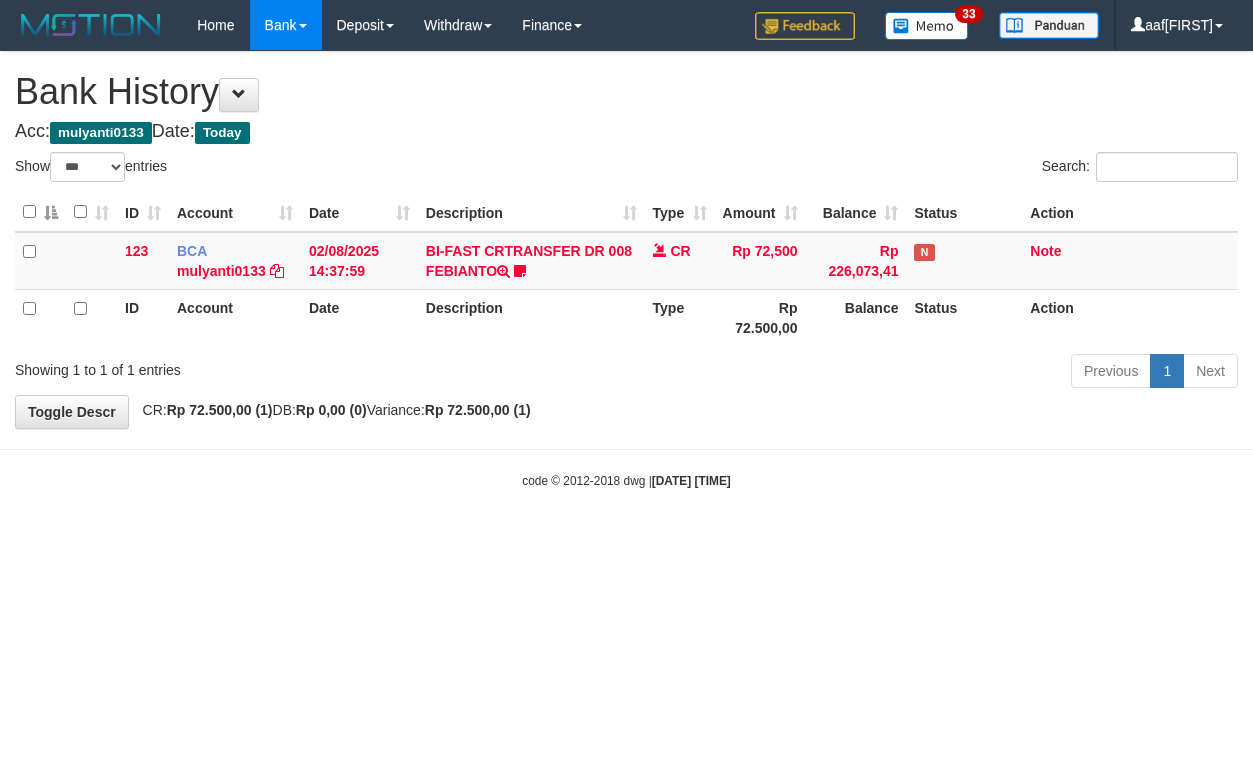 select on "***" 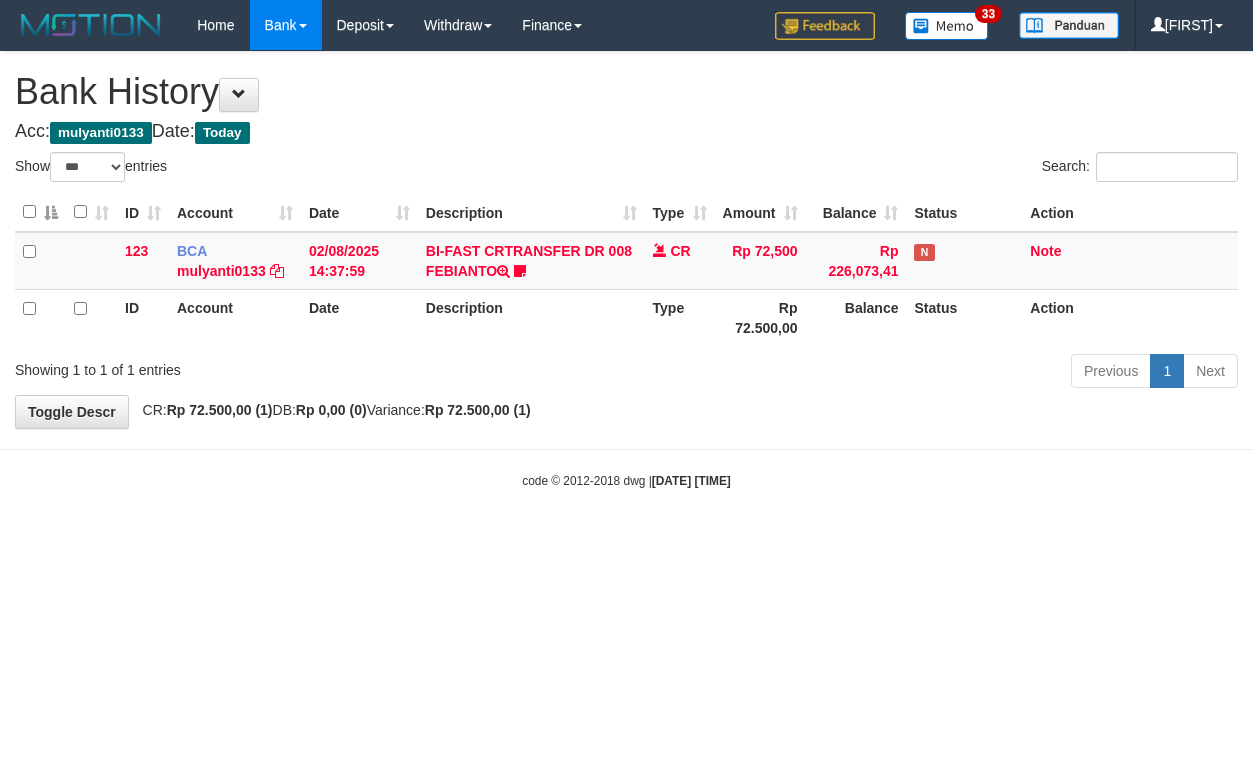 select on "***" 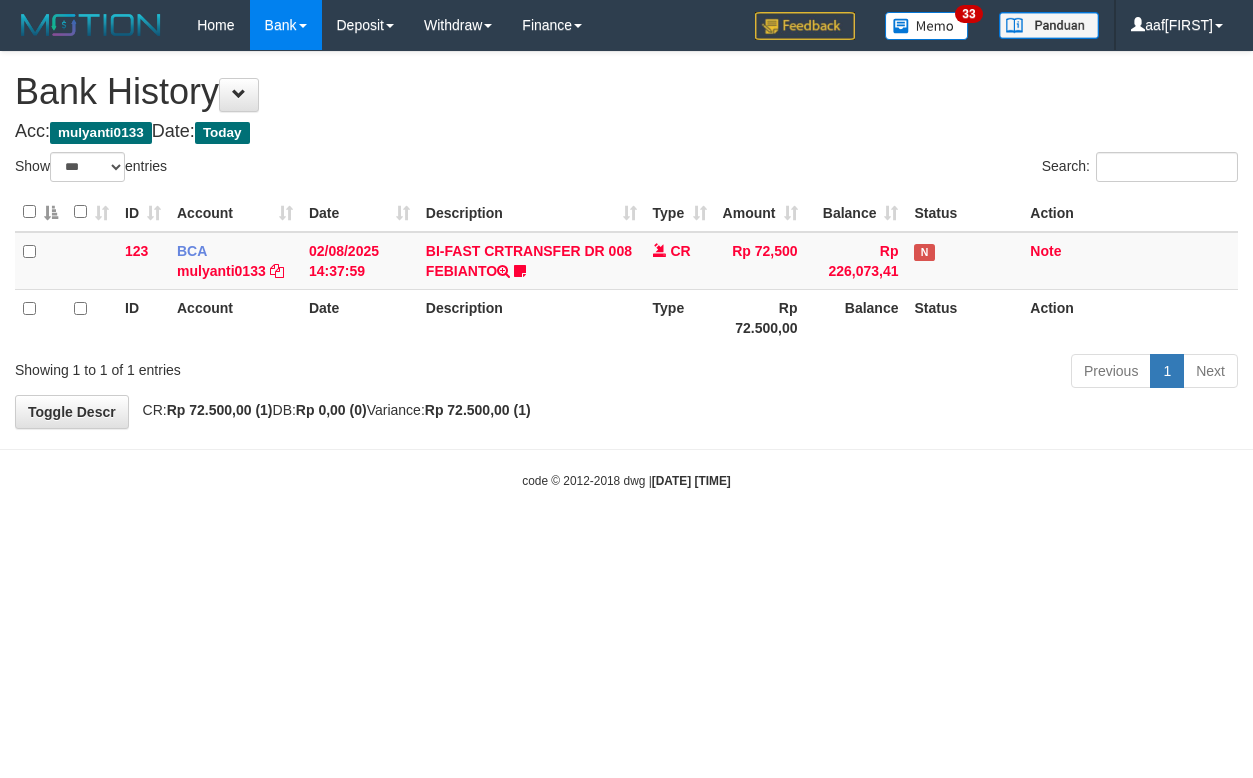 select on "***" 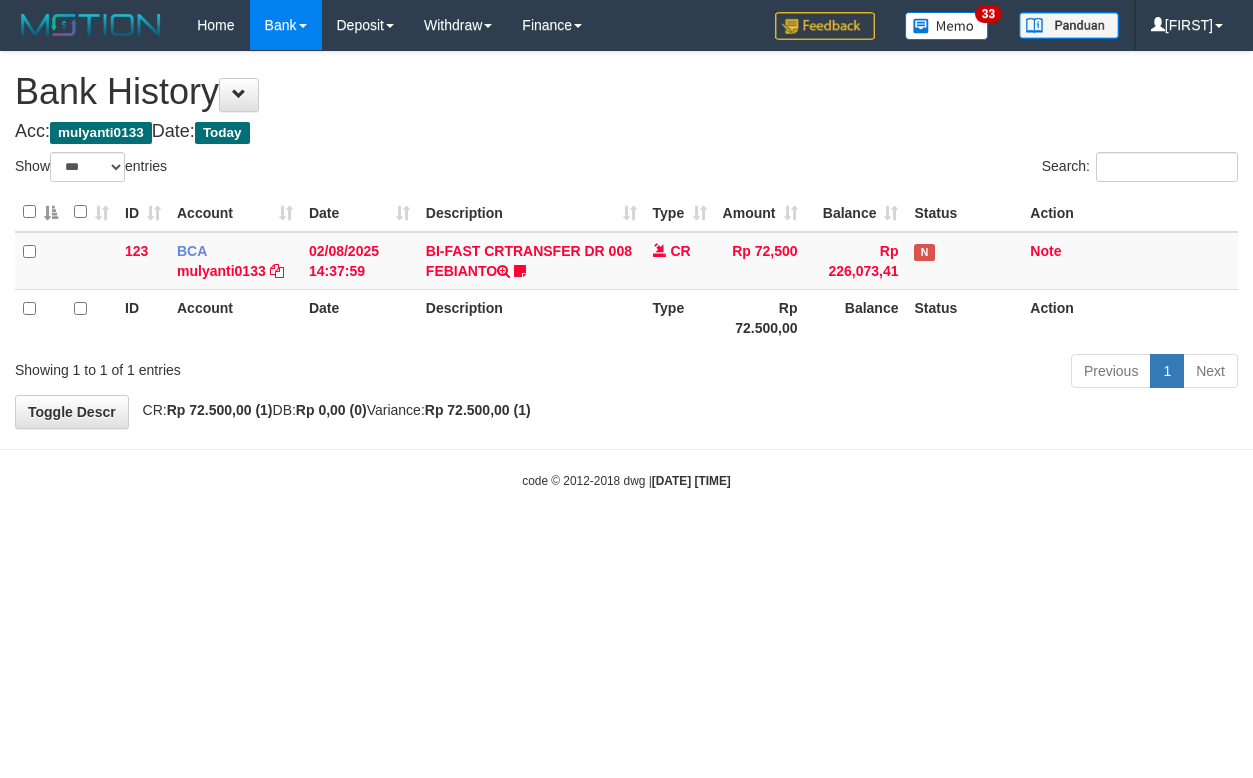 select on "***" 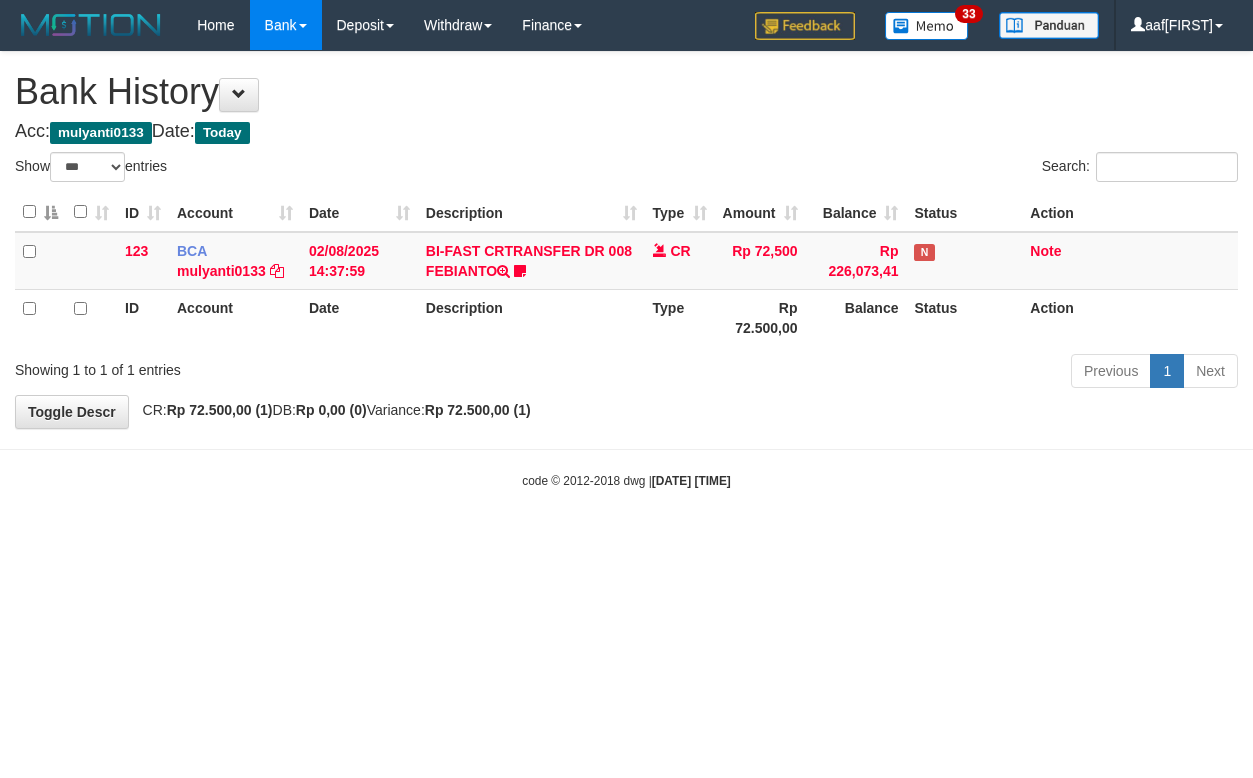 select on "***" 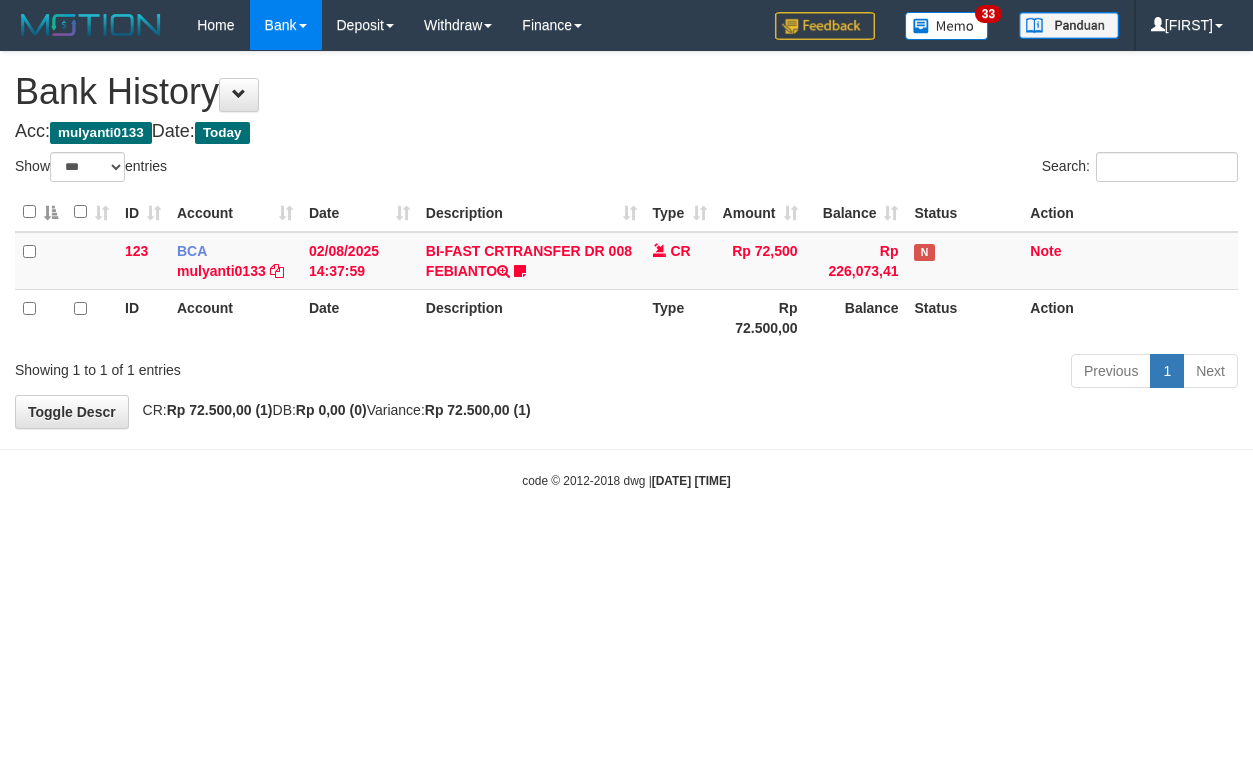 select on "***" 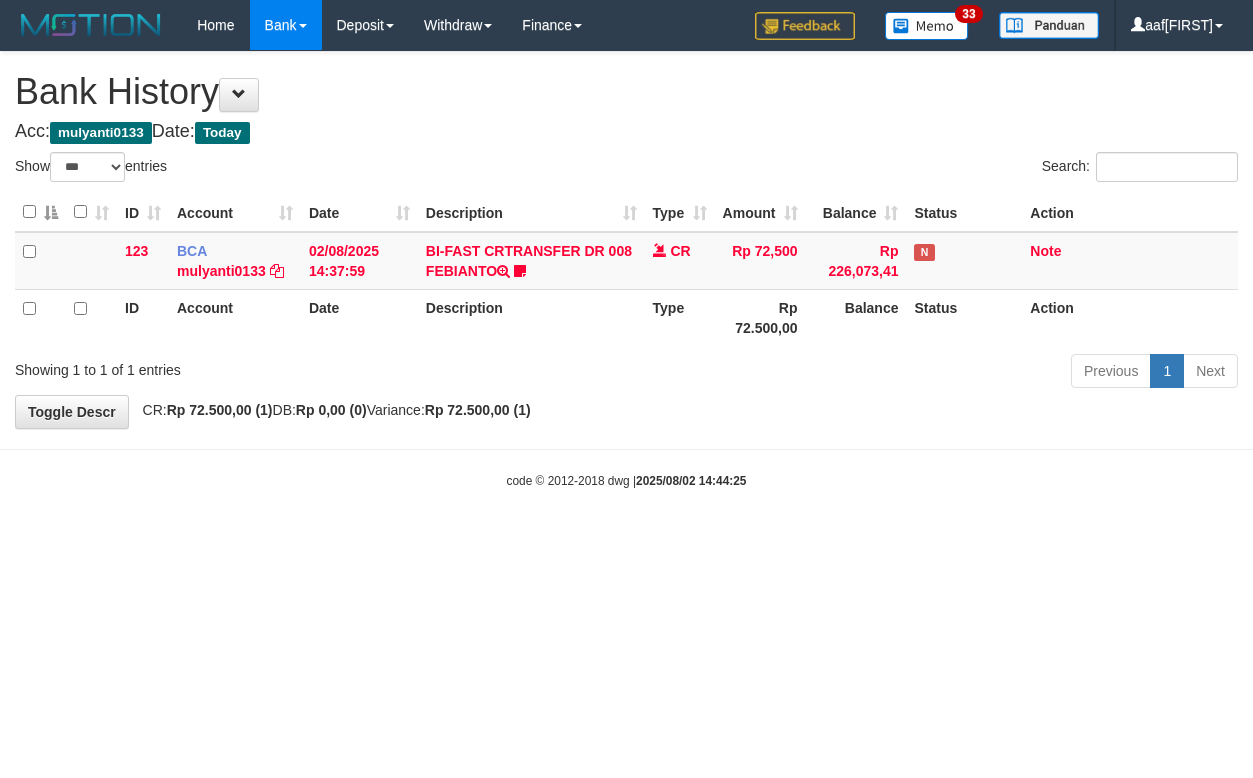 select on "***" 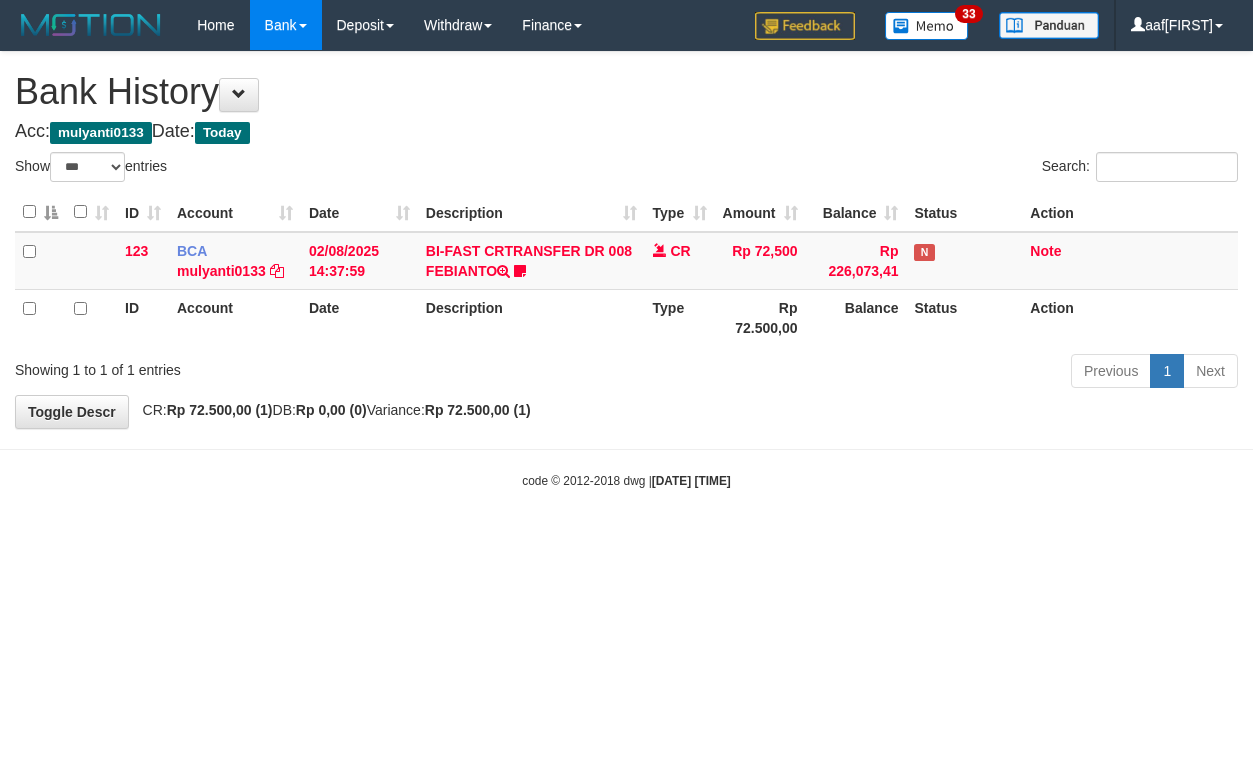 select on "***" 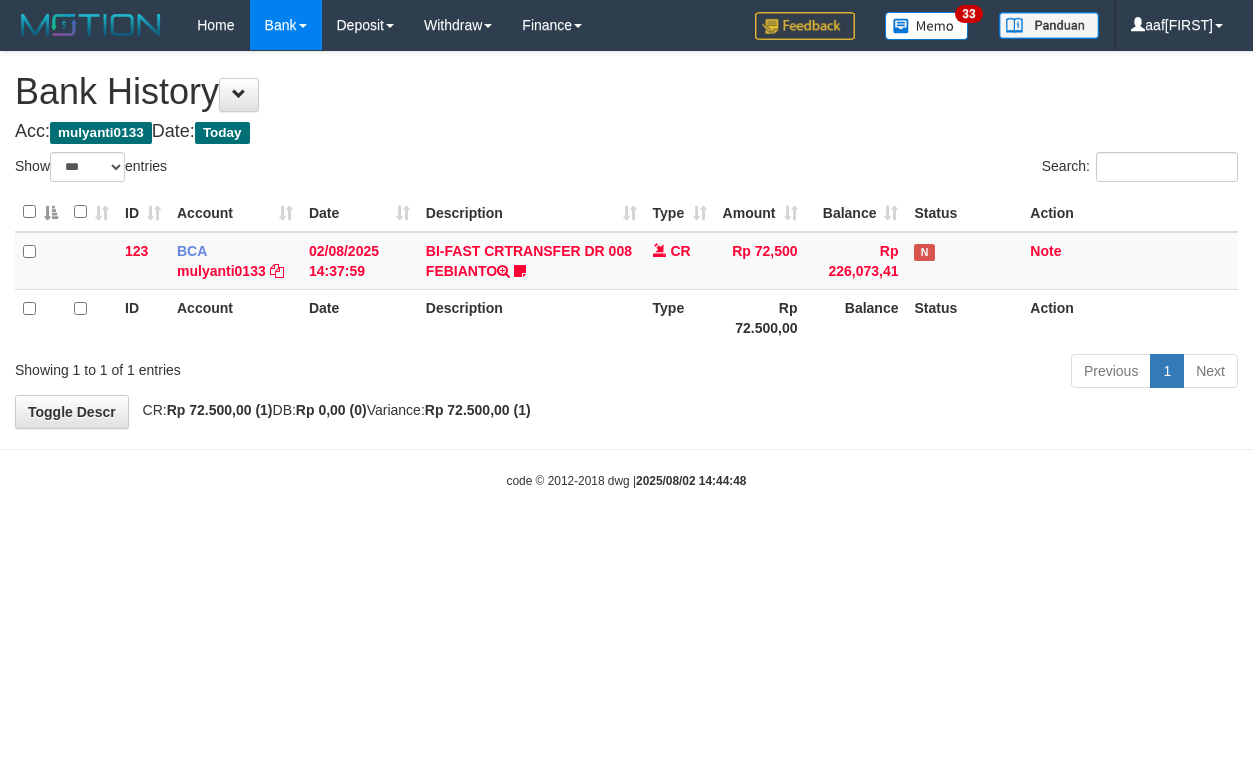 select on "***" 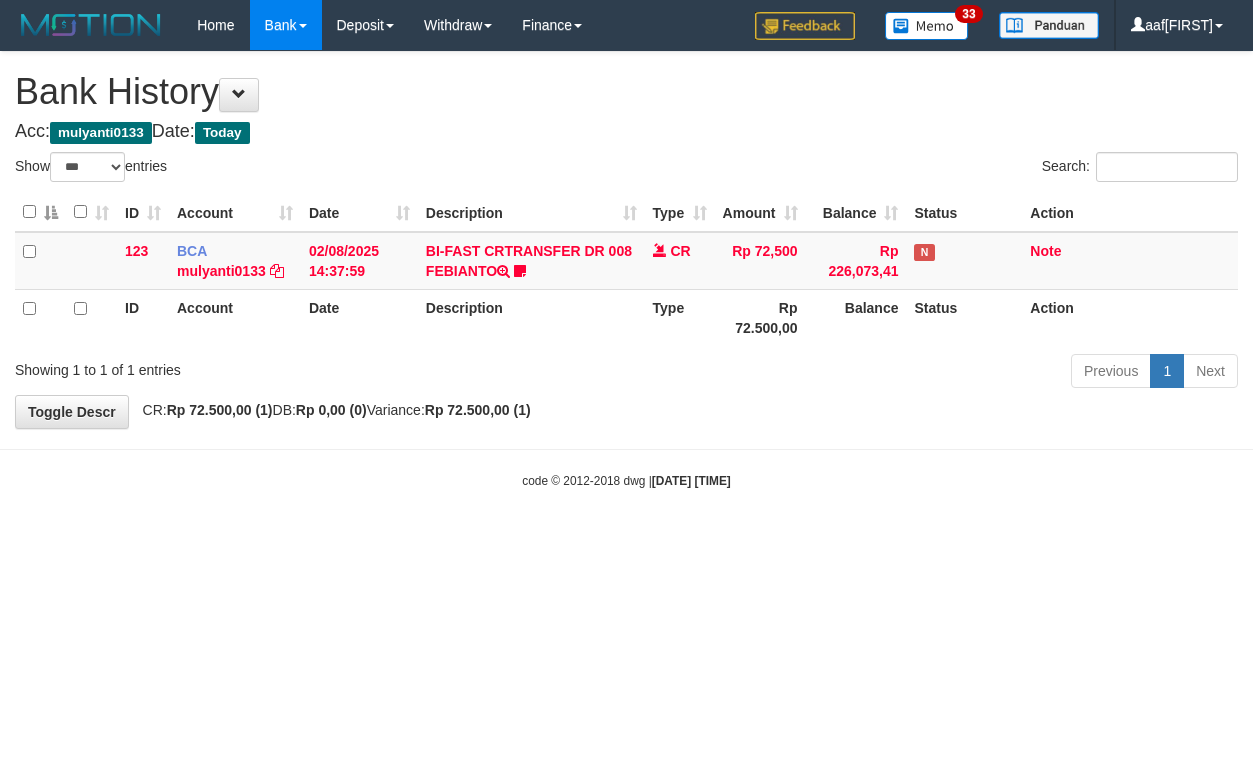 select on "***" 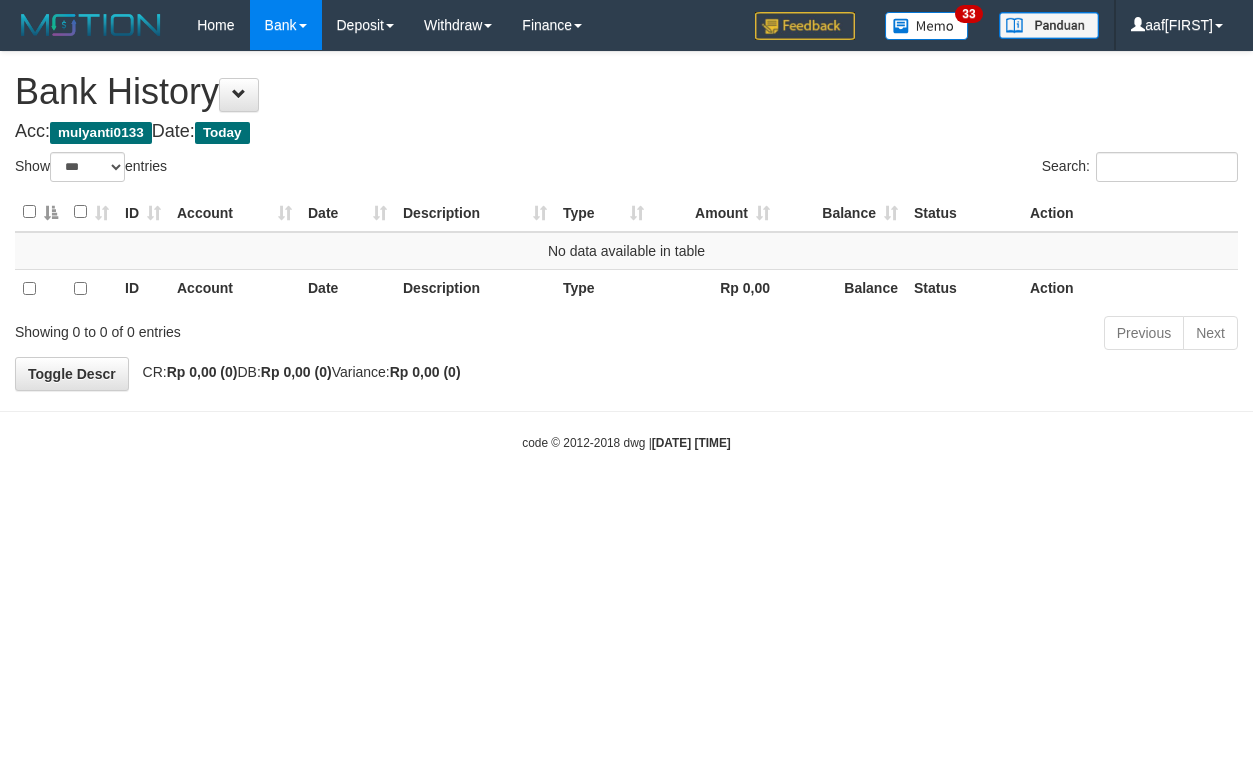 select on "***" 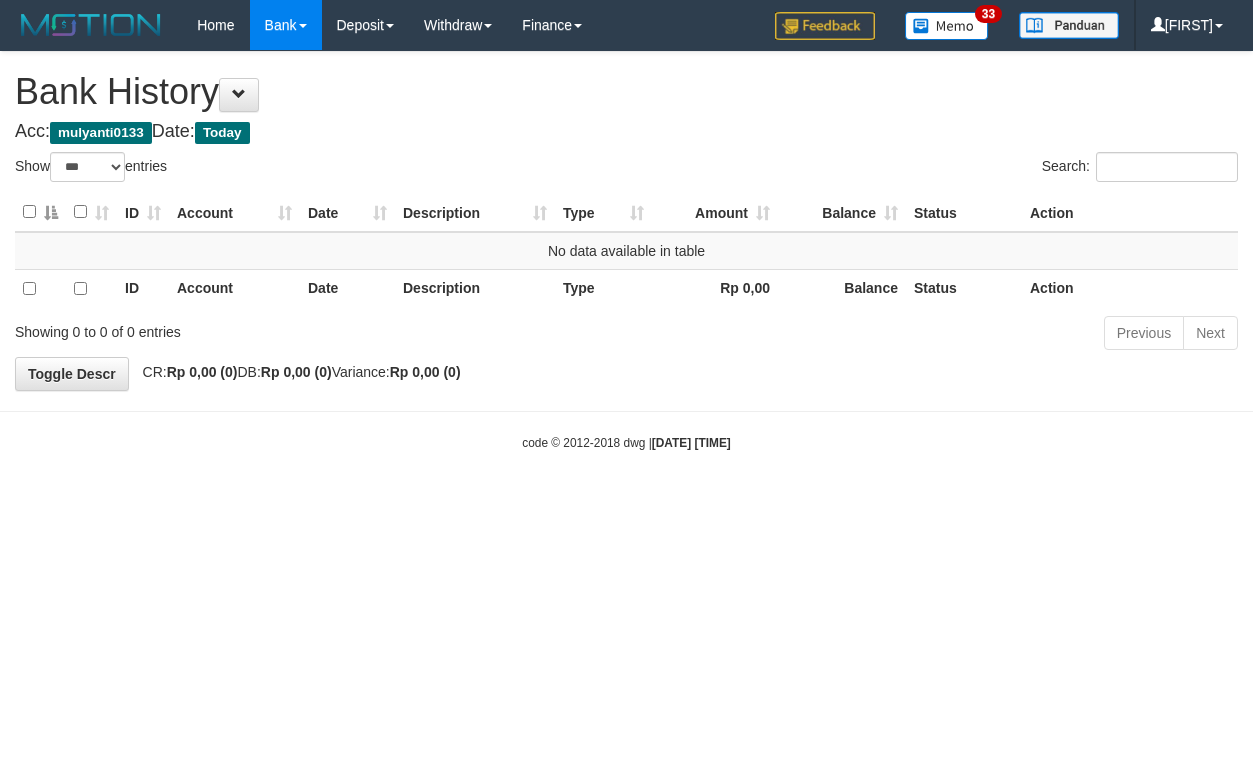 select on "***" 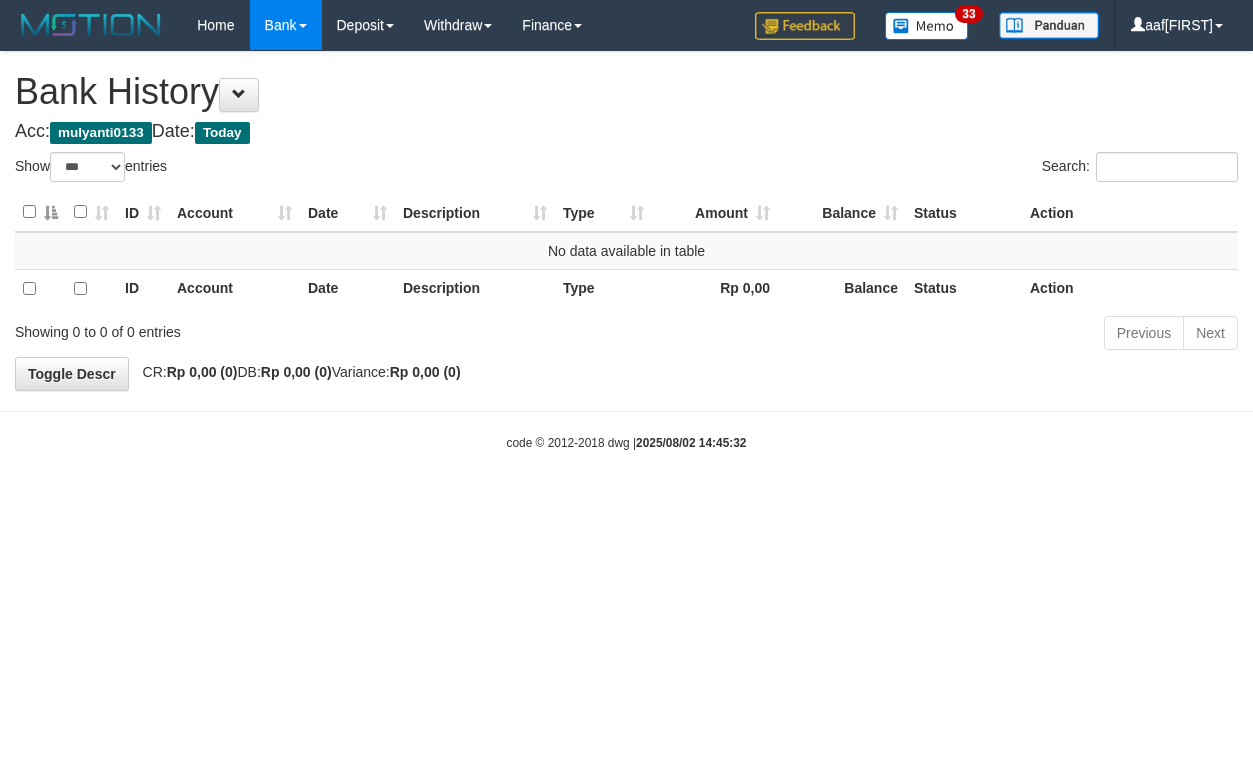 select on "***" 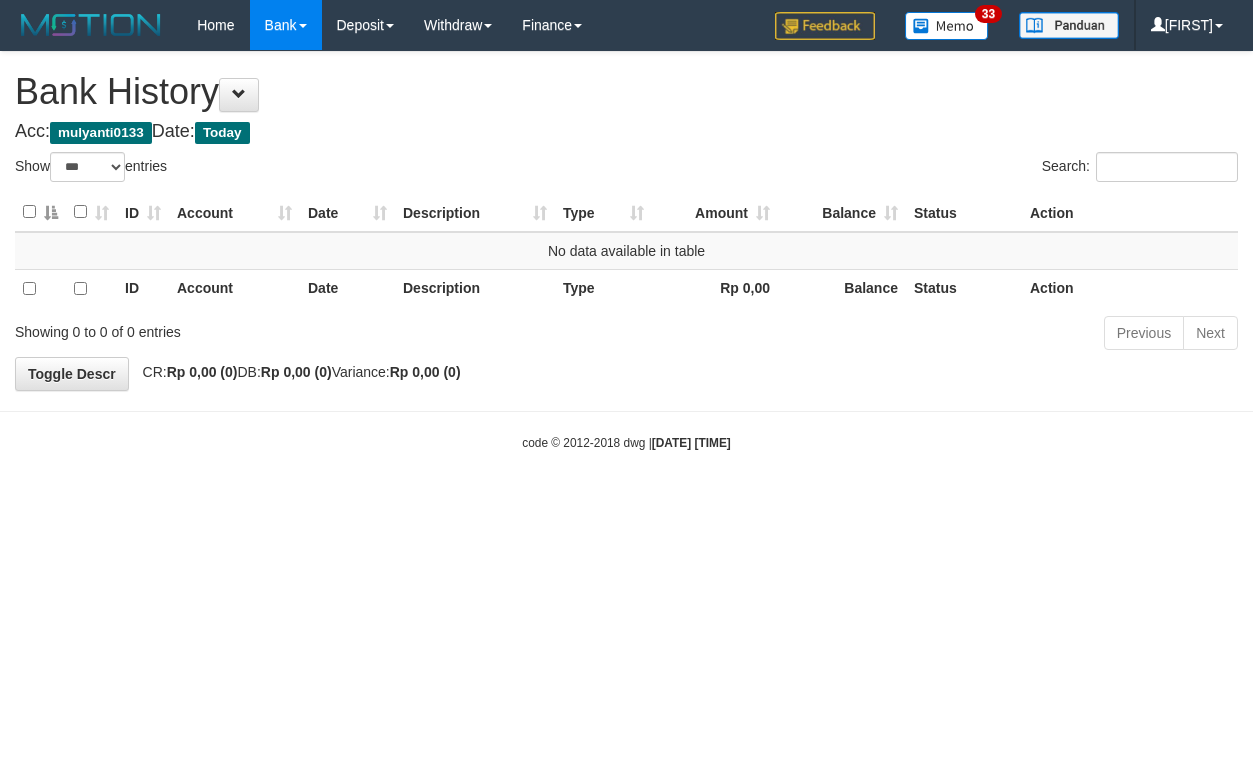 select on "***" 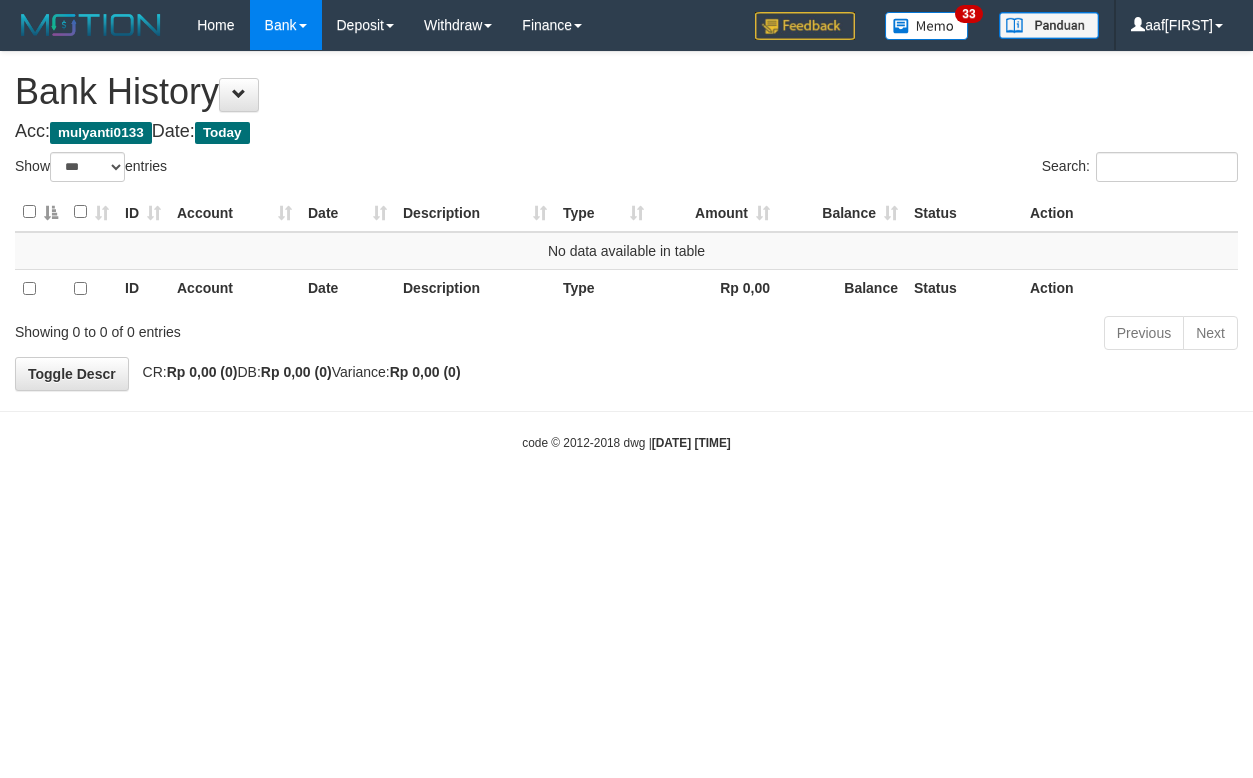 select on "***" 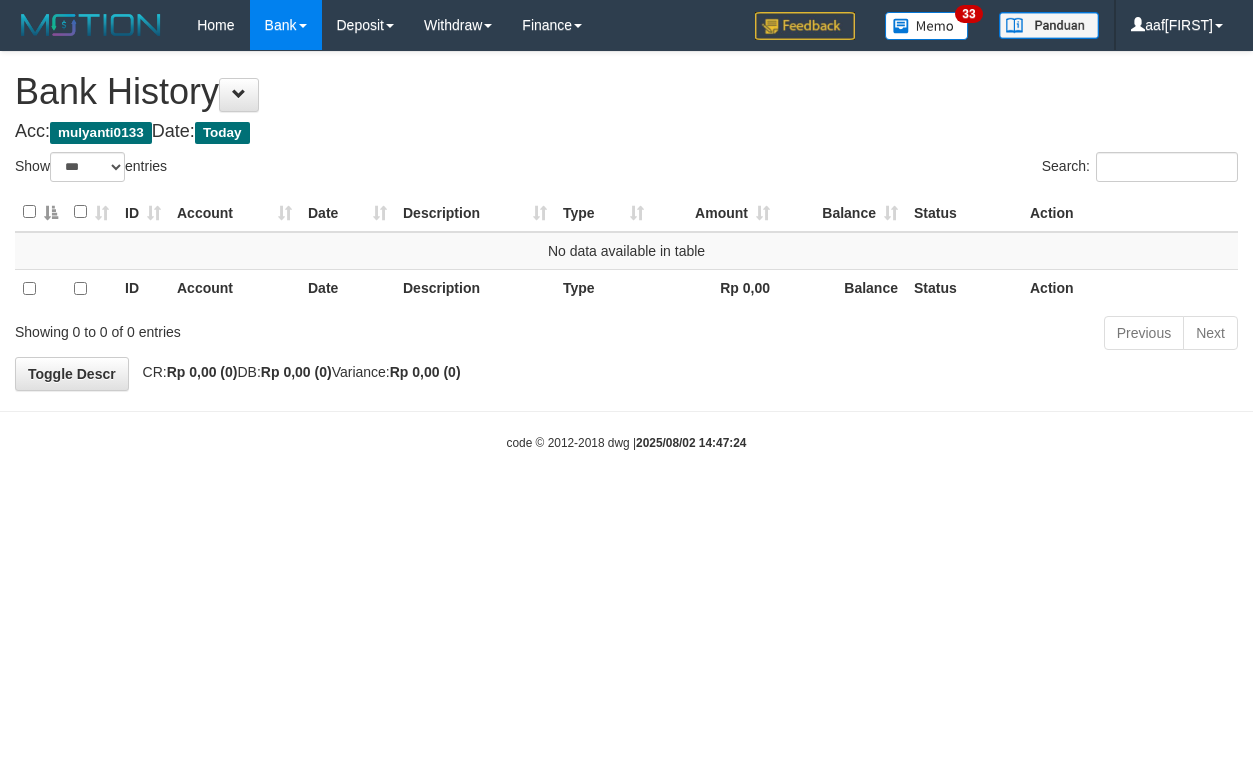 select on "***" 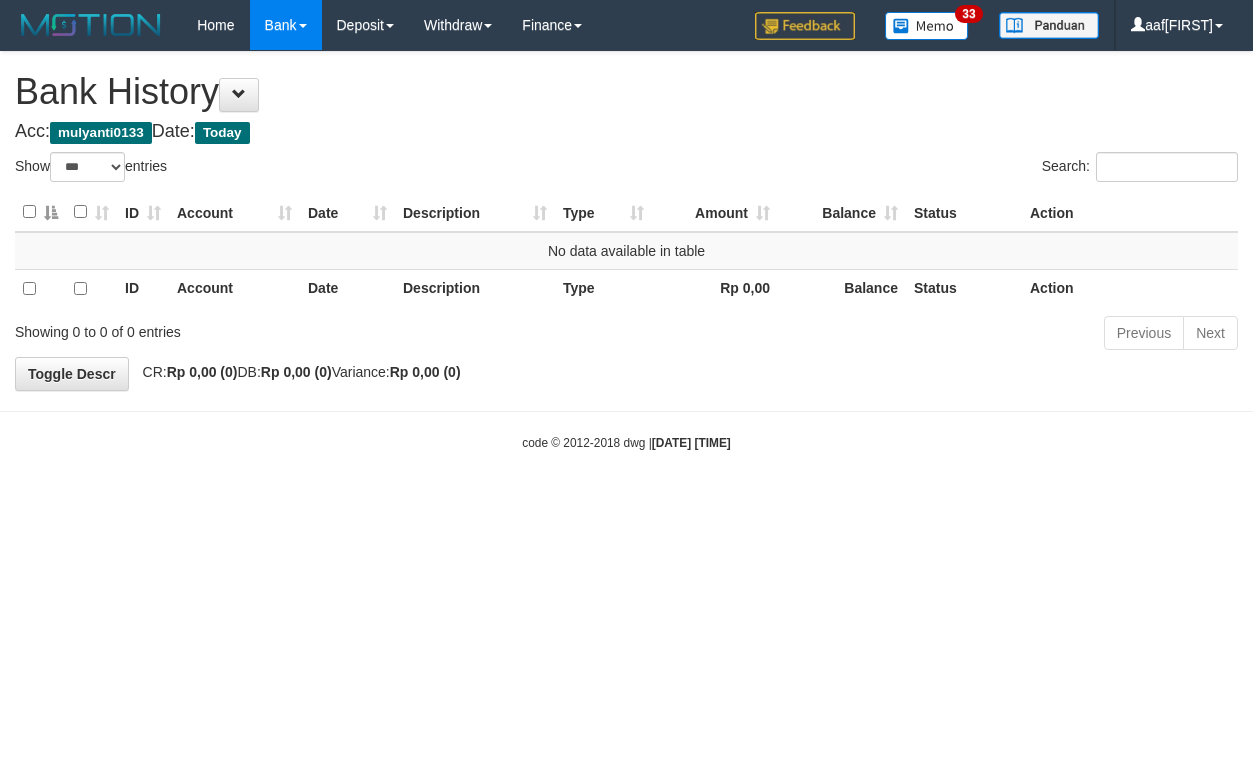 select on "***" 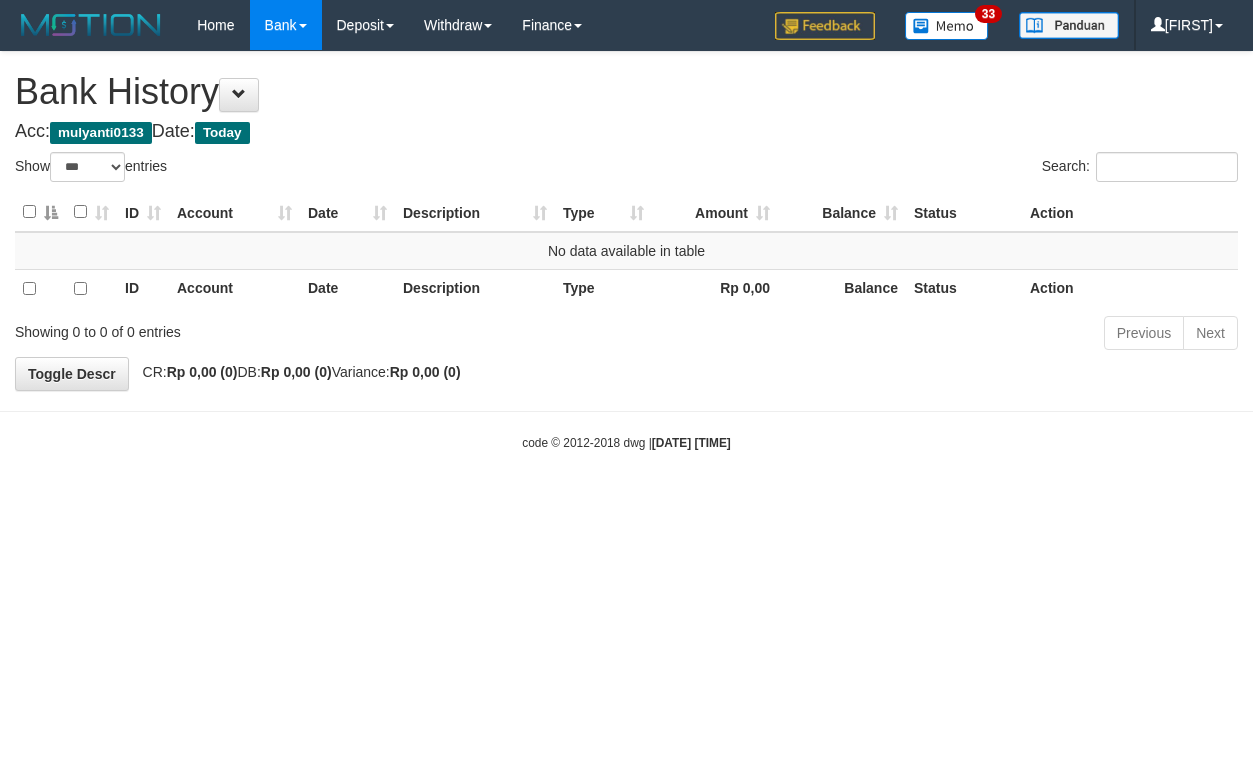 select on "***" 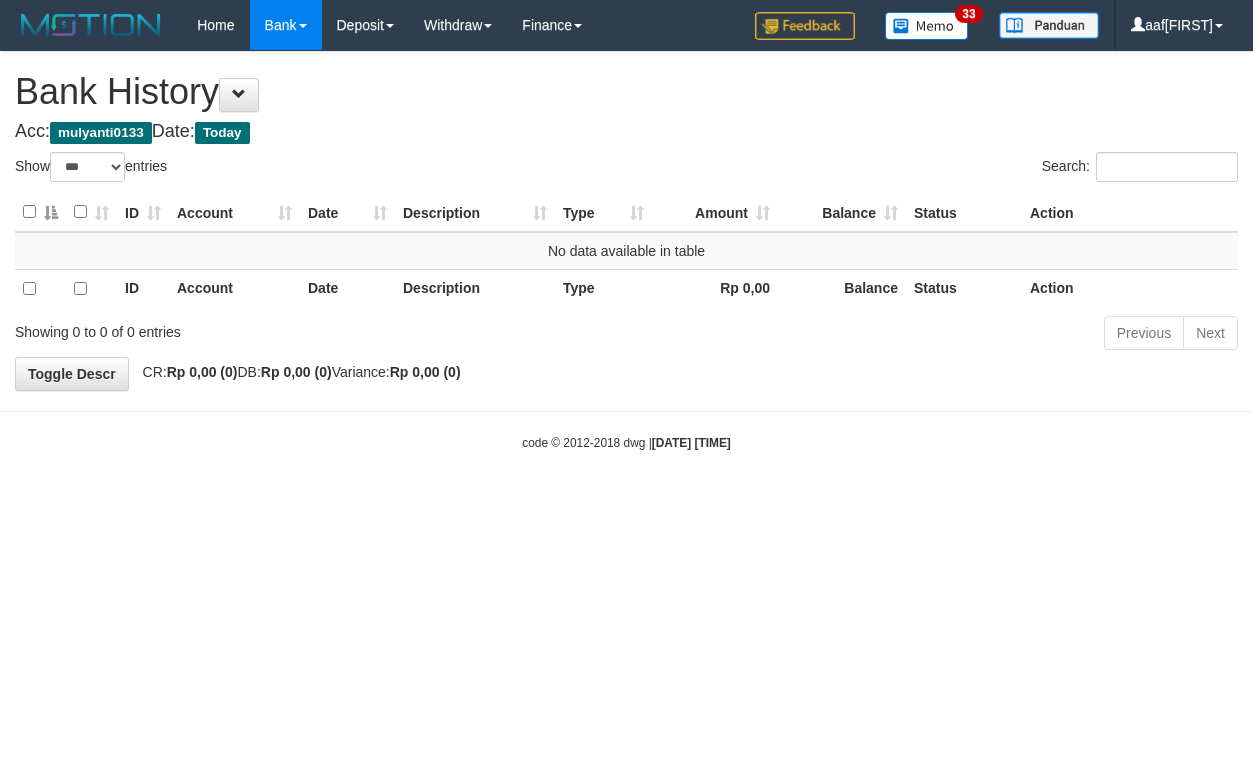 select on "***" 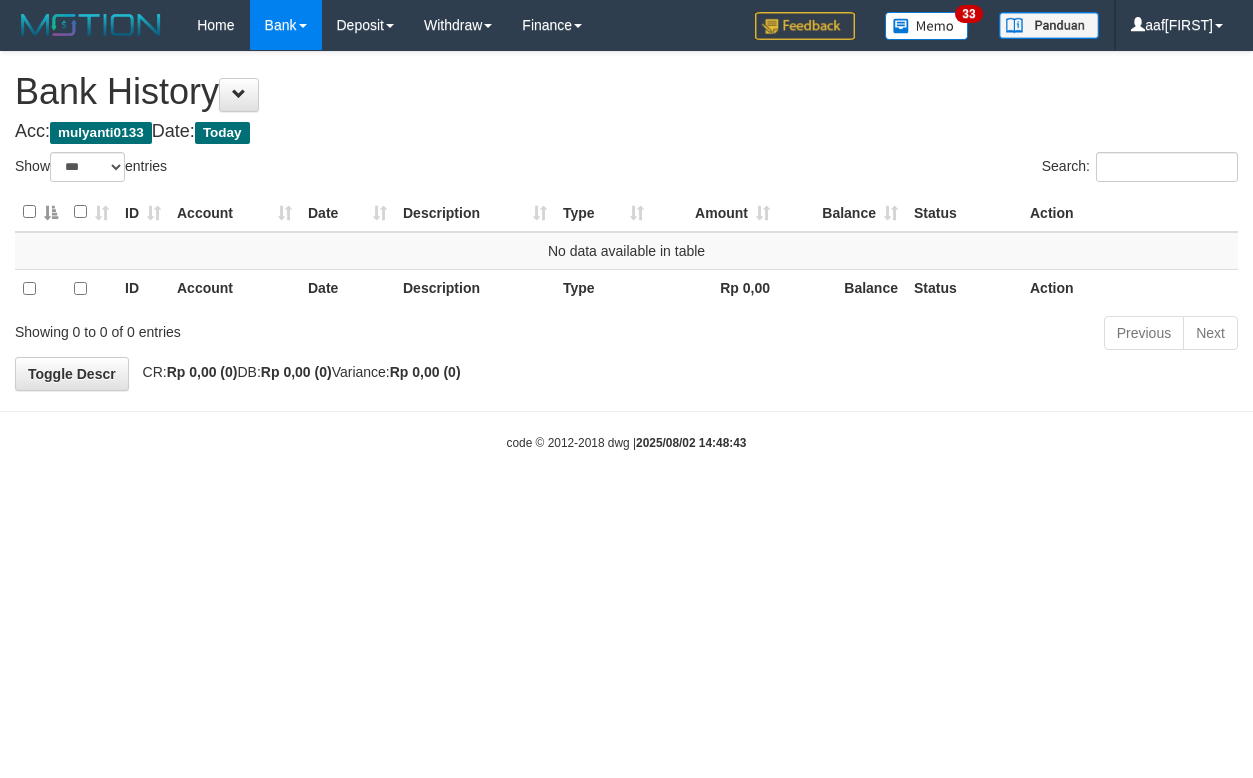 select on "***" 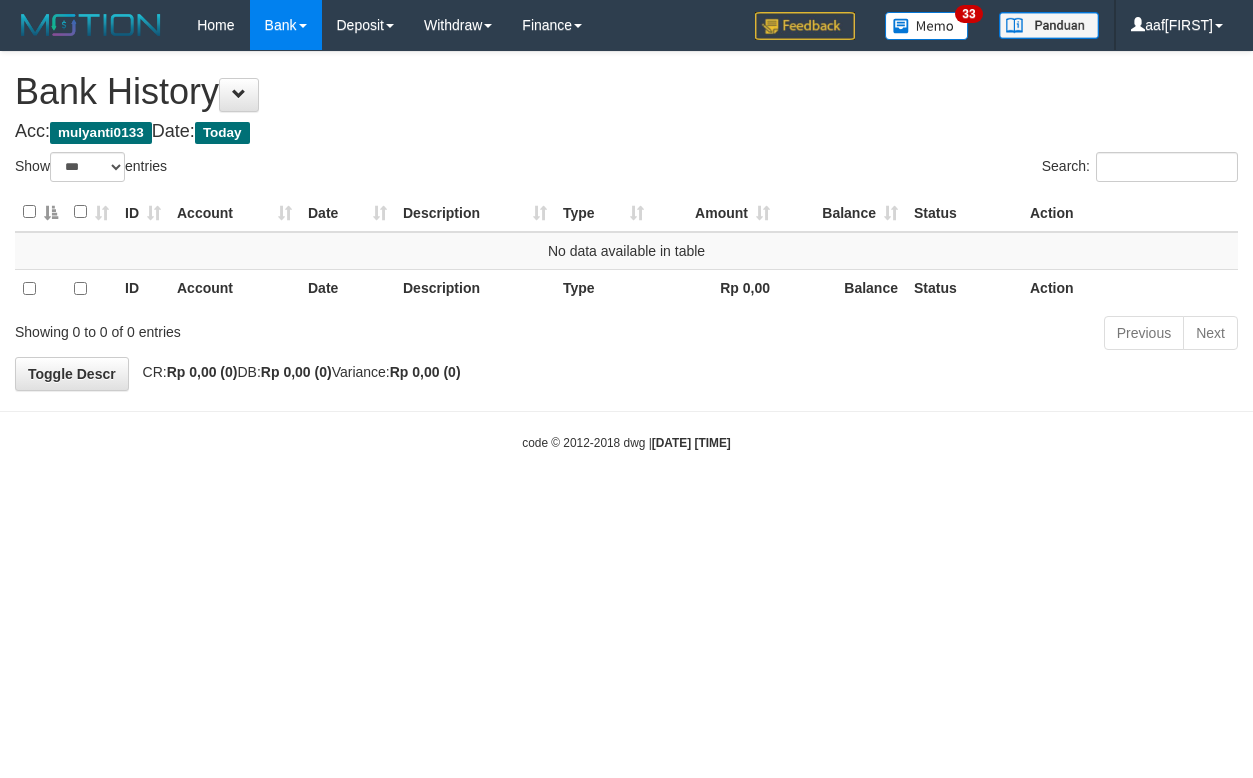 select on "***" 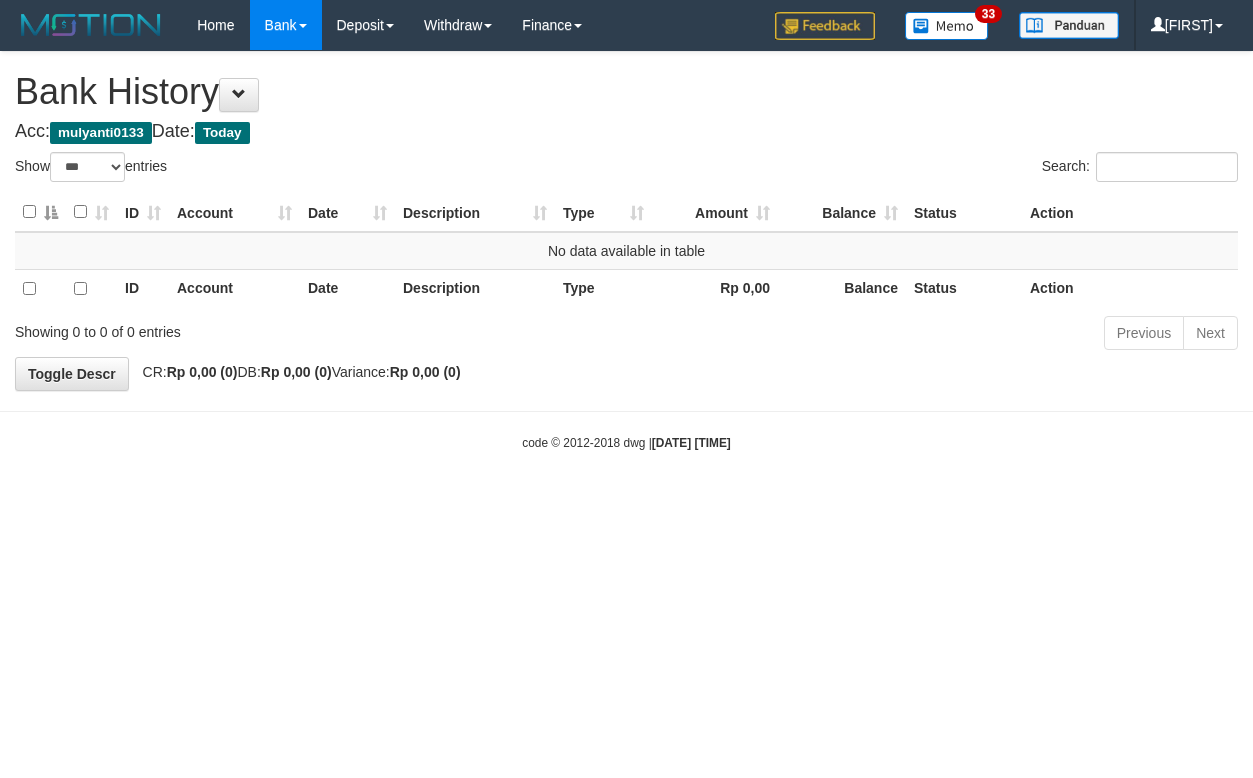 select on "***" 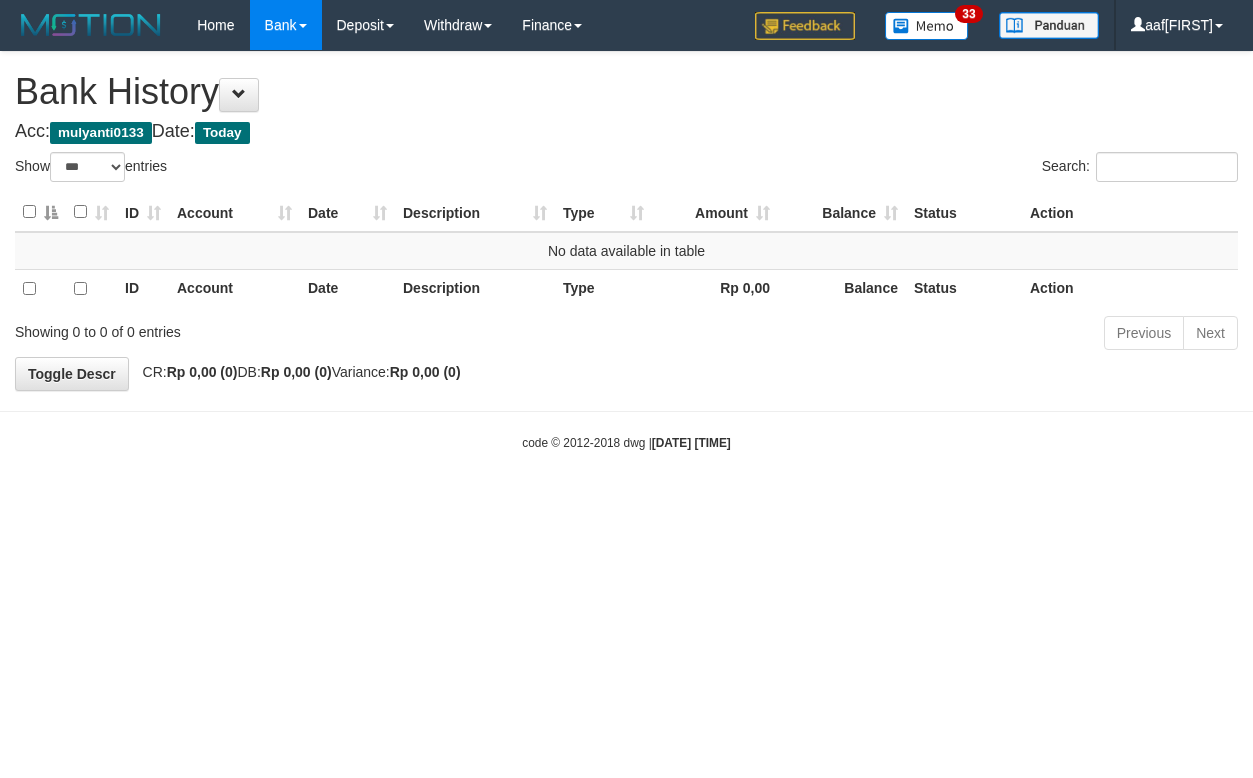 select on "***" 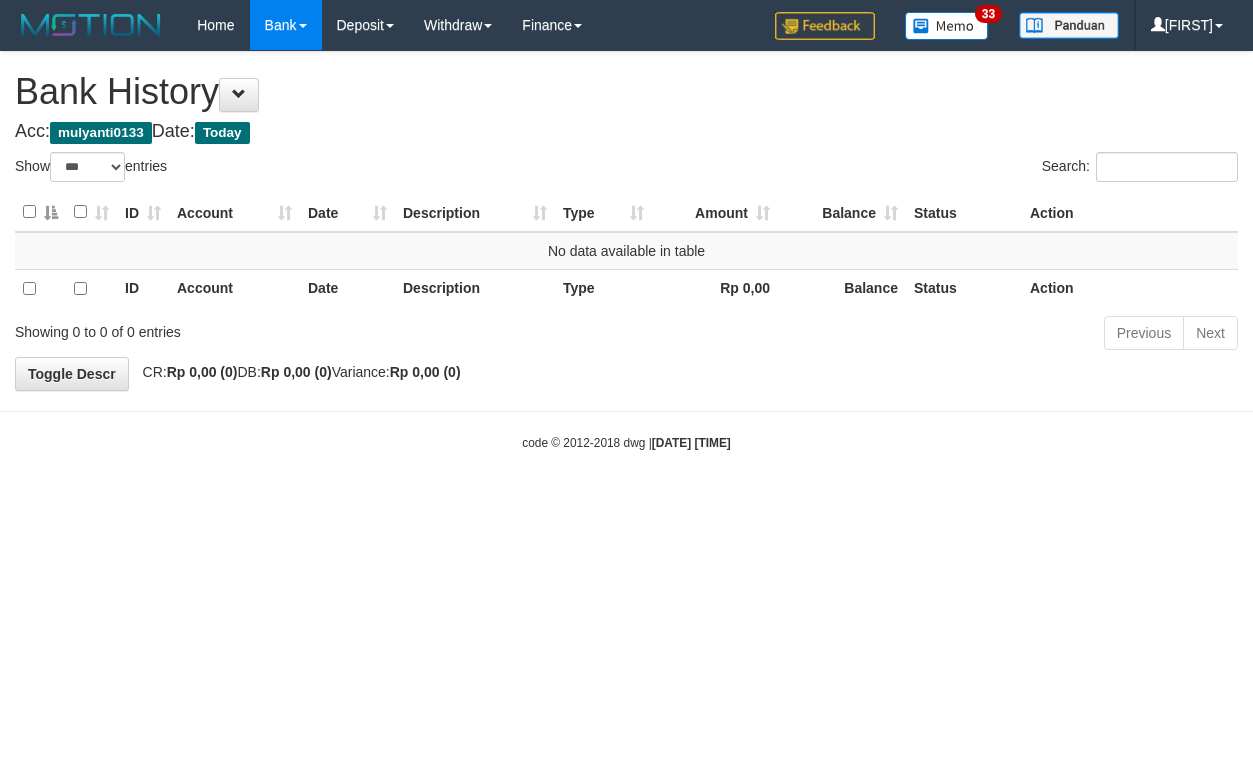 select on "***" 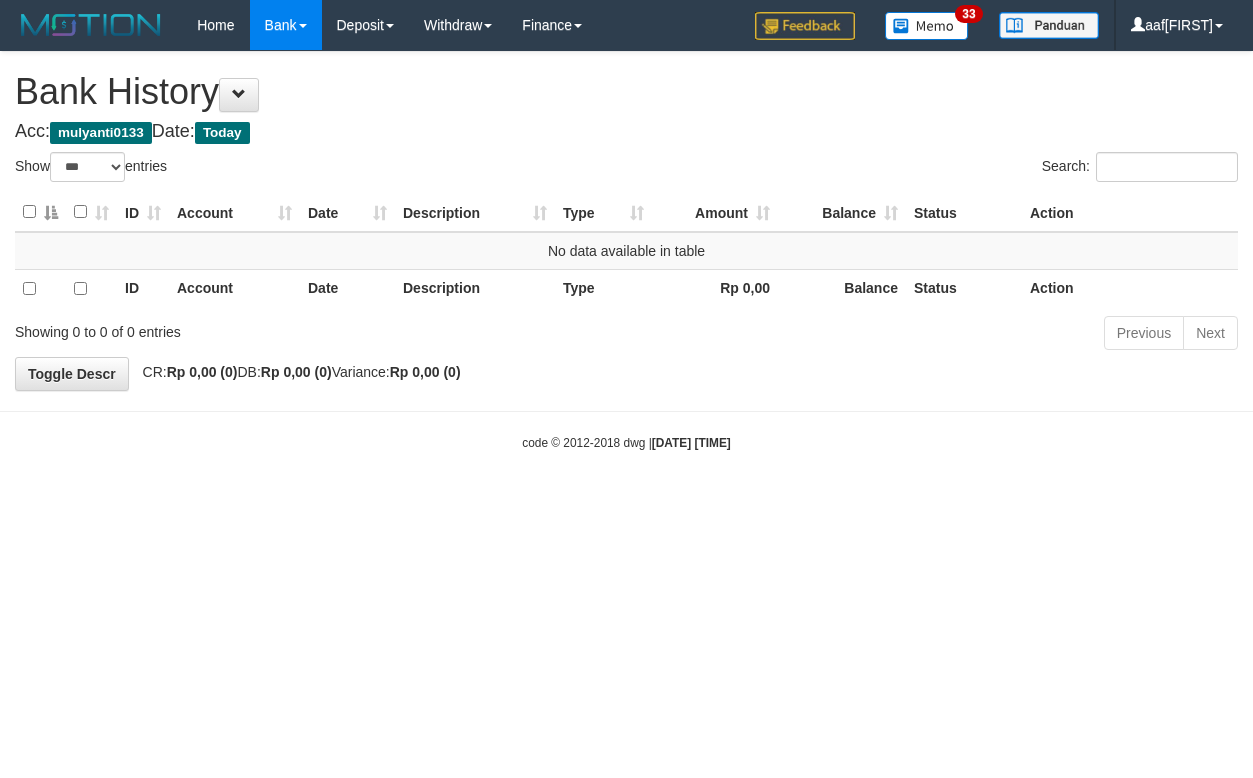 select on "***" 